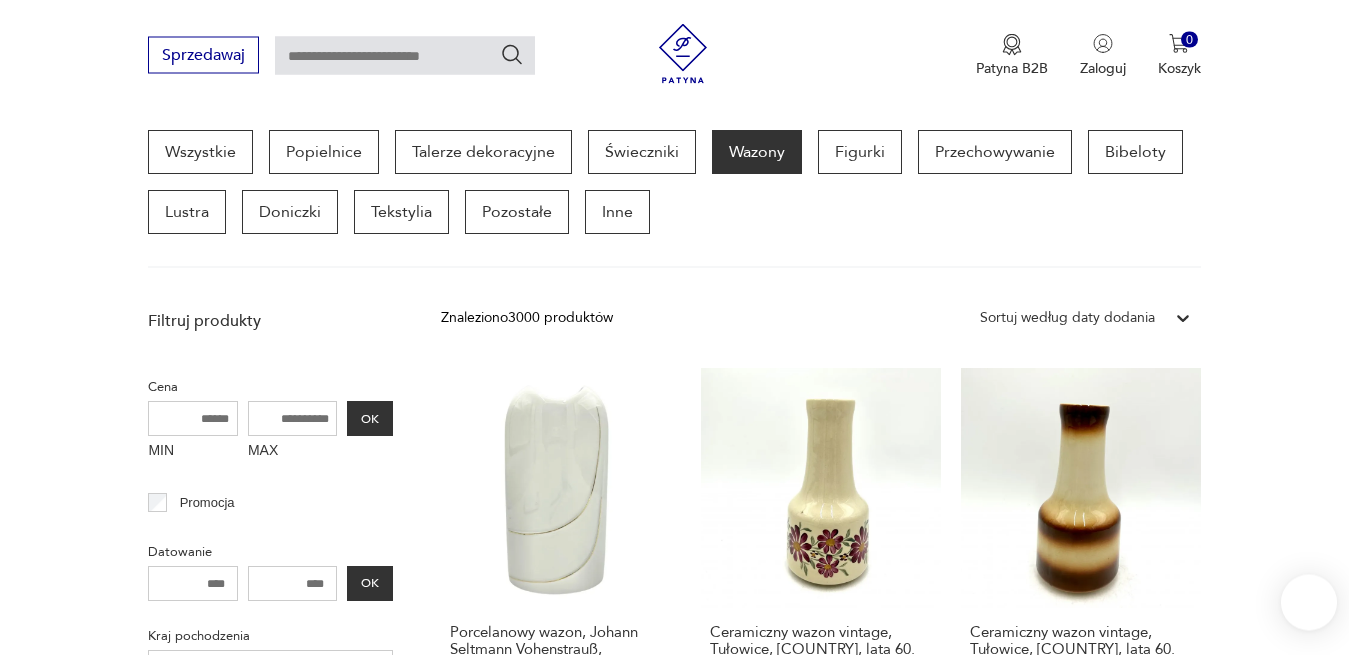 scroll, scrollTop: 531, scrollLeft: 0, axis: vertical 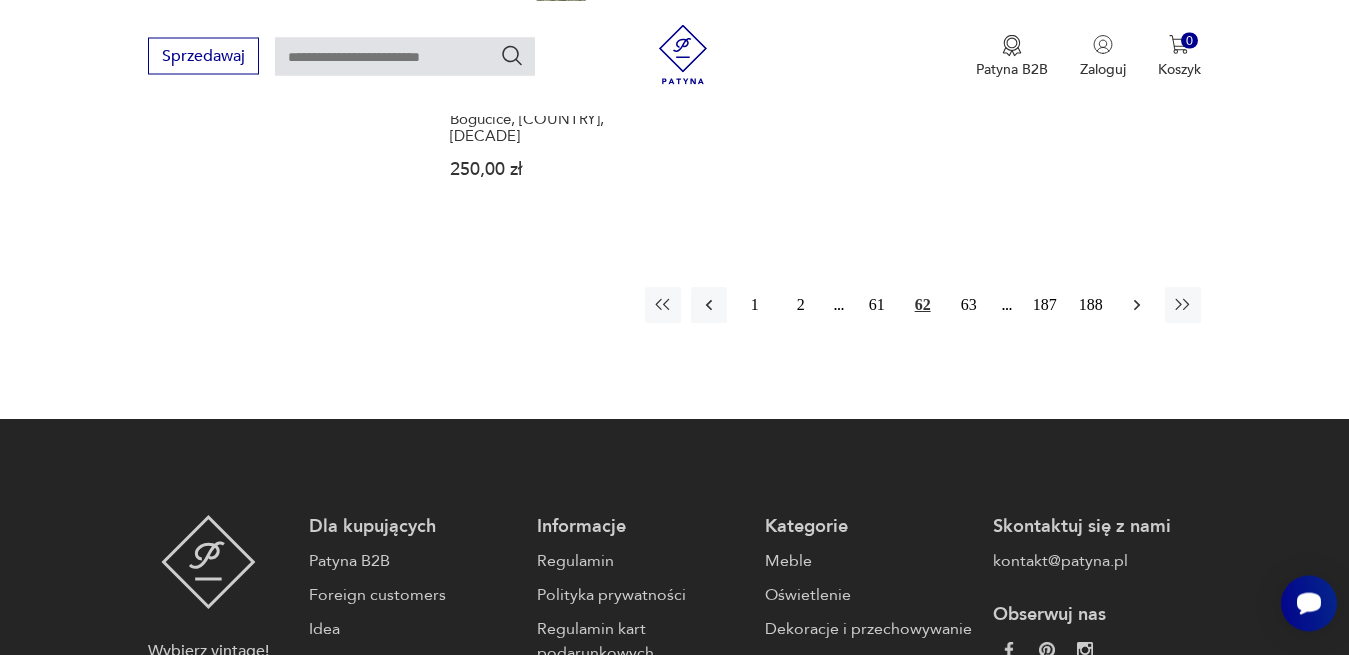 click 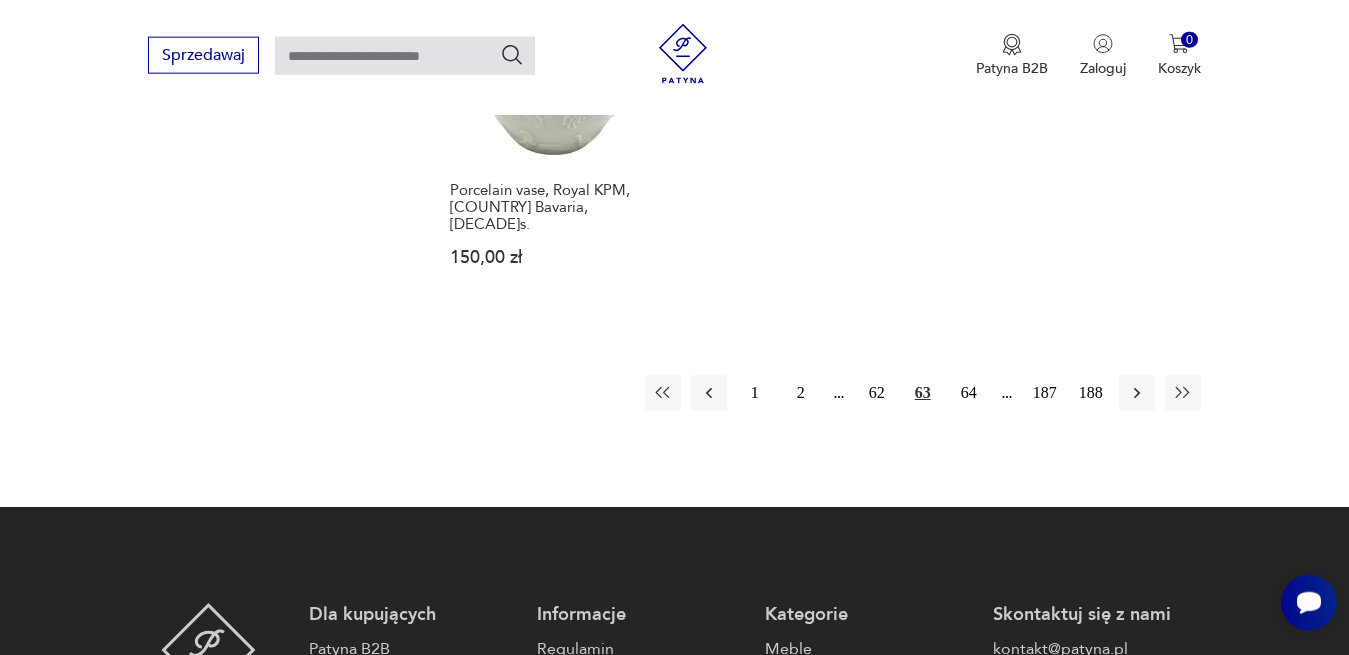 scroll, scrollTop: 2980, scrollLeft: 0, axis: vertical 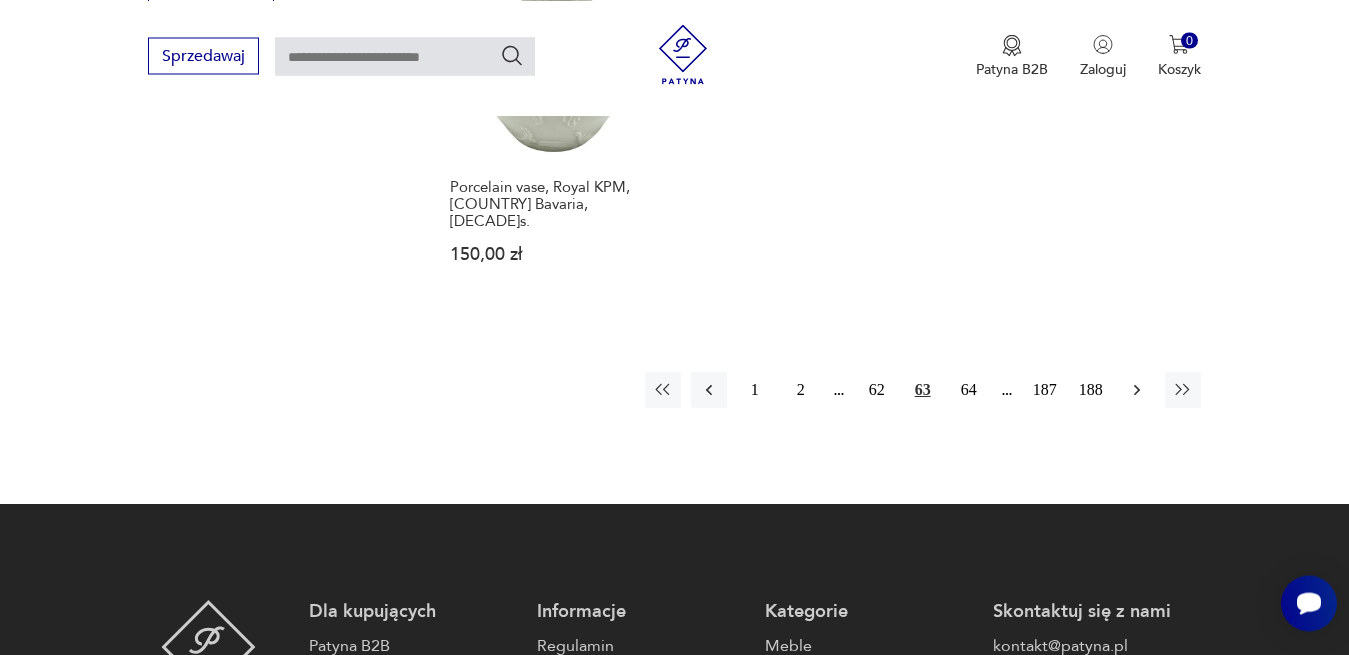 click 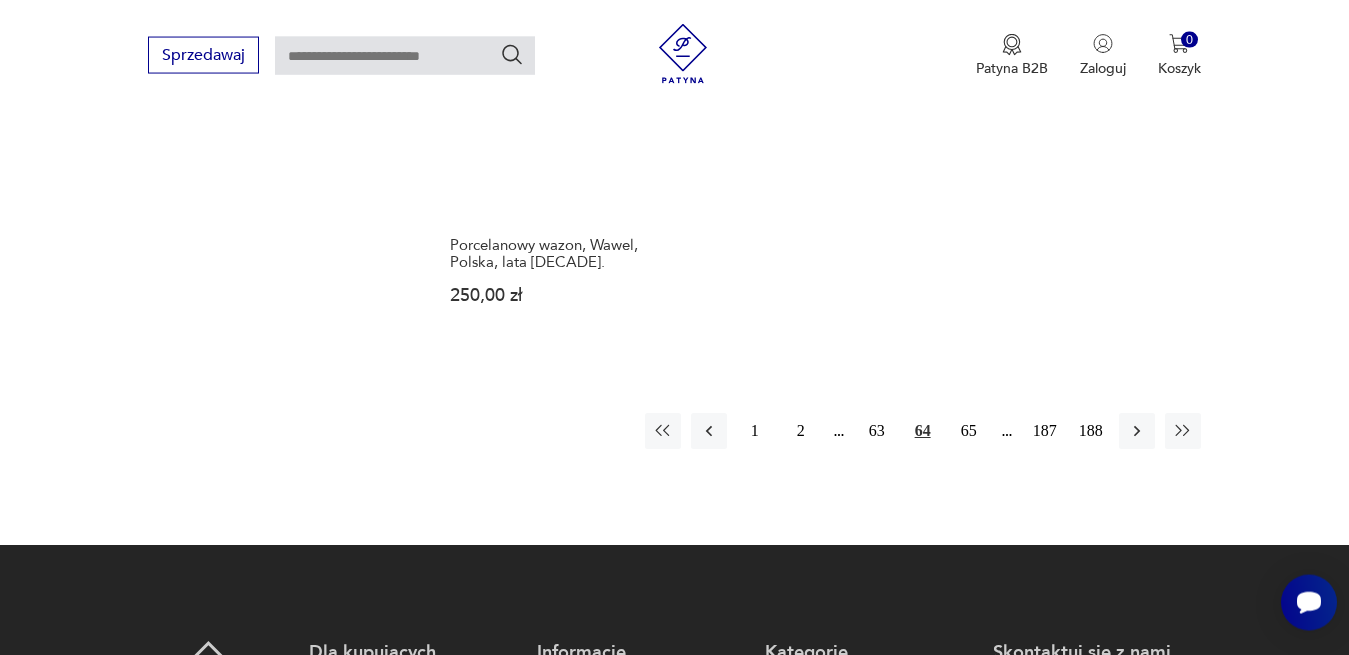 scroll, scrollTop: 2980, scrollLeft: 0, axis: vertical 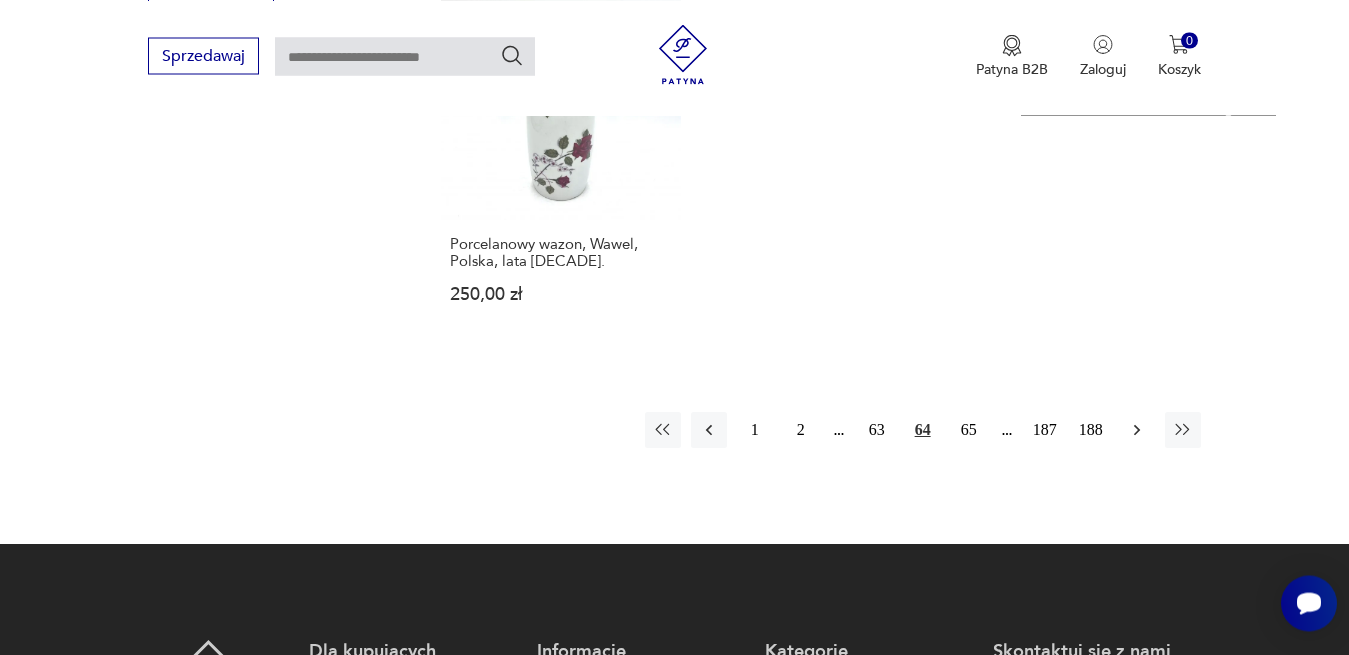 click 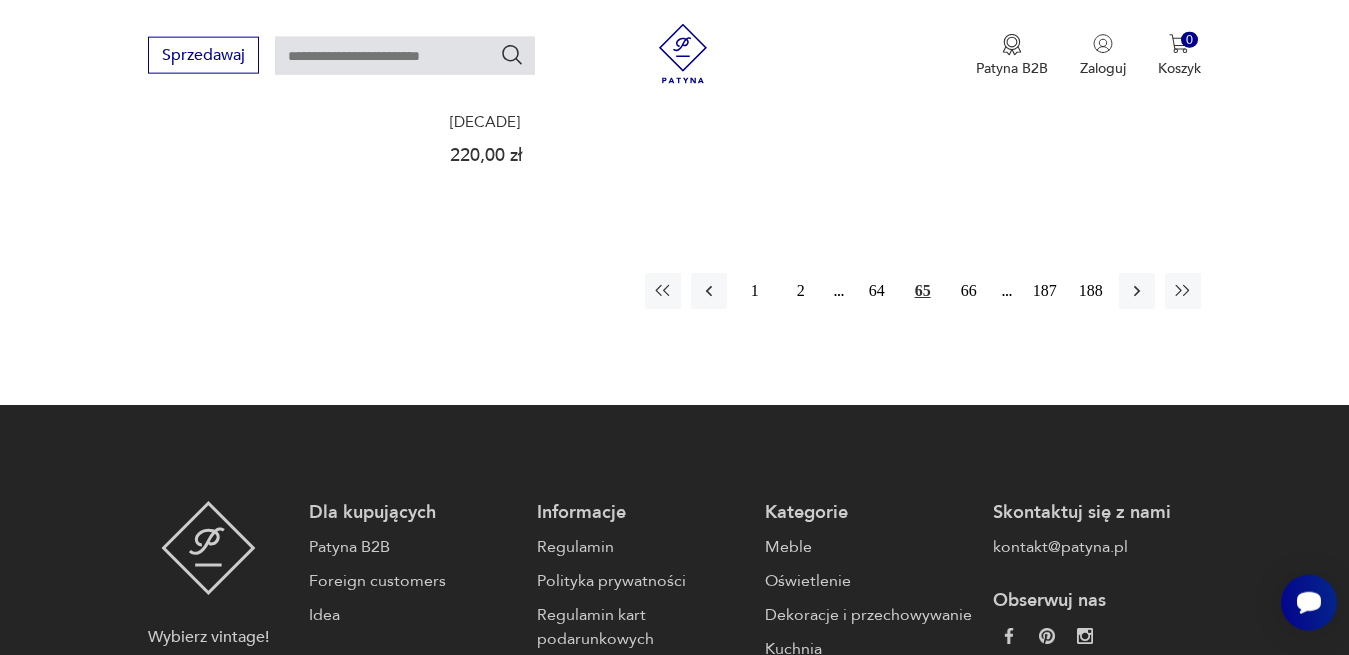 scroll, scrollTop: 3184, scrollLeft: 0, axis: vertical 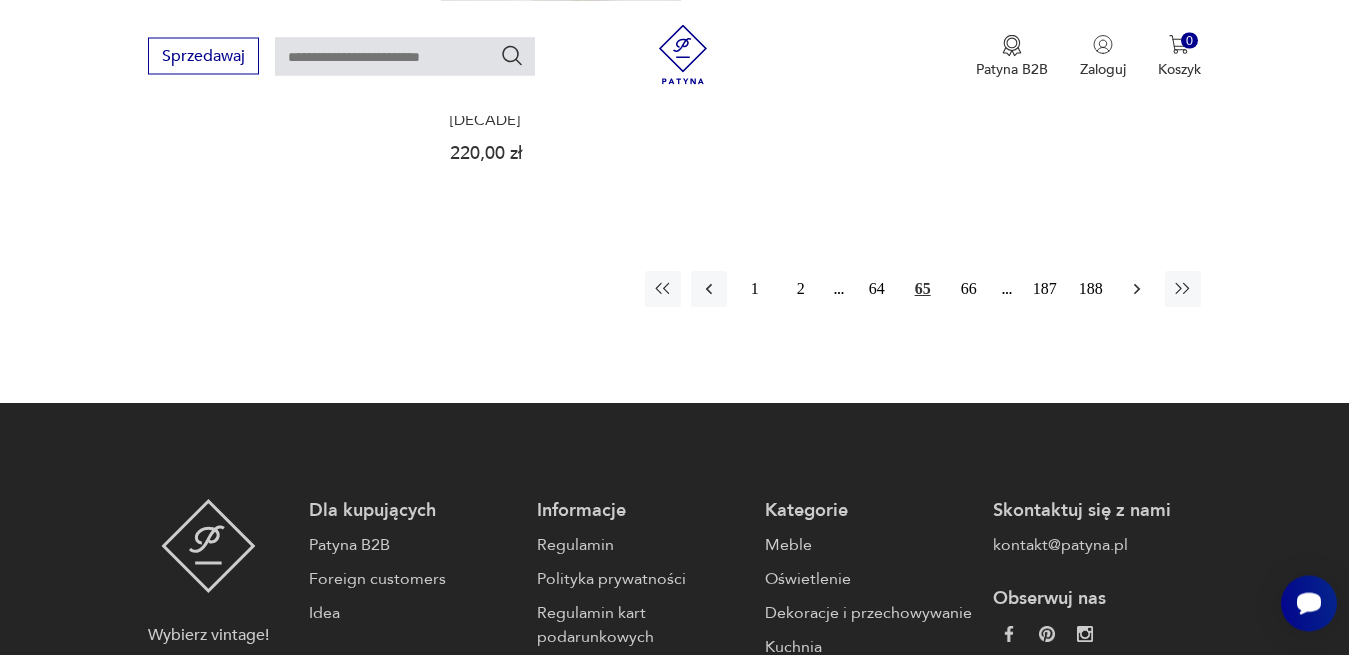 click 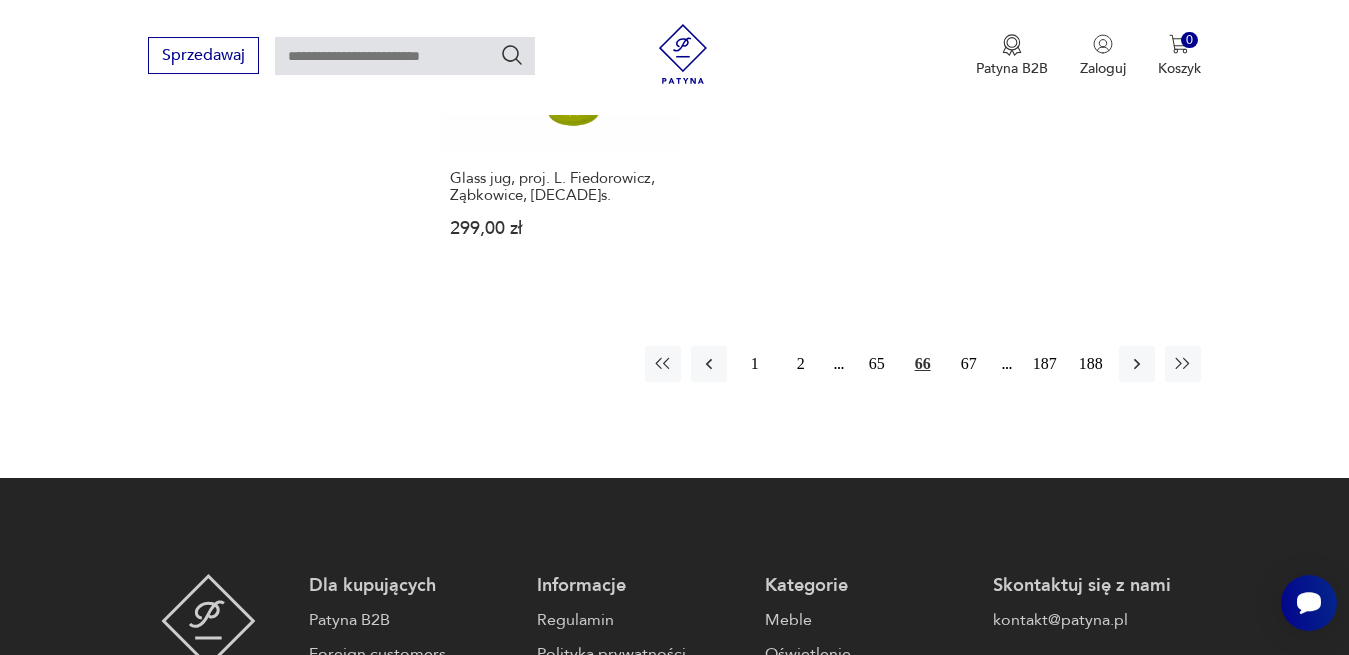 scroll, scrollTop: 3184, scrollLeft: 0, axis: vertical 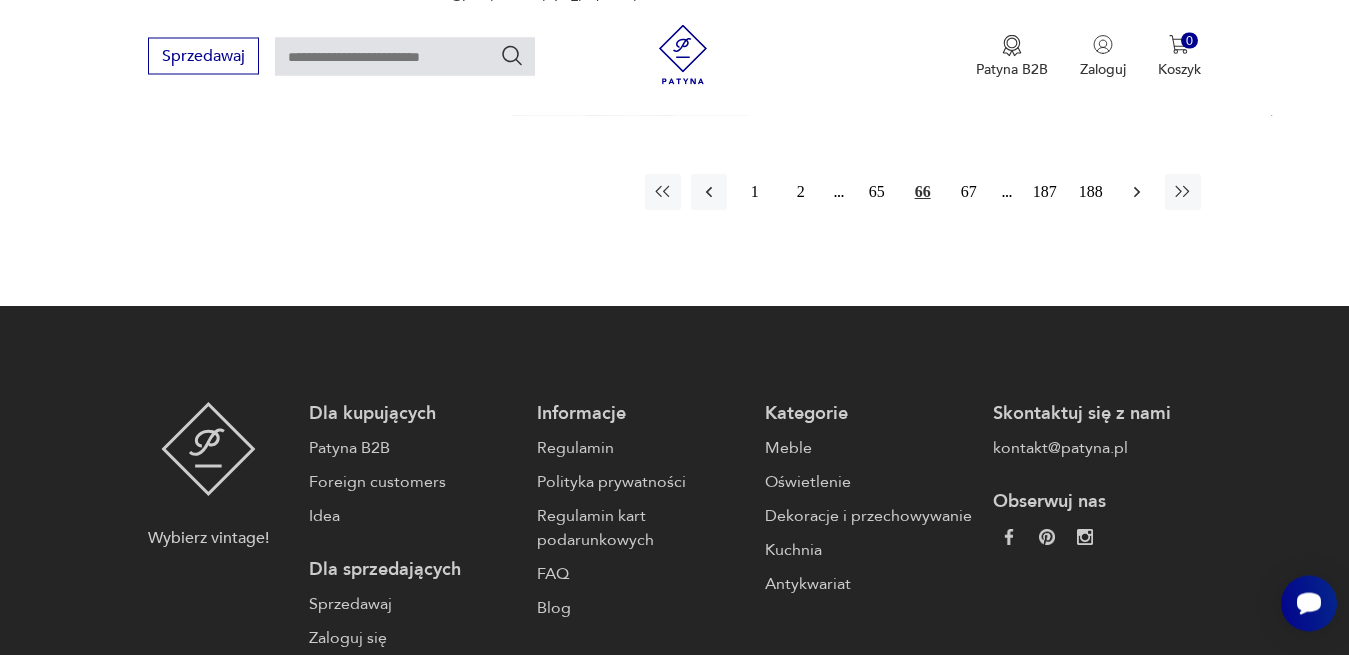 click 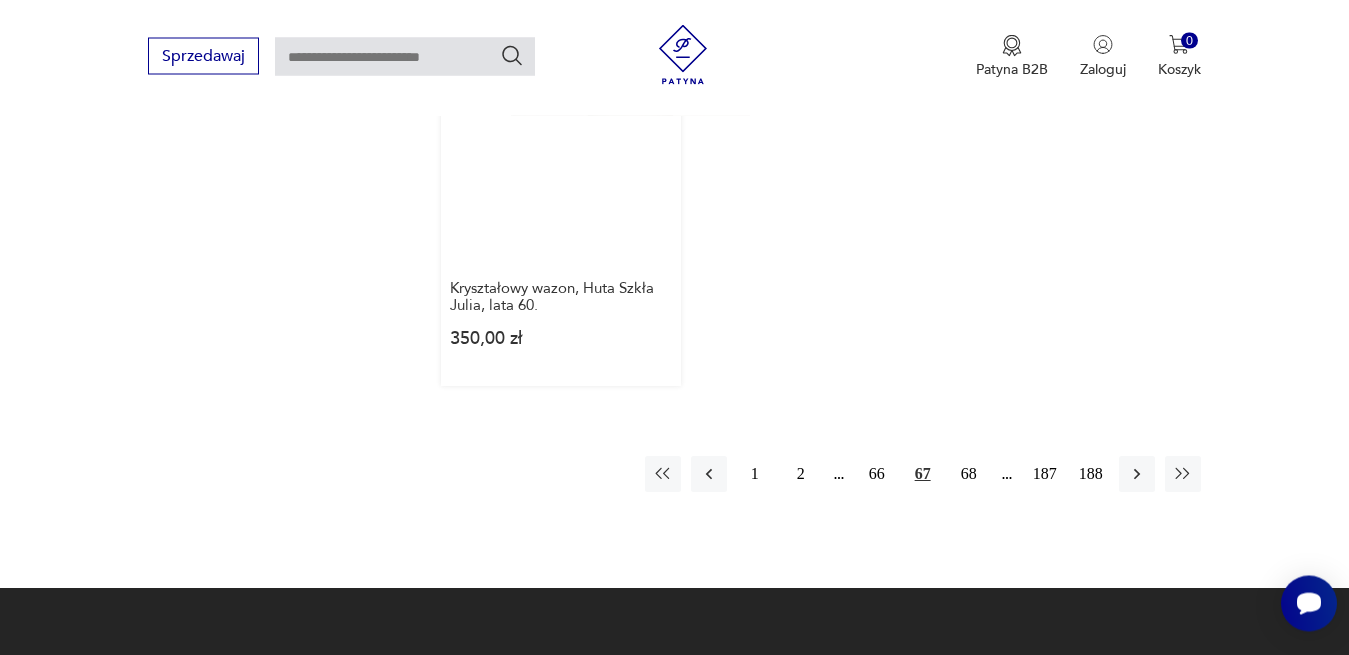 scroll, scrollTop: 2980, scrollLeft: 0, axis: vertical 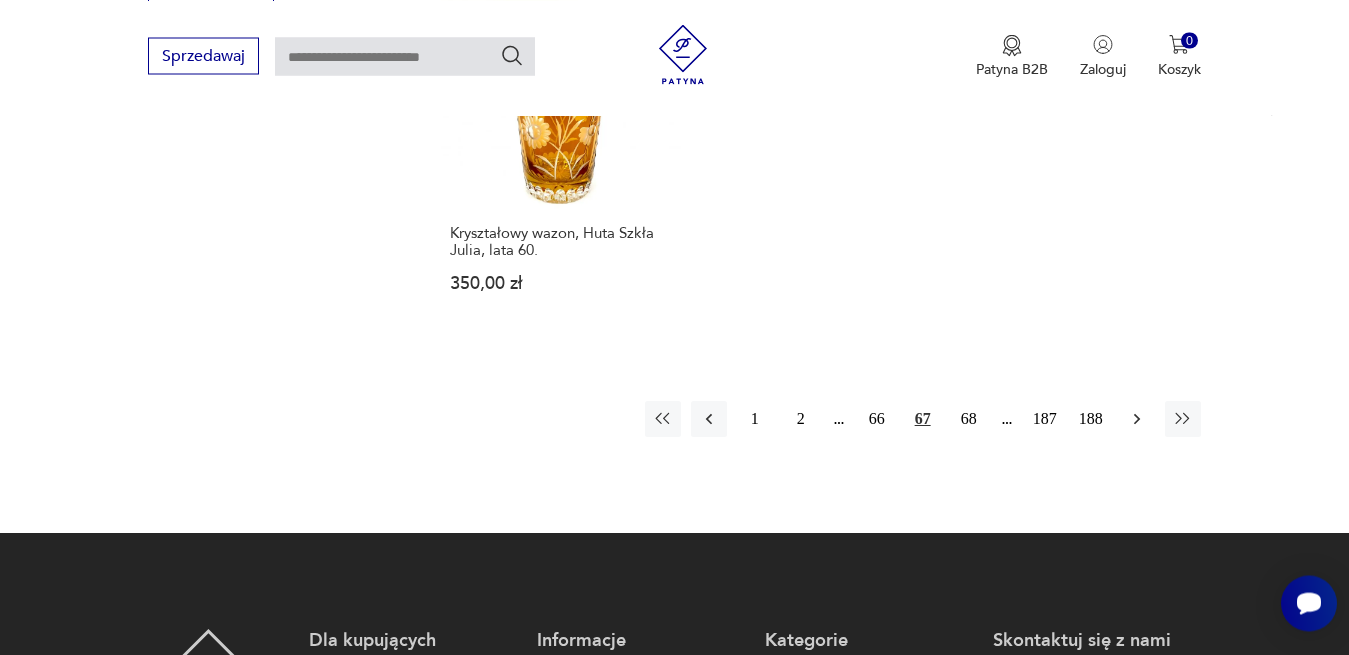 click 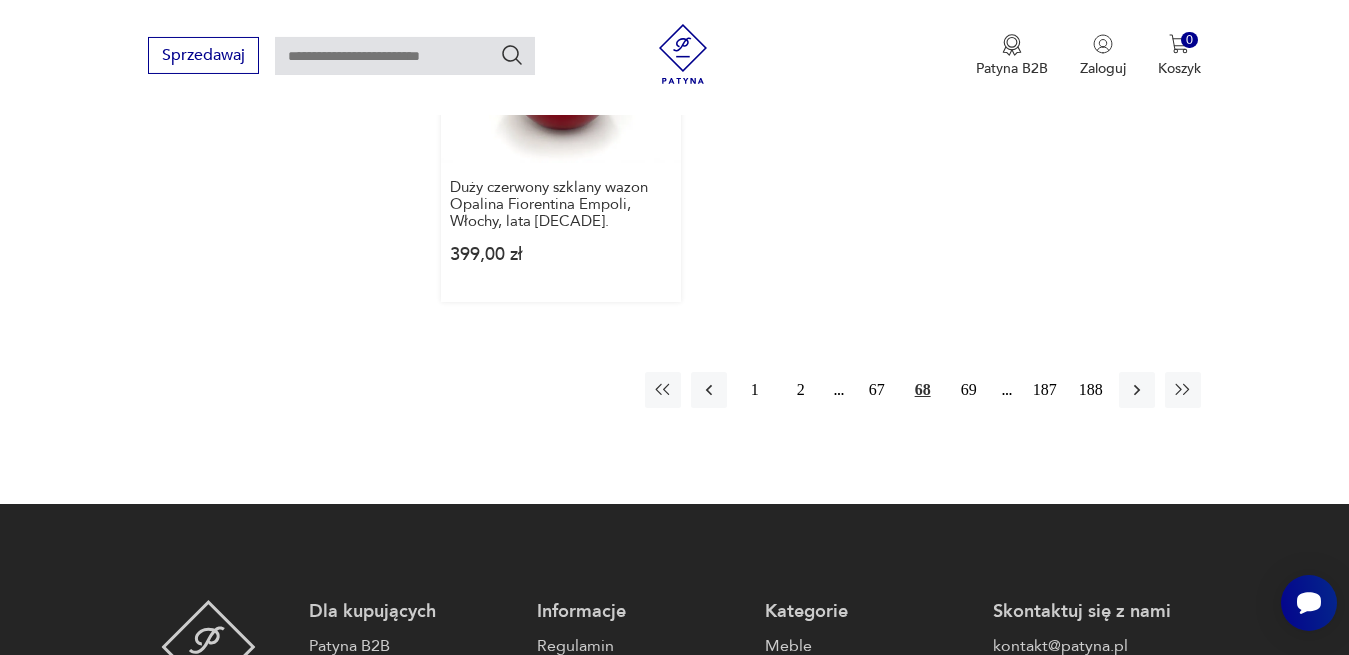 scroll, scrollTop: 3082, scrollLeft: 0, axis: vertical 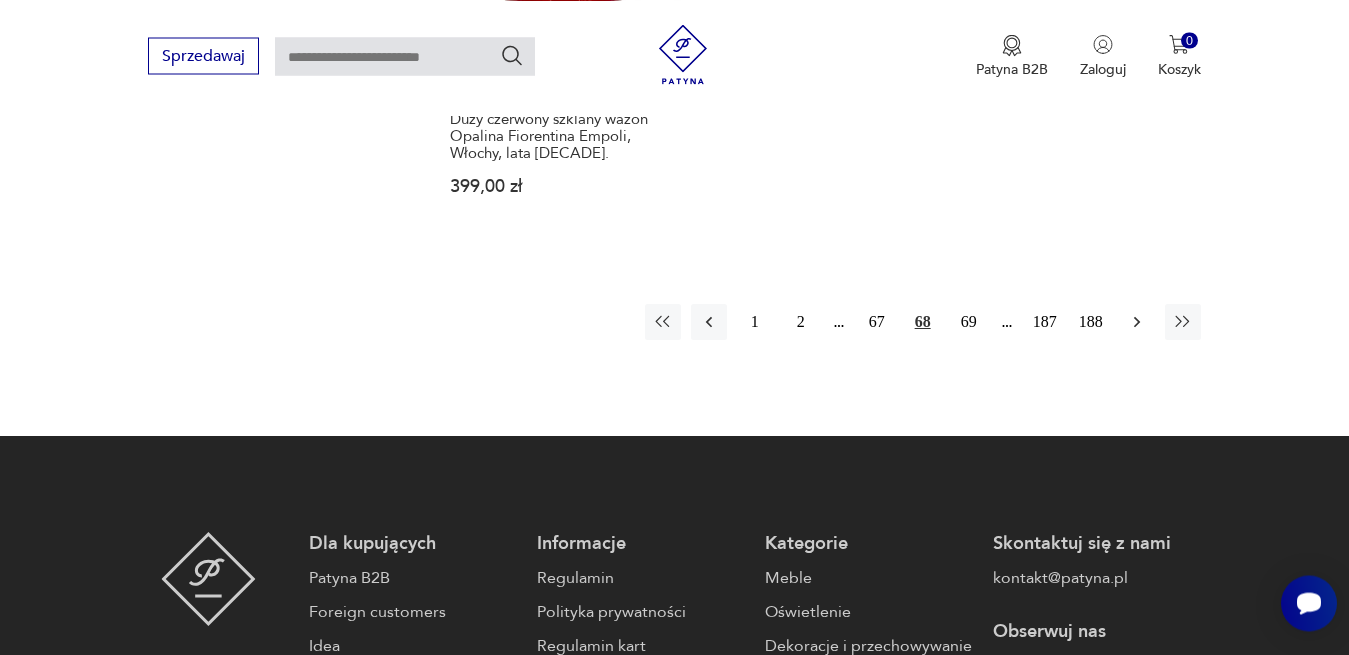 click 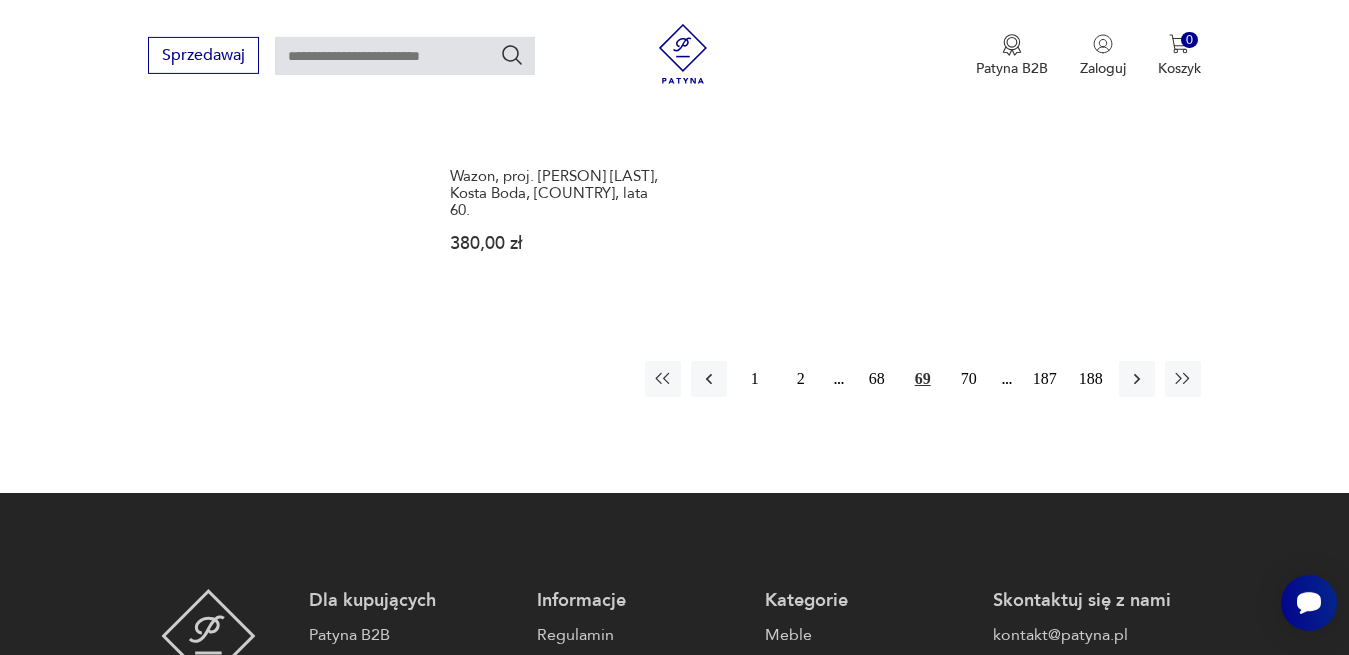 scroll, scrollTop: 3082, scrollLeft: 0, axis: vertical 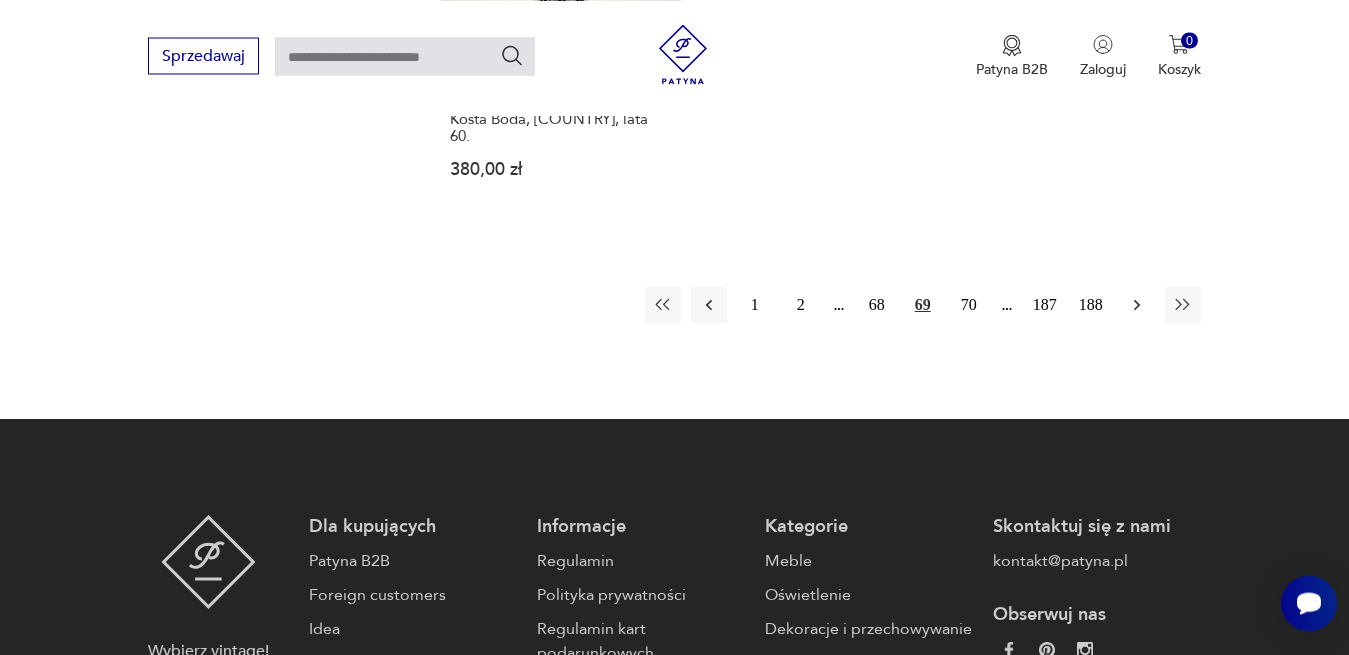 click 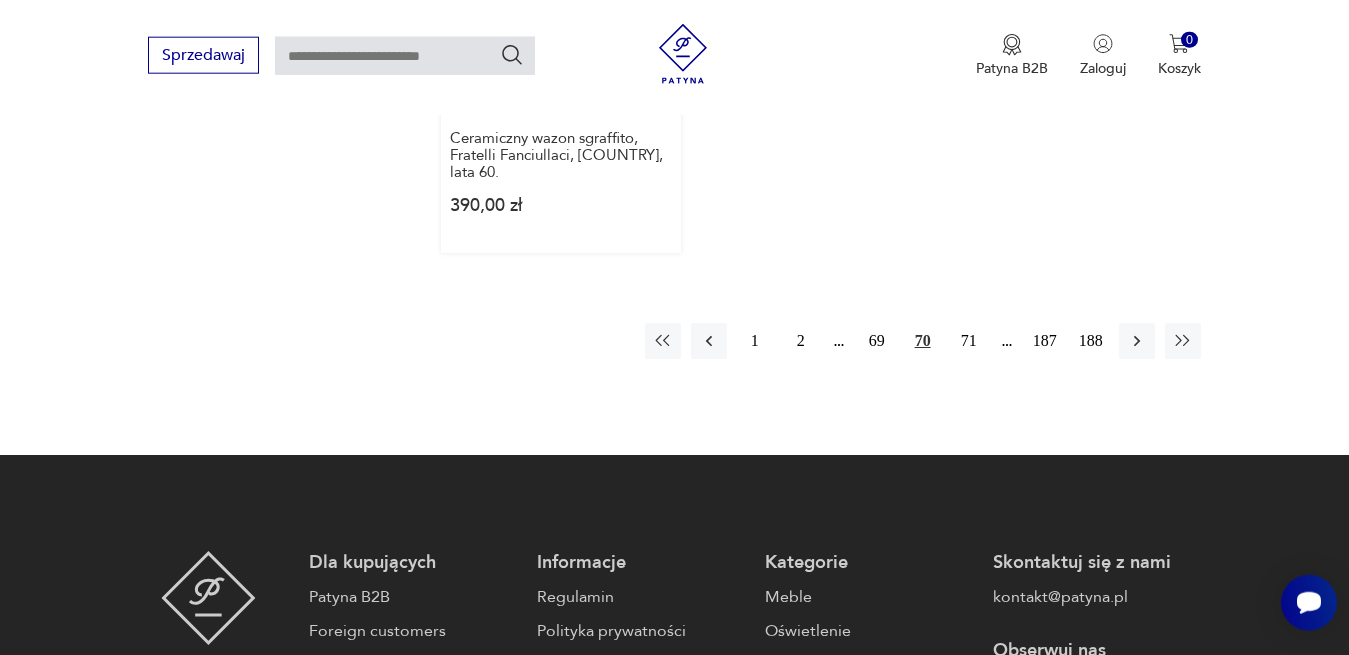 scroll, scrollTop: 3082, scrollLeft: 0, axis: vertical 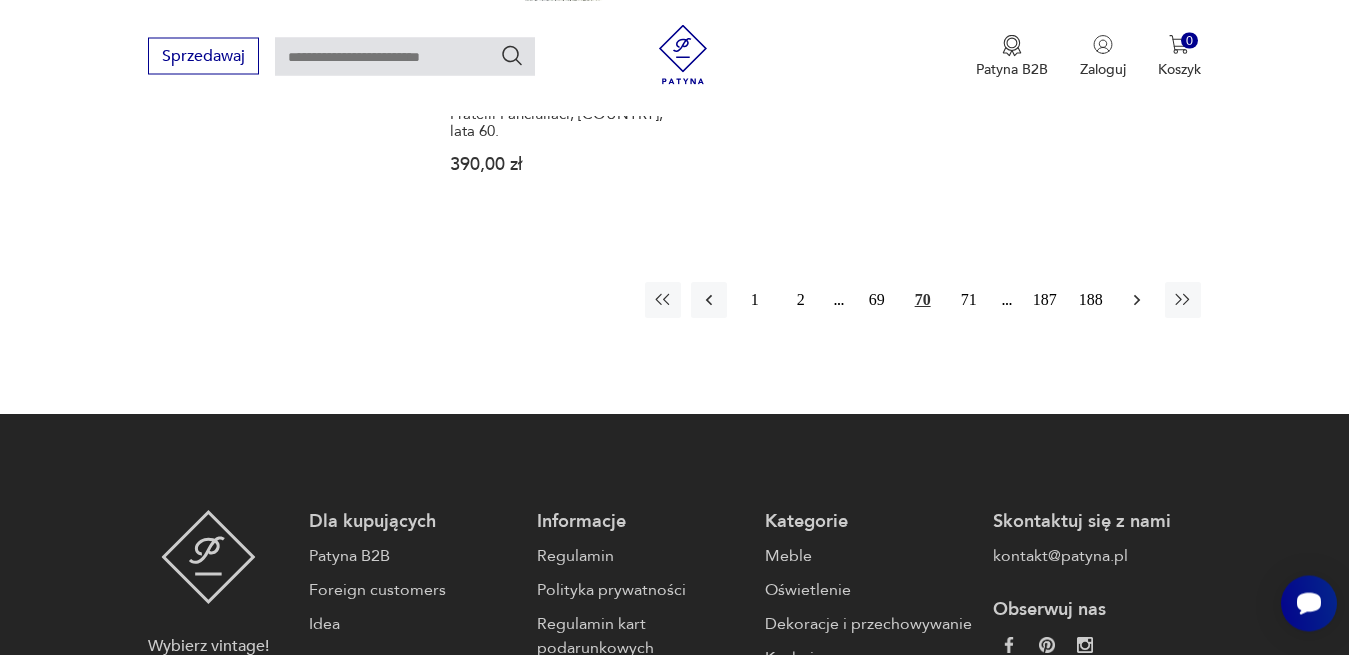 click 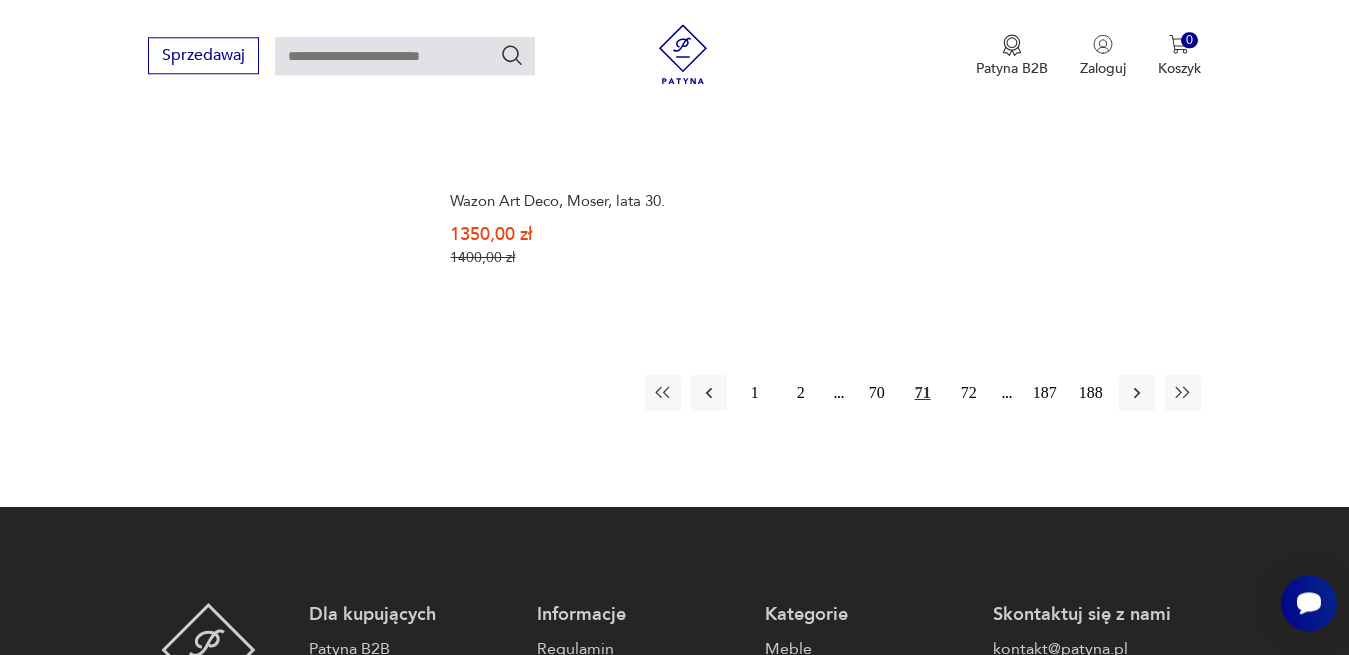 scroll, scrollTop: 3082, scrollLeft: 0, axis: vertical 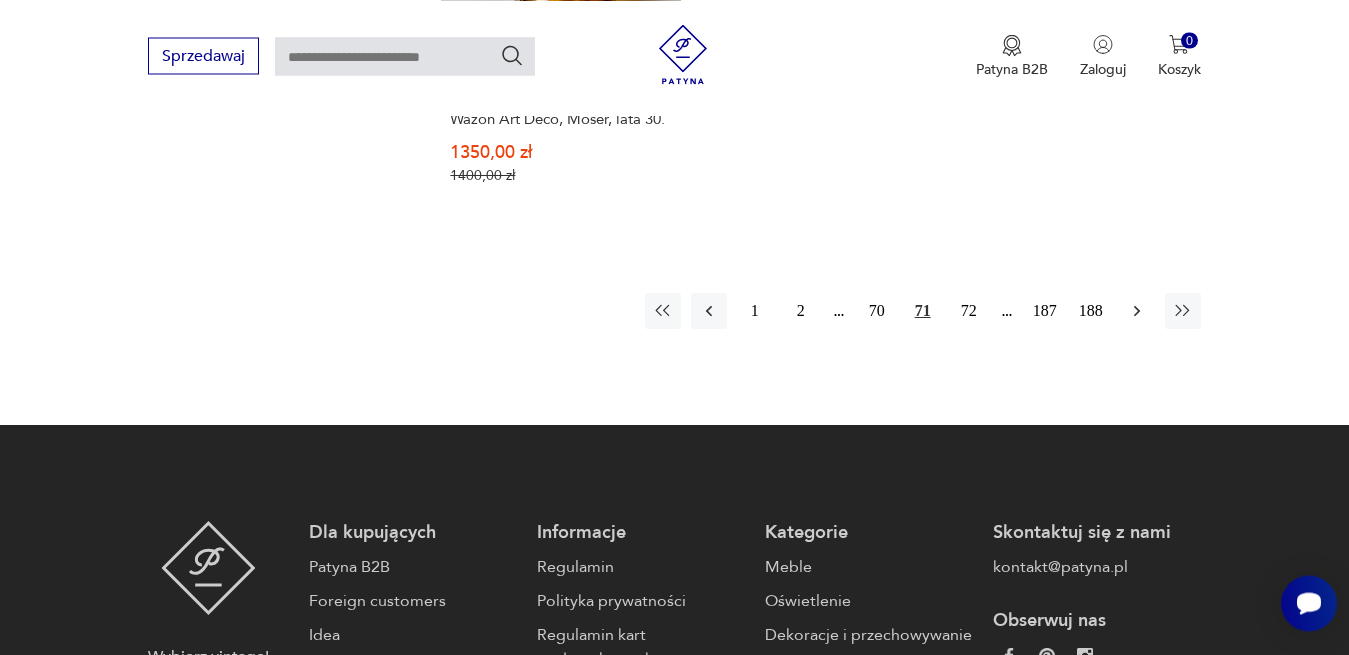 click 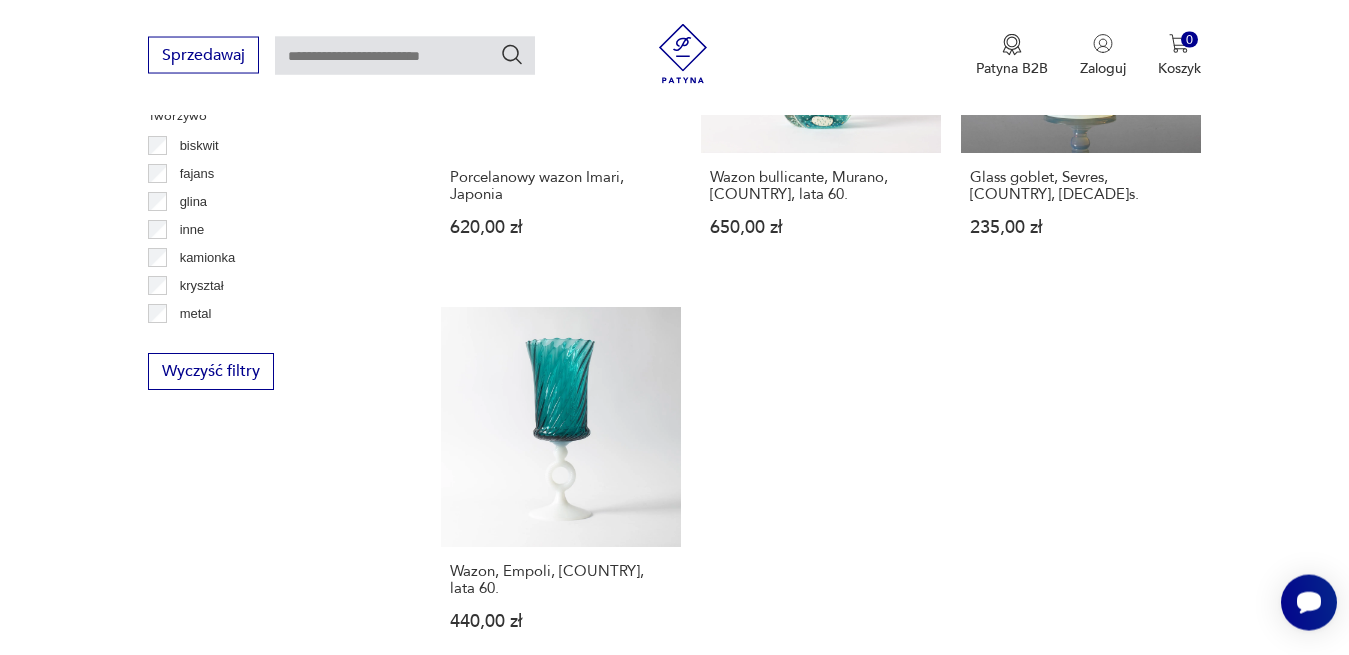 scroll, scrollTop: 2980, scrollLeft: 0, axis: vertical 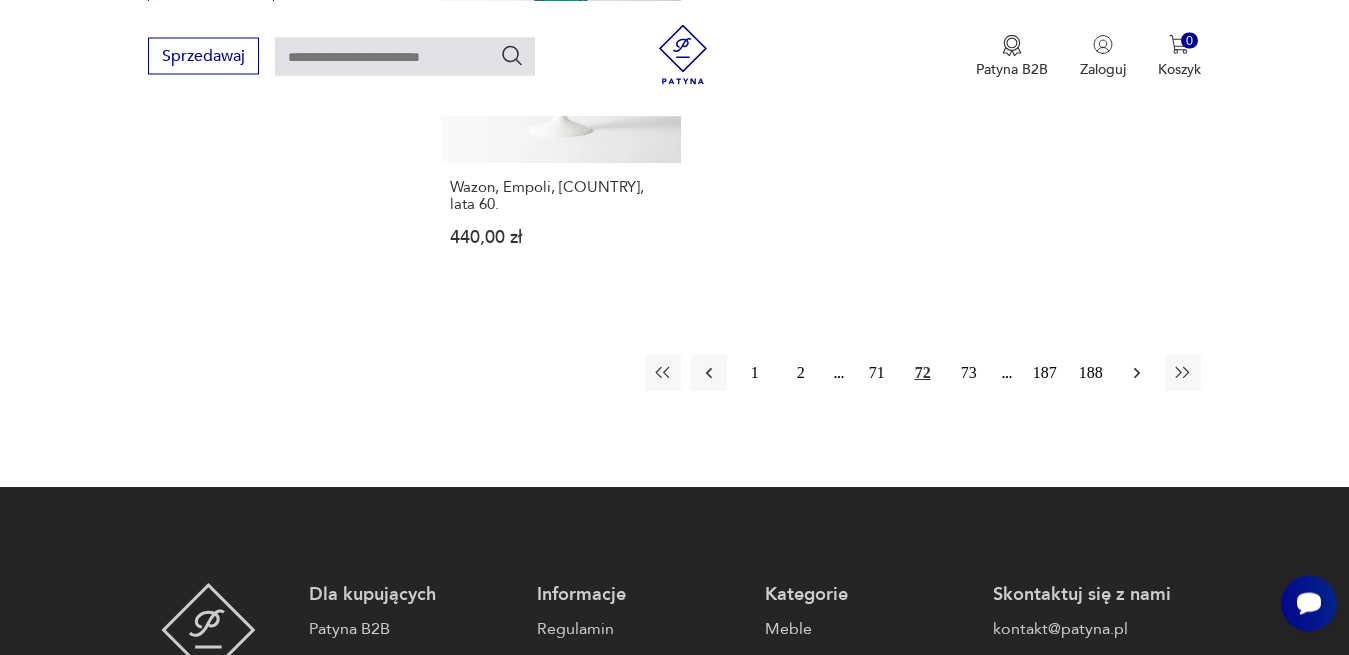 click 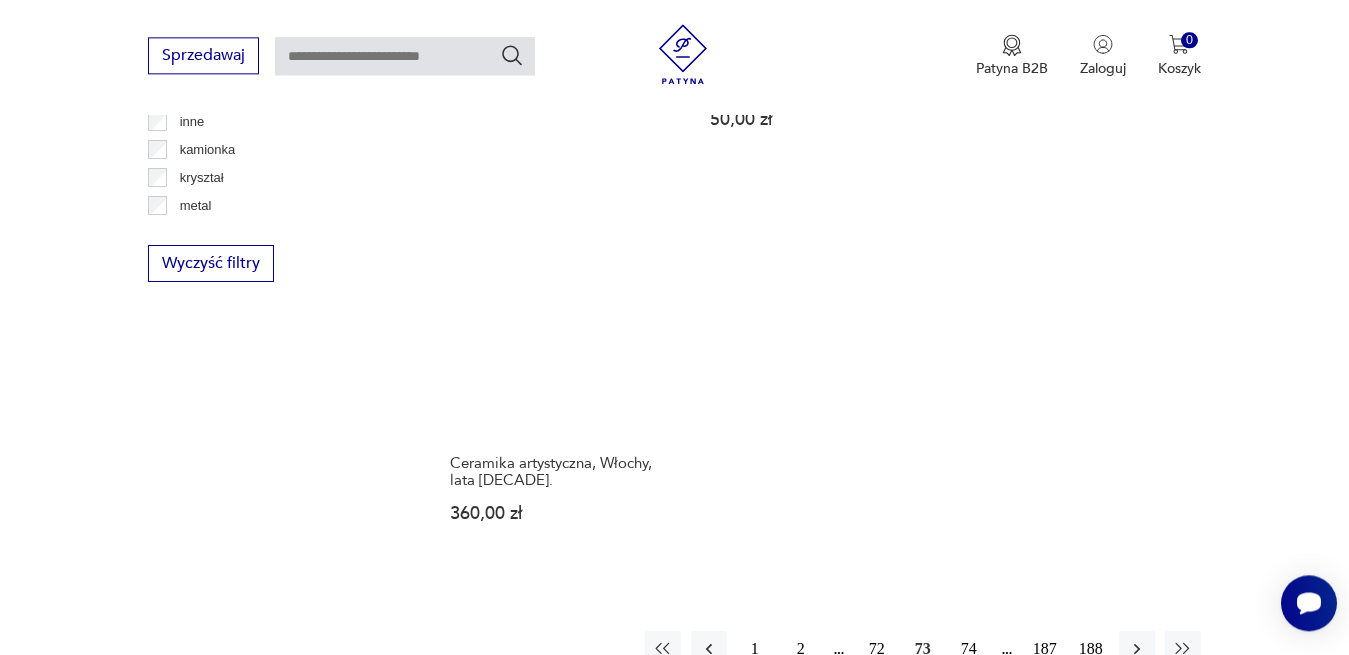 scroll, scrollTop: 2980, scrollLeft: 0, axis: vertical 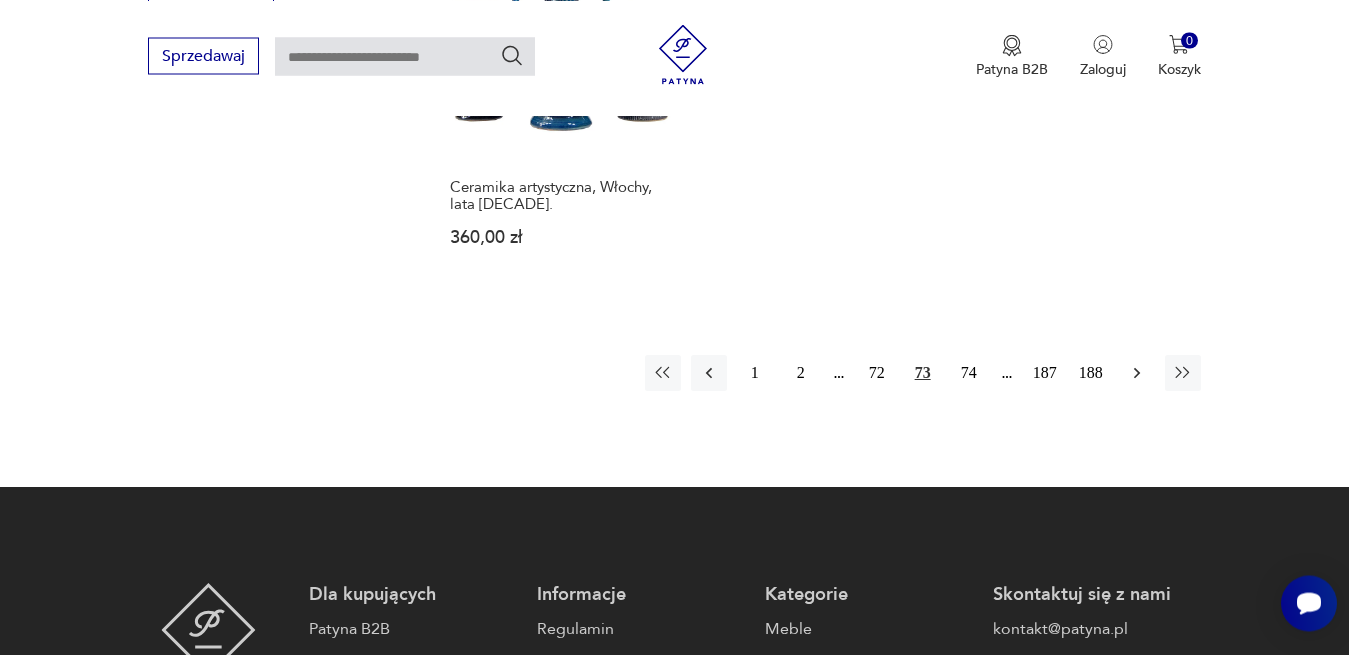 click 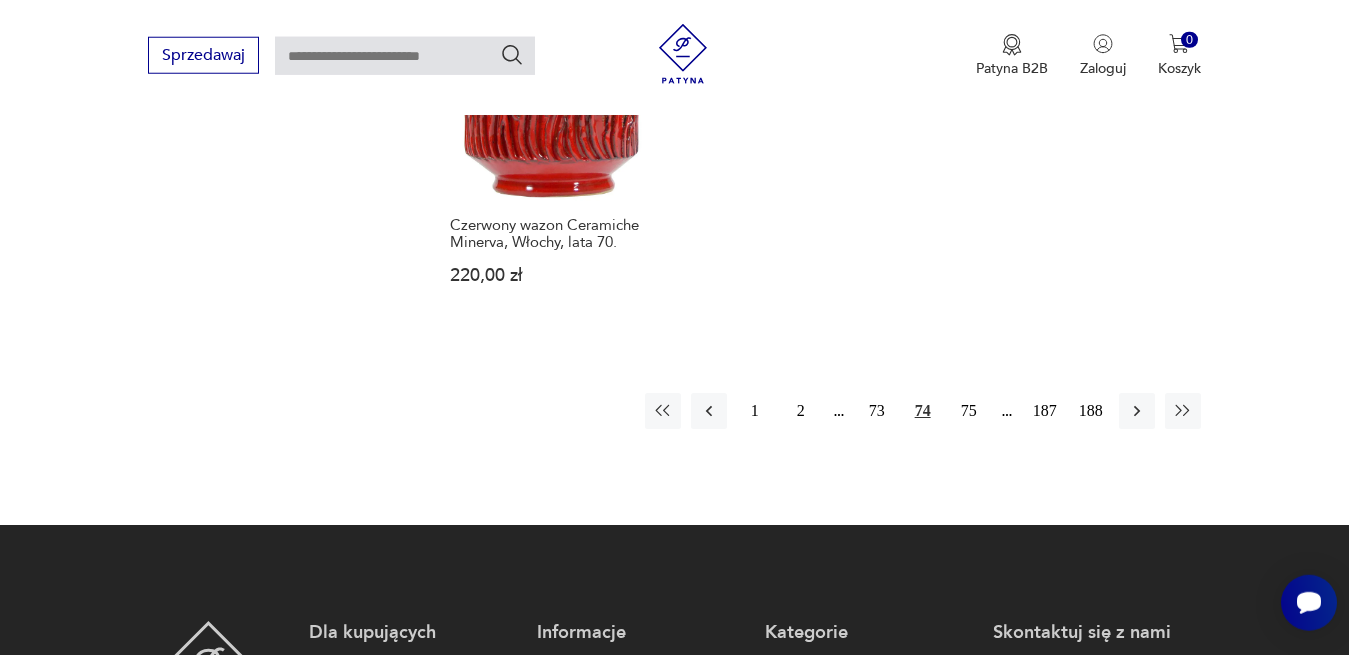 scroll, scrollTop: 2980, scrollLeft: 0, axis: vertical 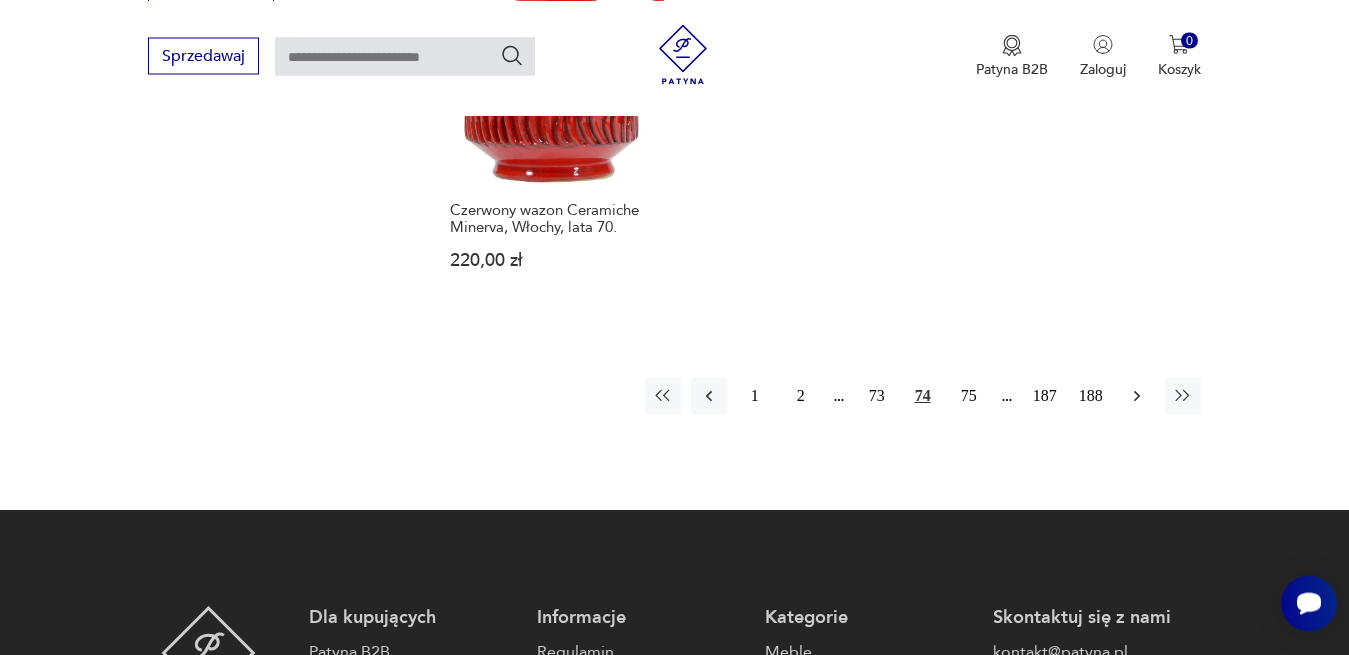click 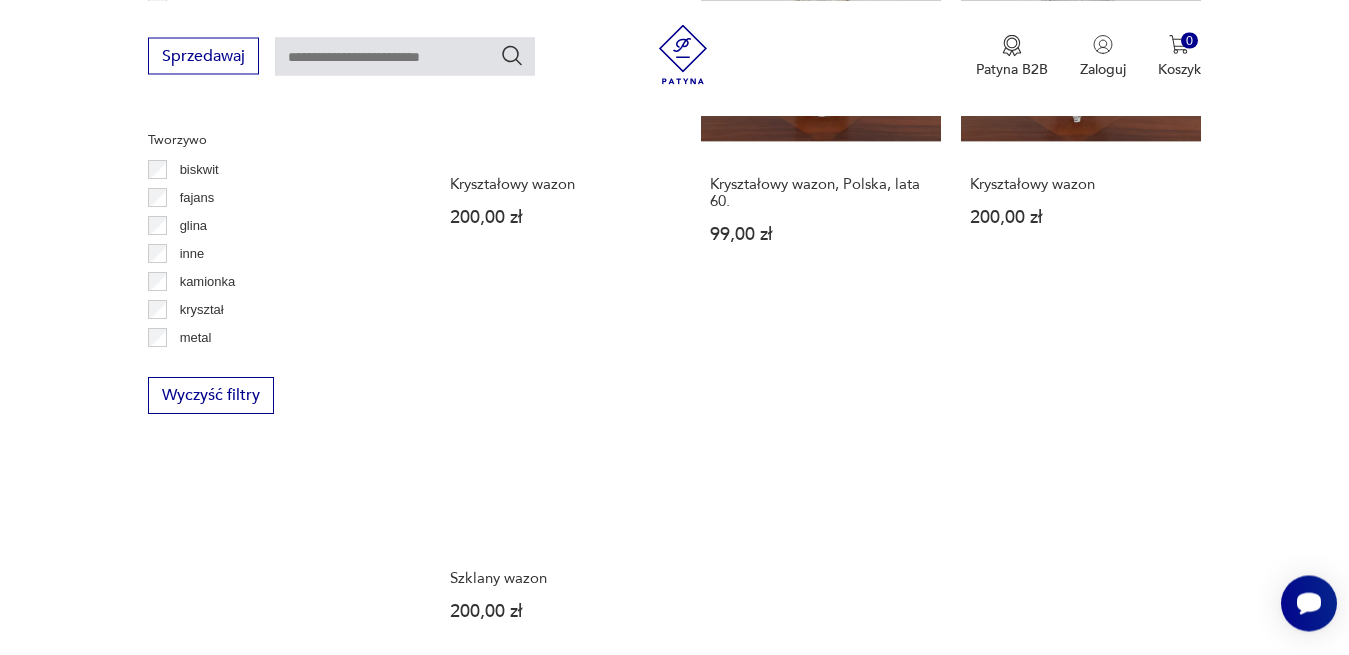 scroll, scrollTop: 2980, scrollLeft: 0, axis: vertical 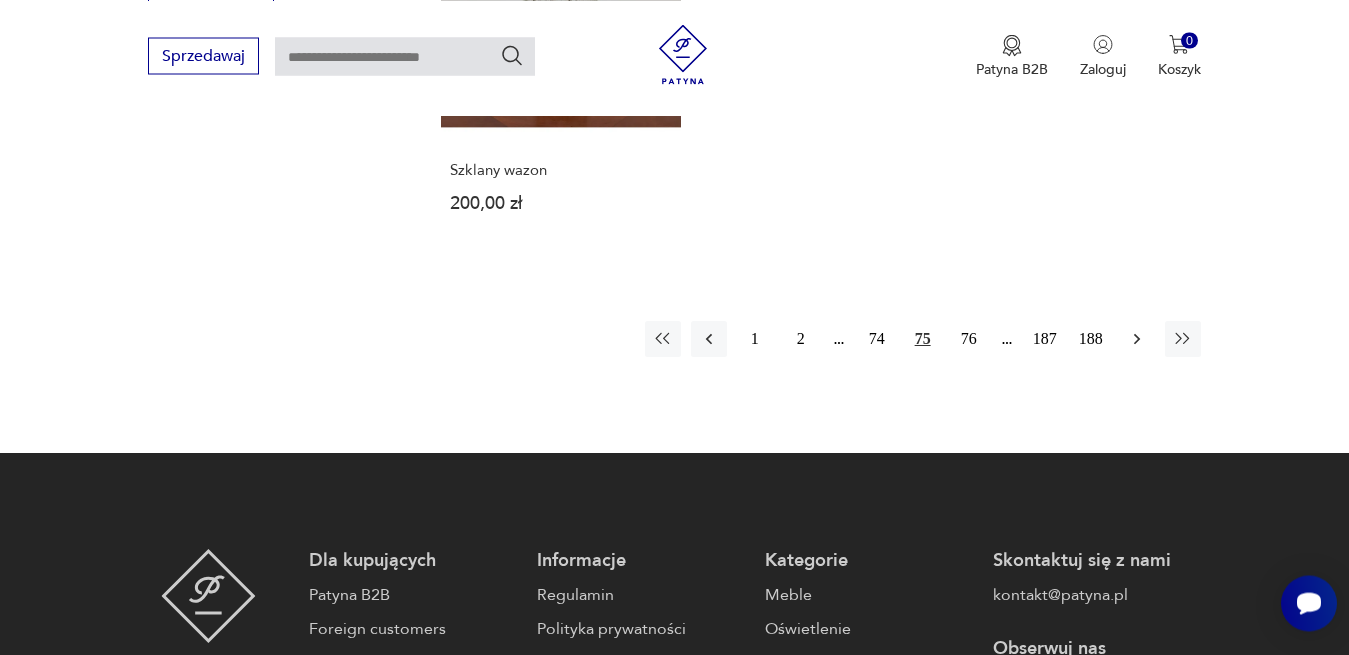 click 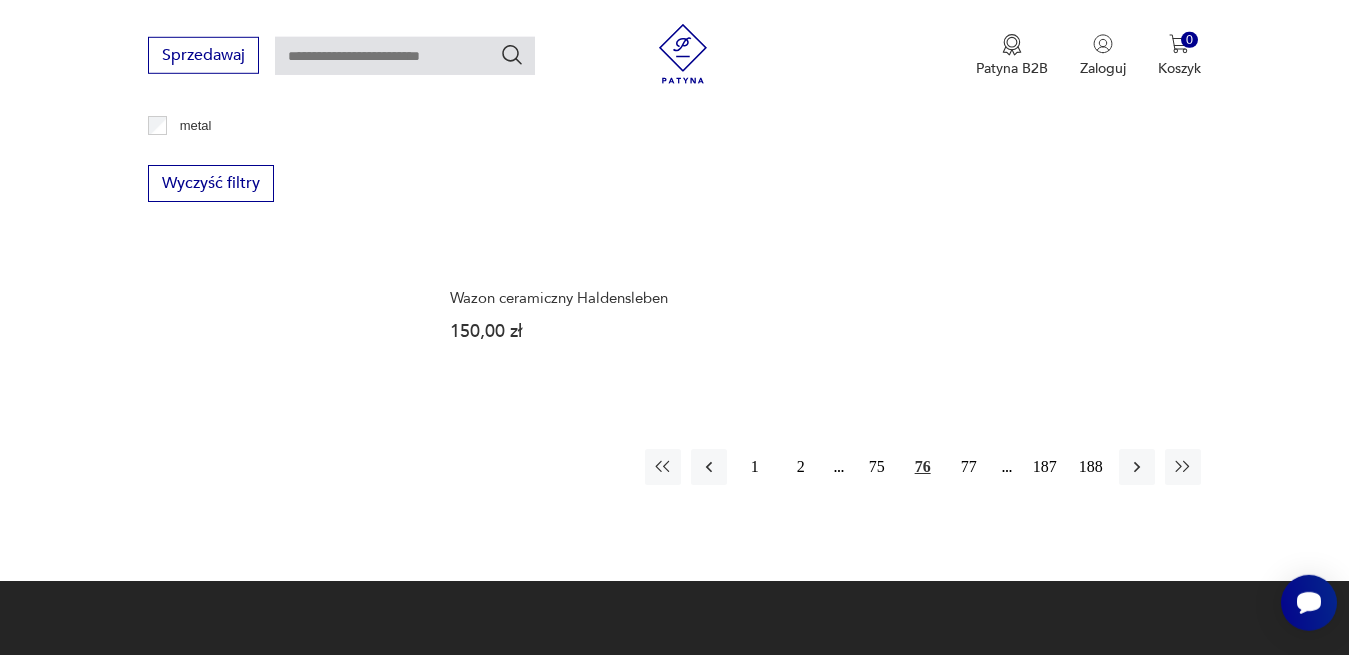 scroll, scrollTop: 2878, scrollLeft: 0, axis: vertical 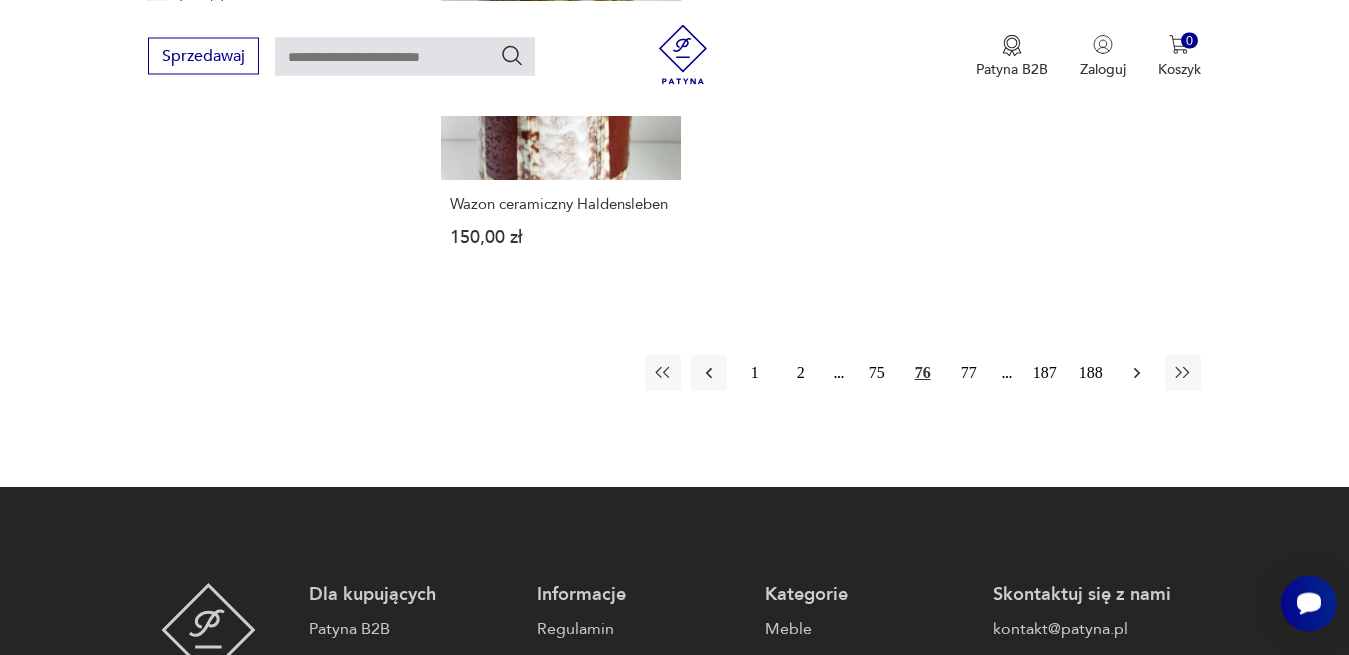 click 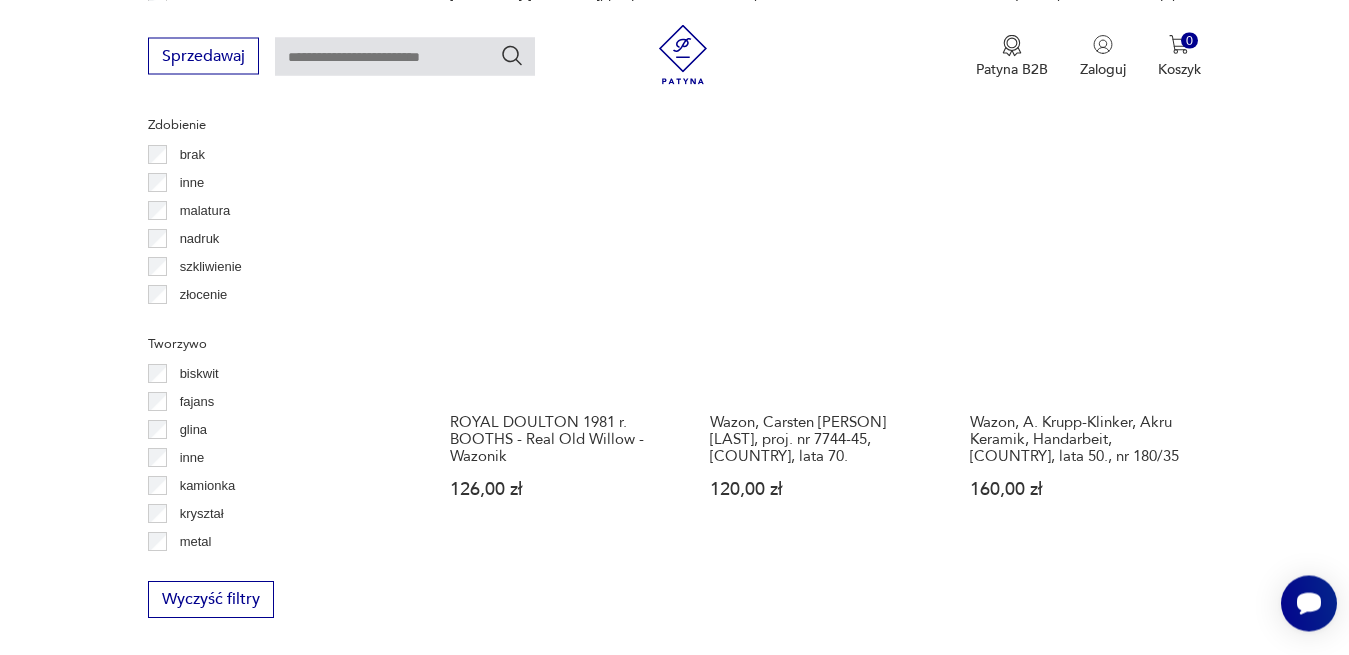 scroll, scrollTop: 2776, scrollLeft: 0, axis: vertical 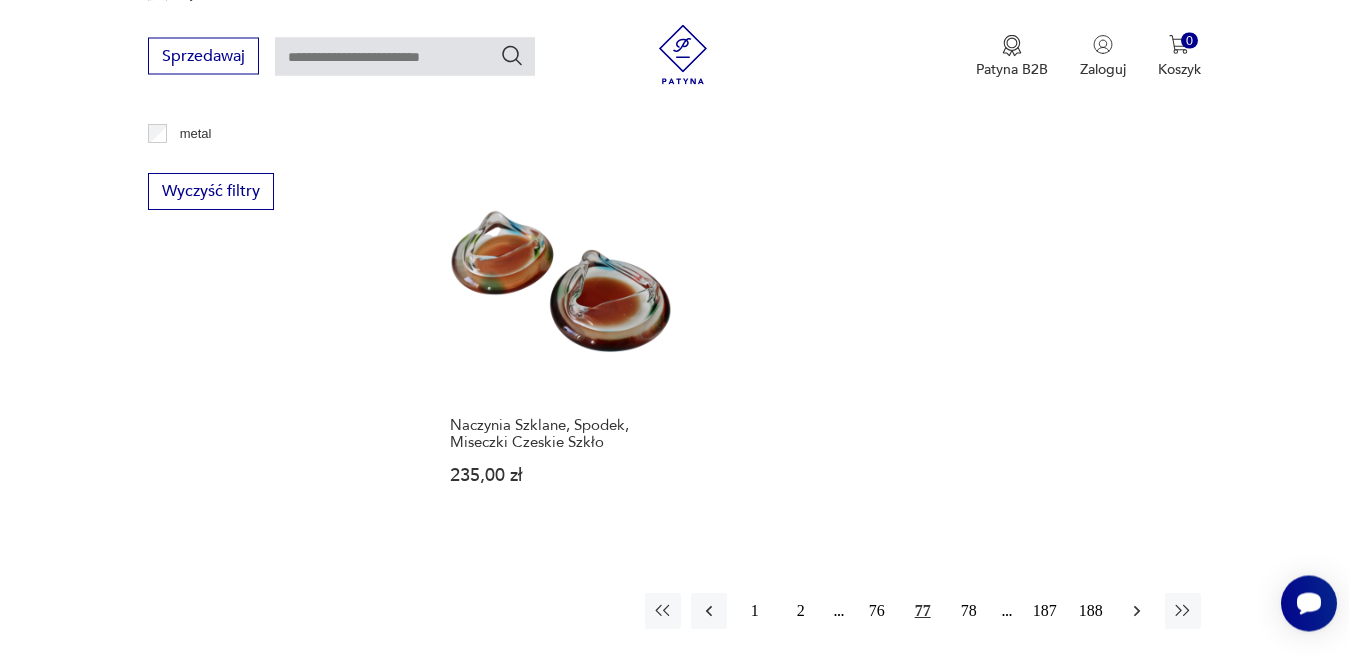 click 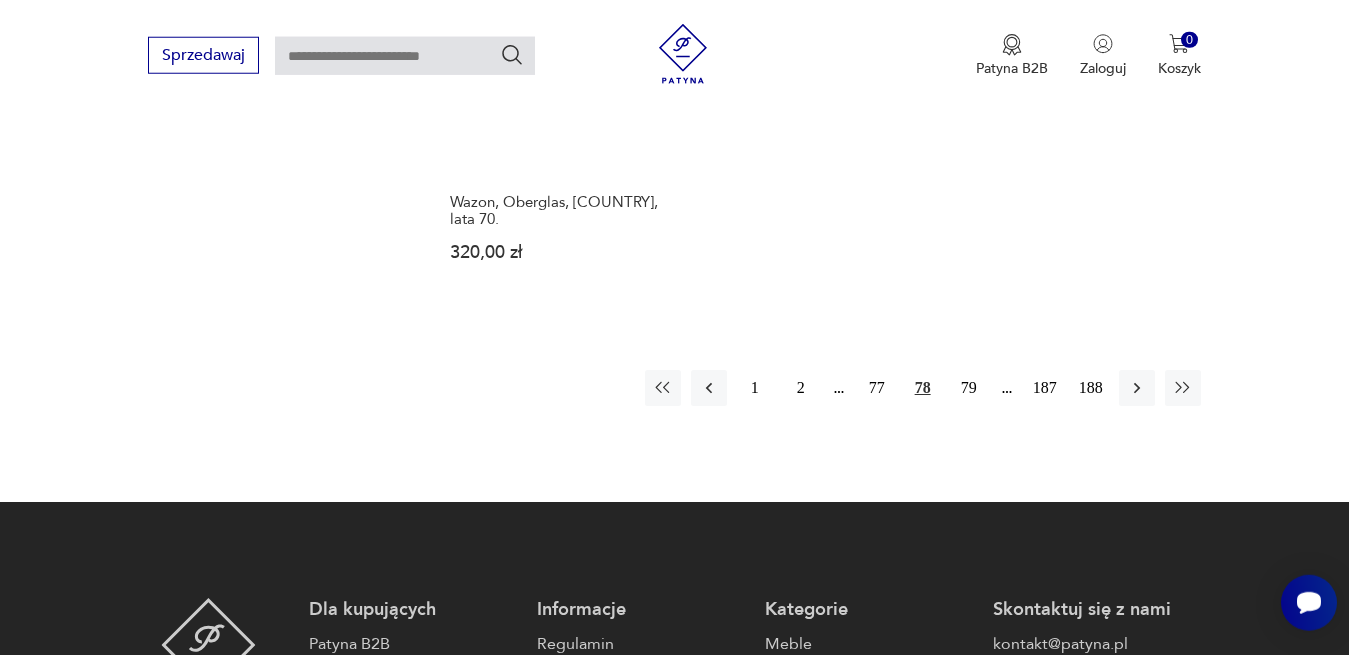 scroll, scrollTop: 3082, scrollLeft: 0, axis: vertical 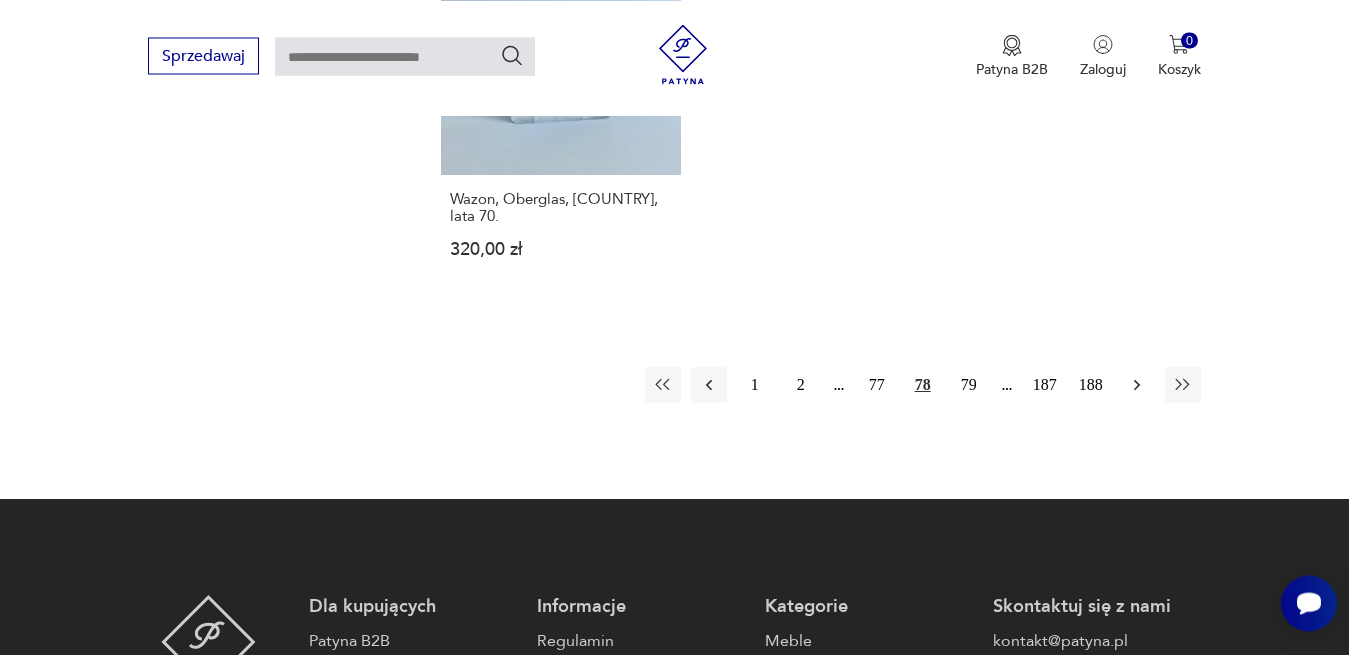 click 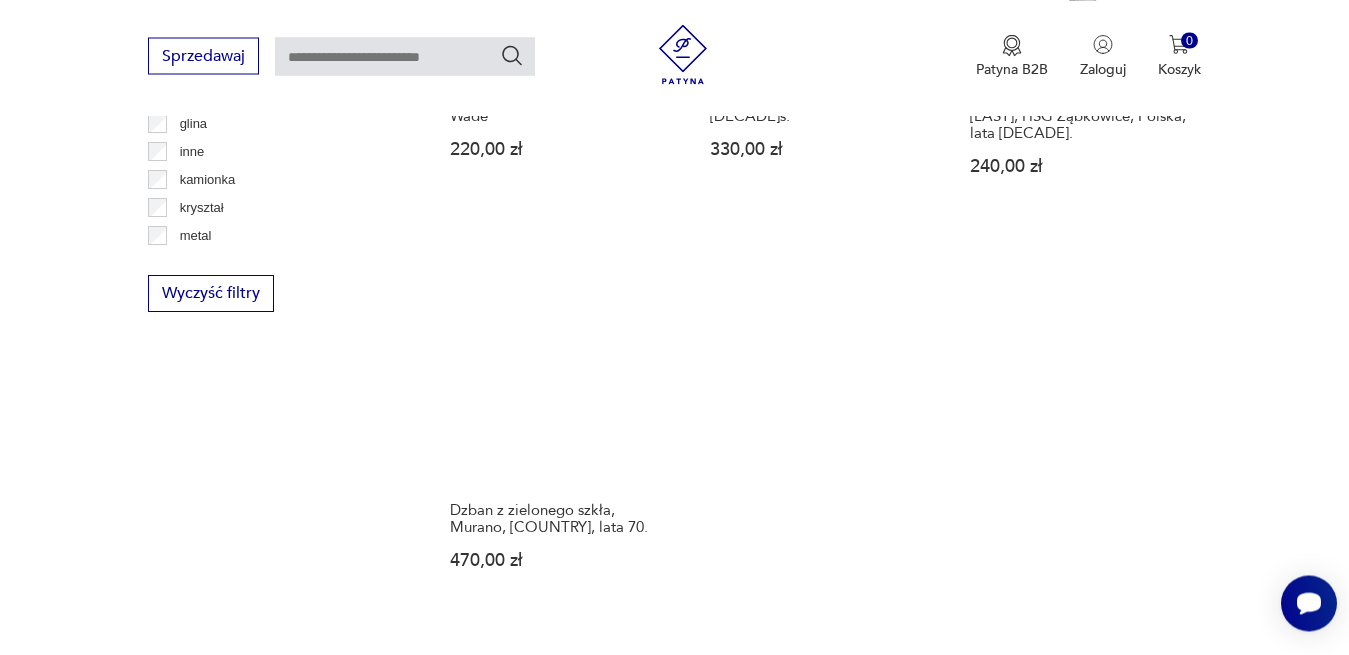 scroll, scrollTop: 2980, scrollLeft: 0, axis: vertical 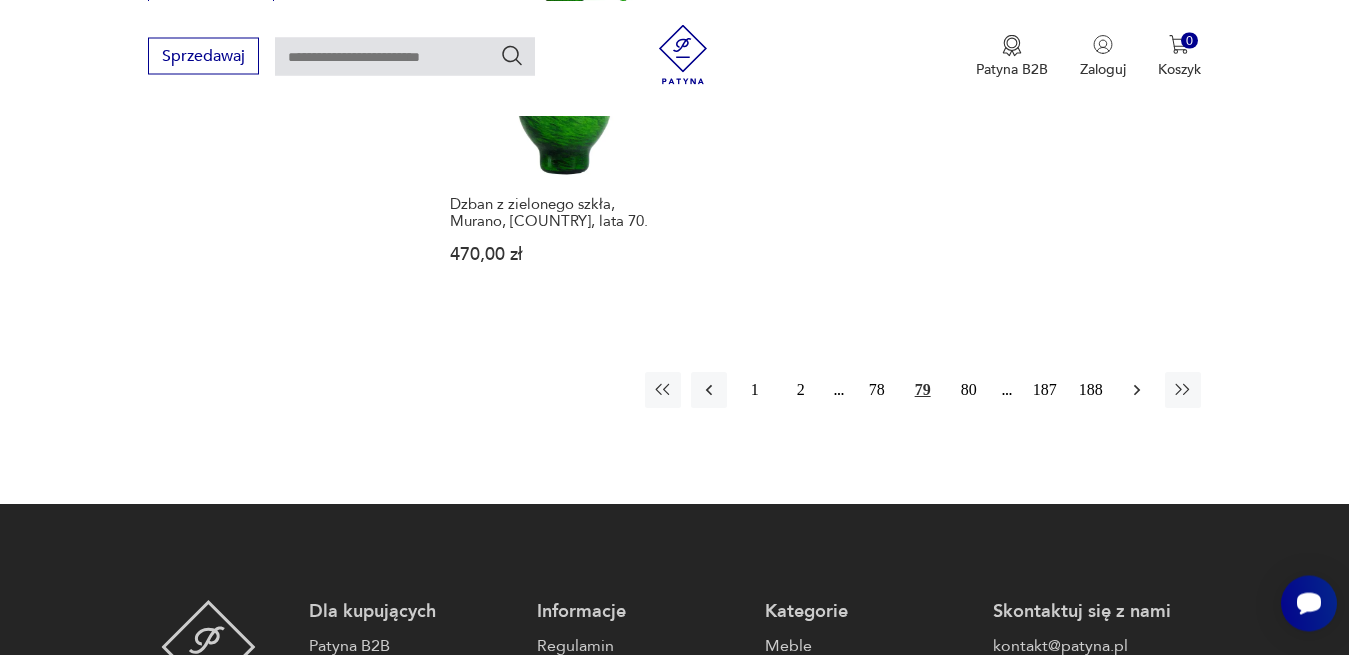 click 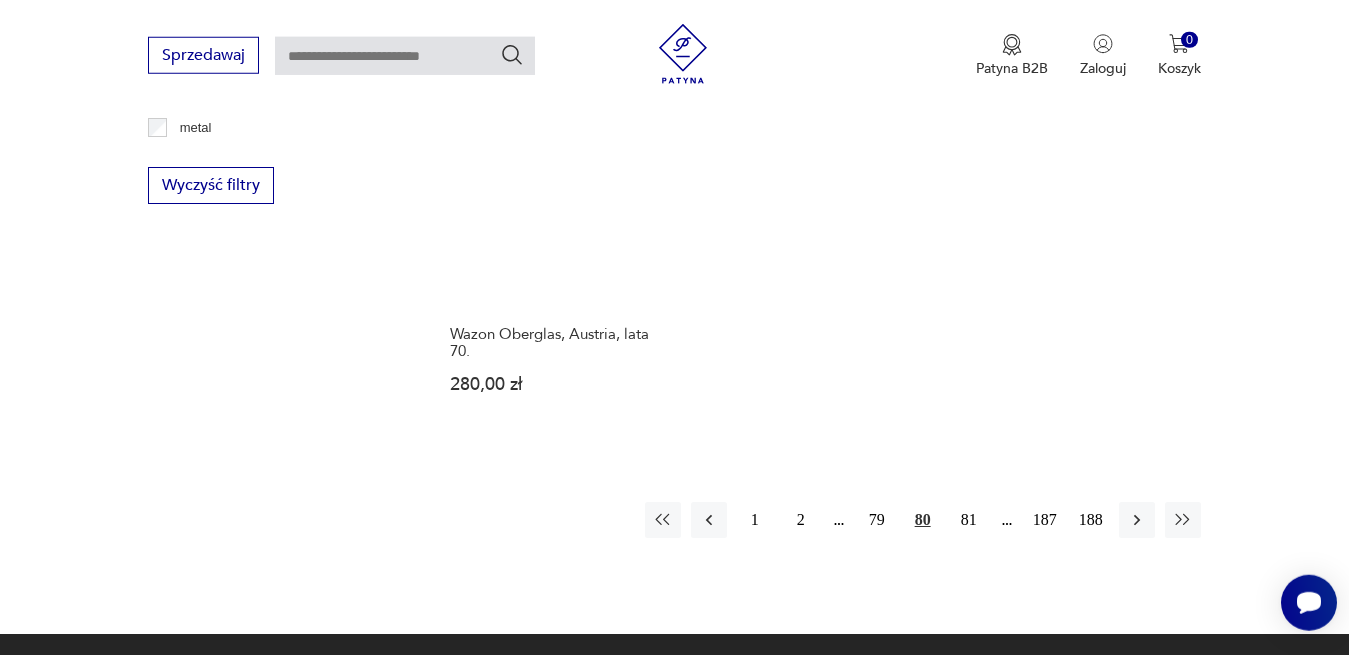 scroll, scrollTop: 2878, scrollLeft: 0, axis: vertical 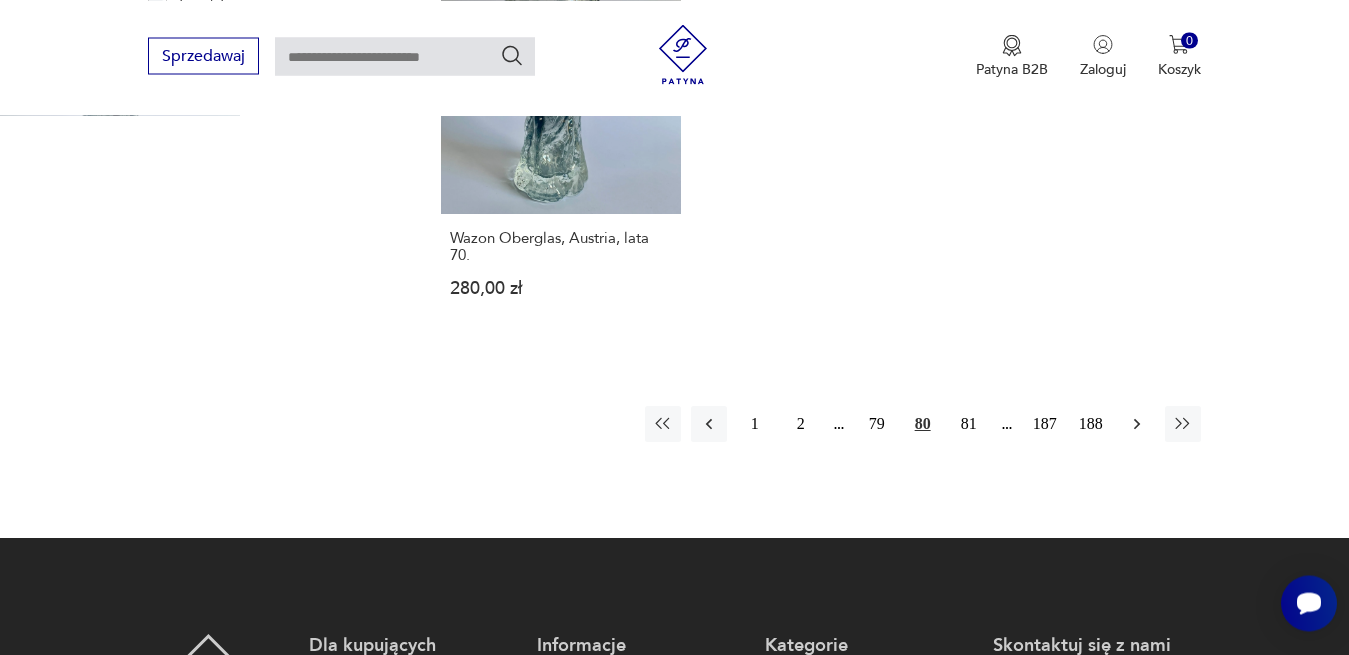 click 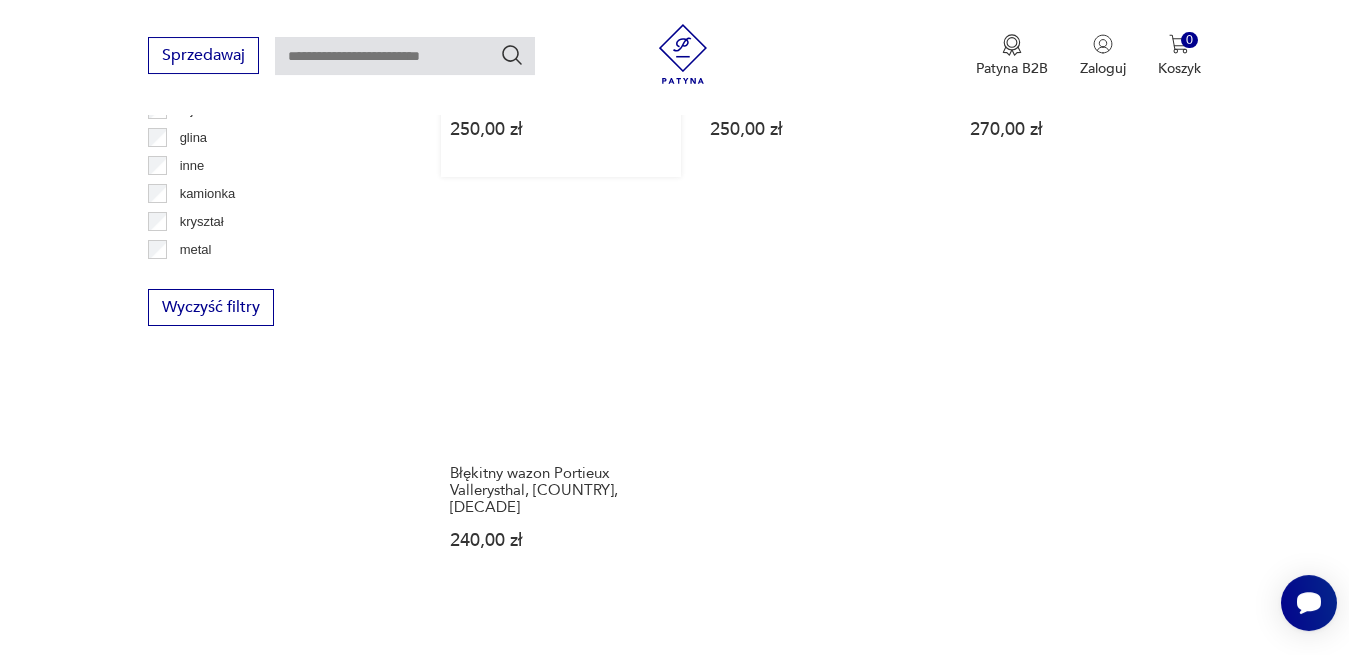 scroll, scrollTop: 2776, scrollLeft: 0, axis: vertical 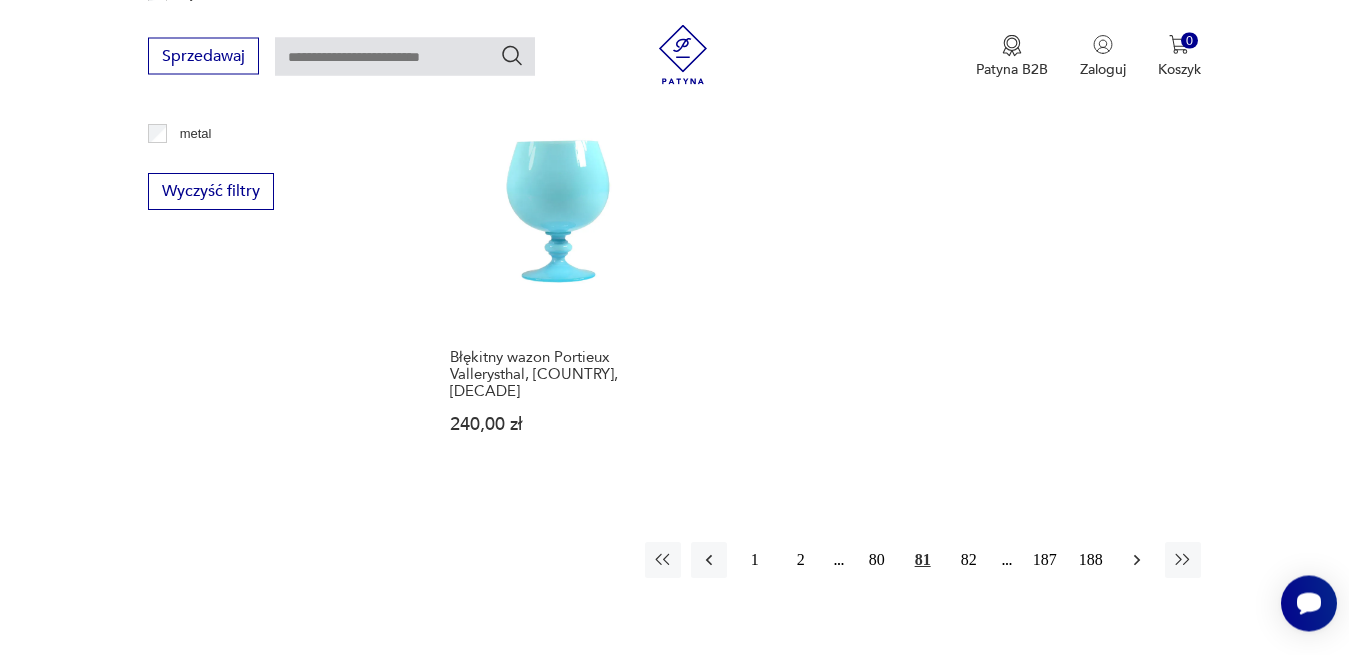 click 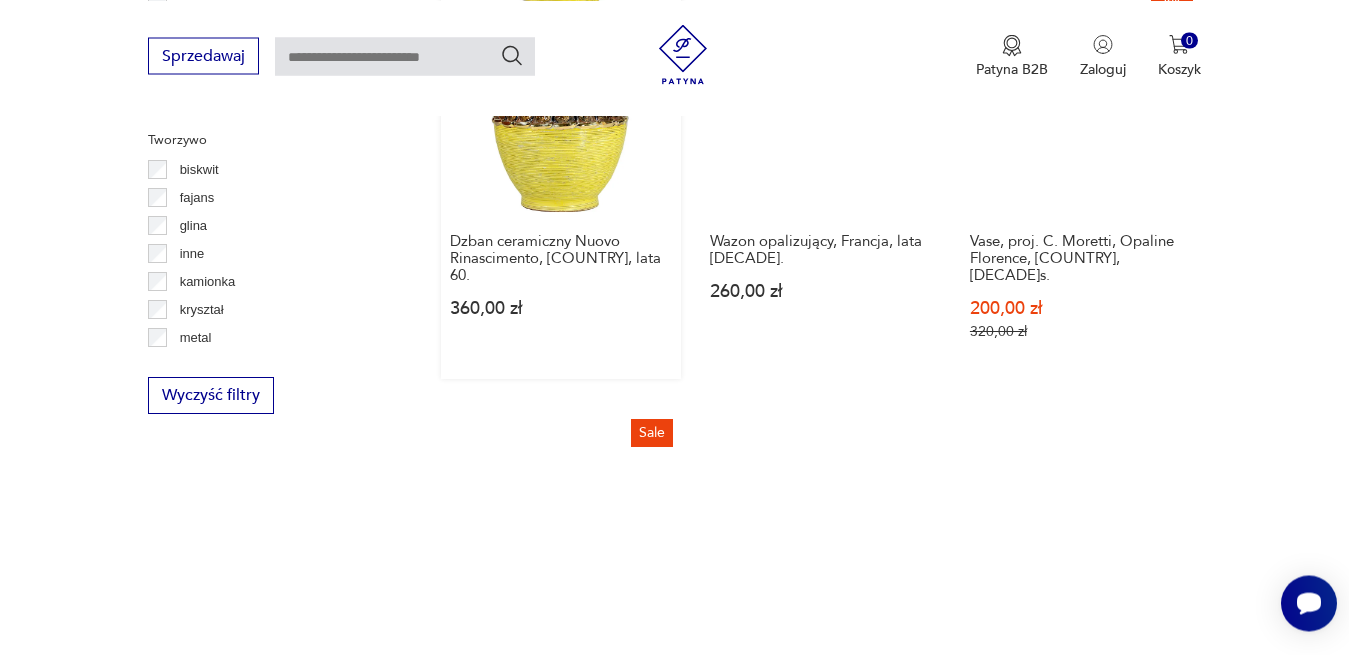 scroll, scrollTop: 2980, scrollLeft: 0, axis: vertical 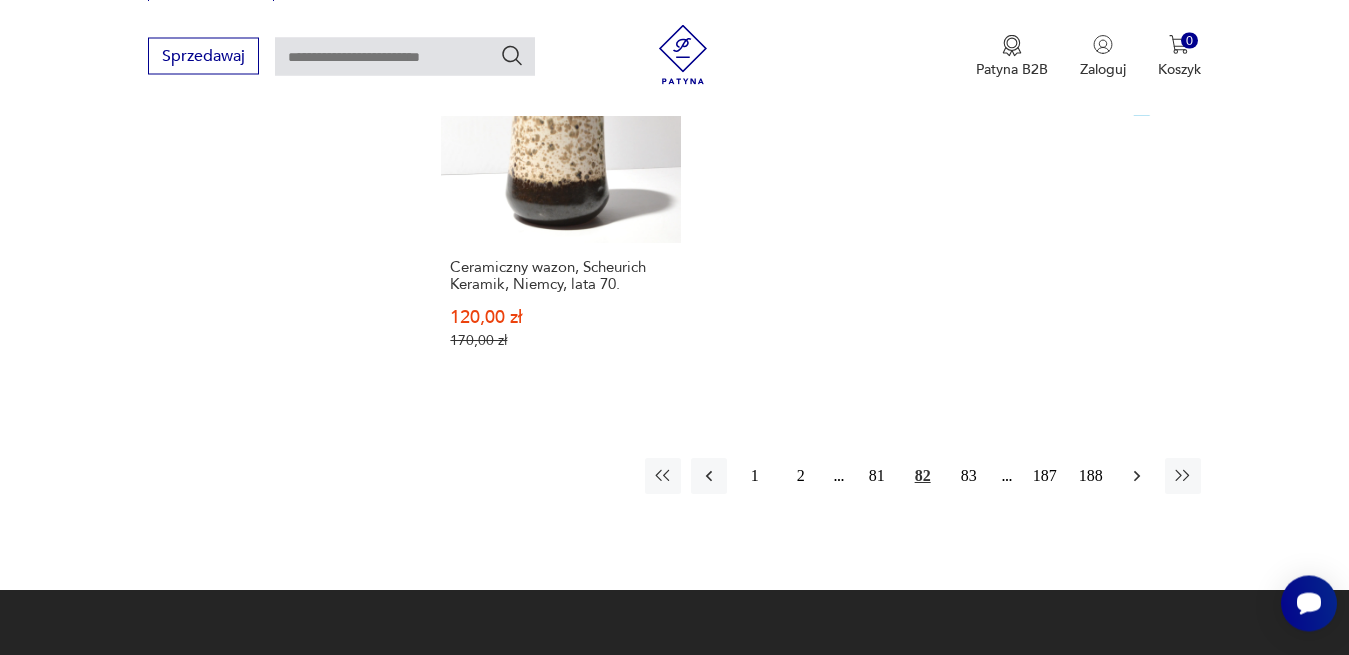 click 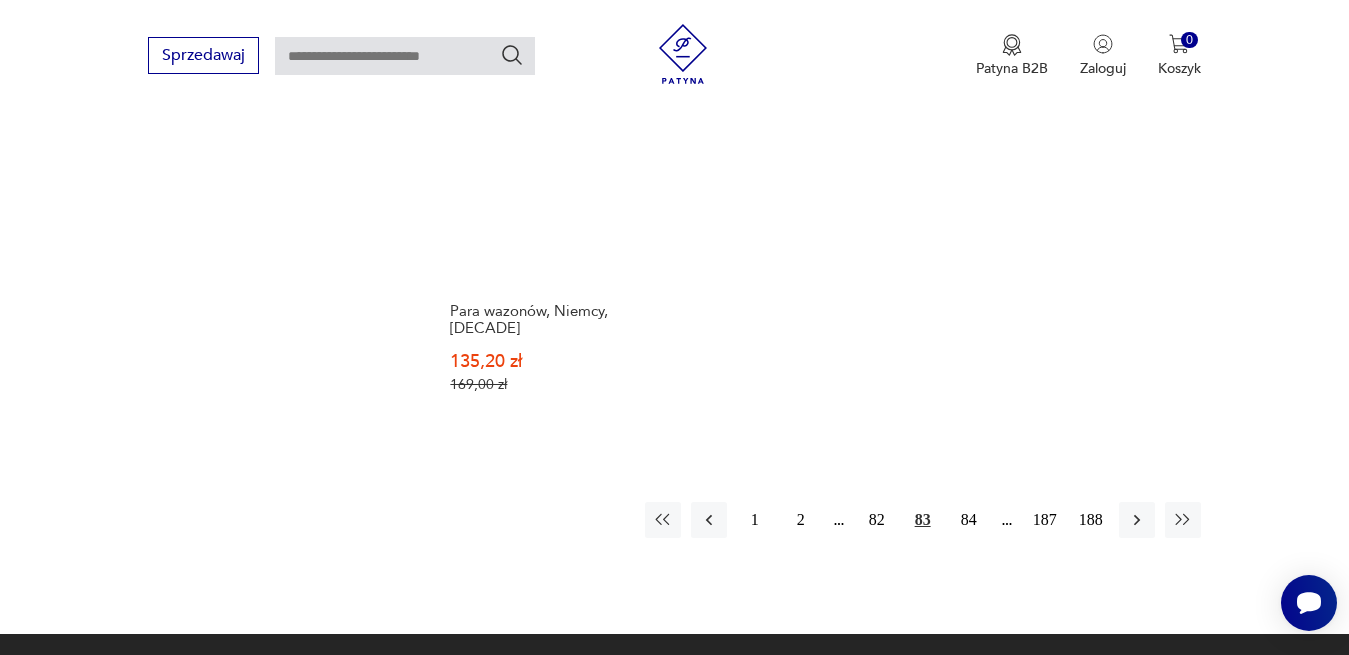 scroll, scrollTop: 2980, scrollLeft: 0, axis: vertical 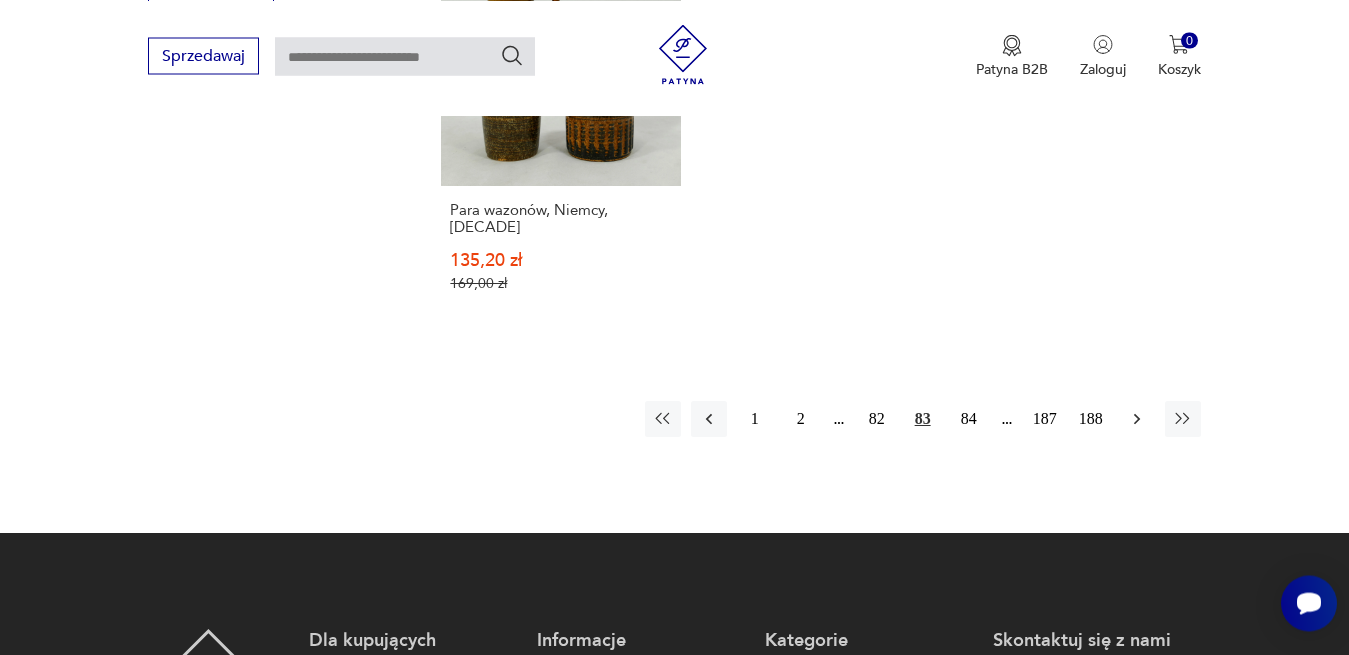 click 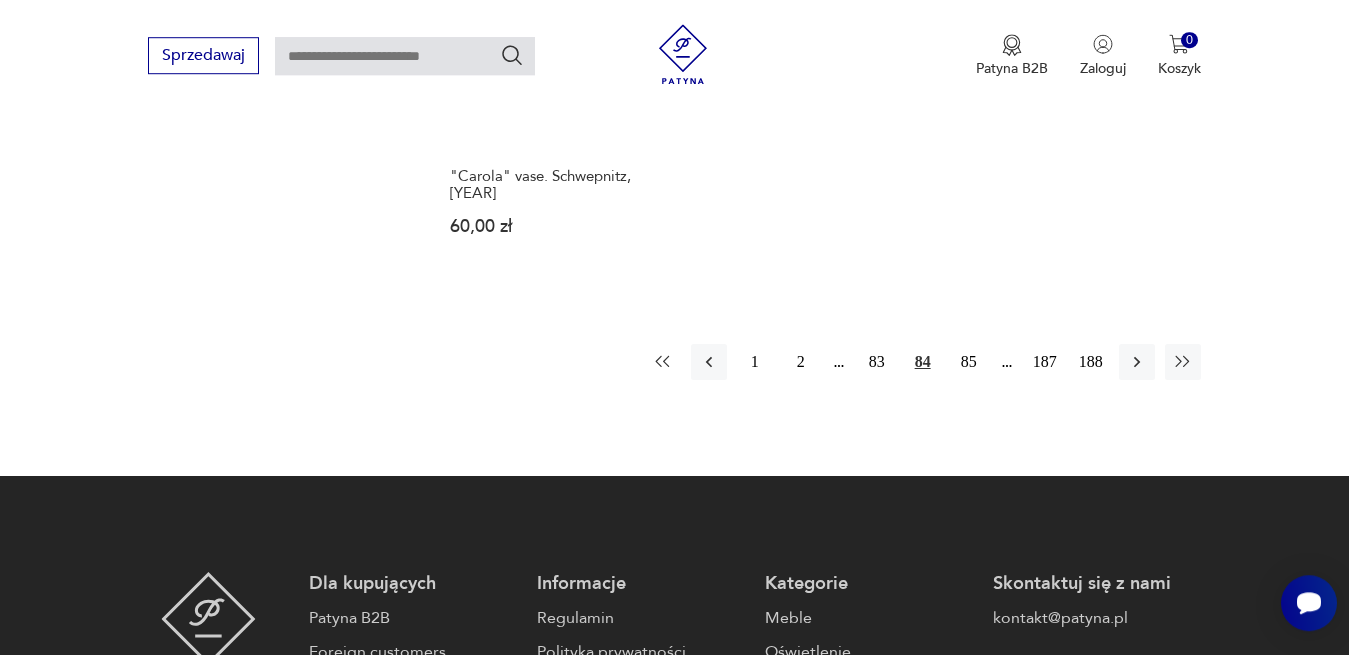 scroll, scrollTop: 2980, scrollLeft: 0, axis: vertical 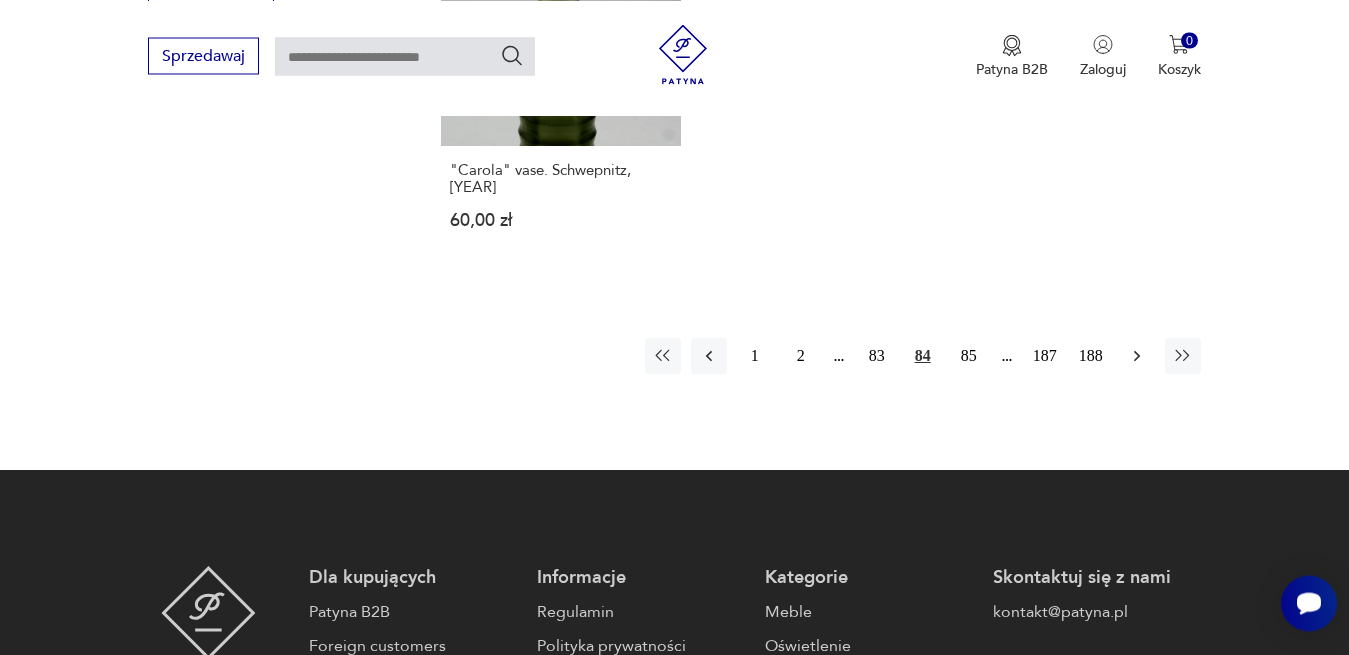 click 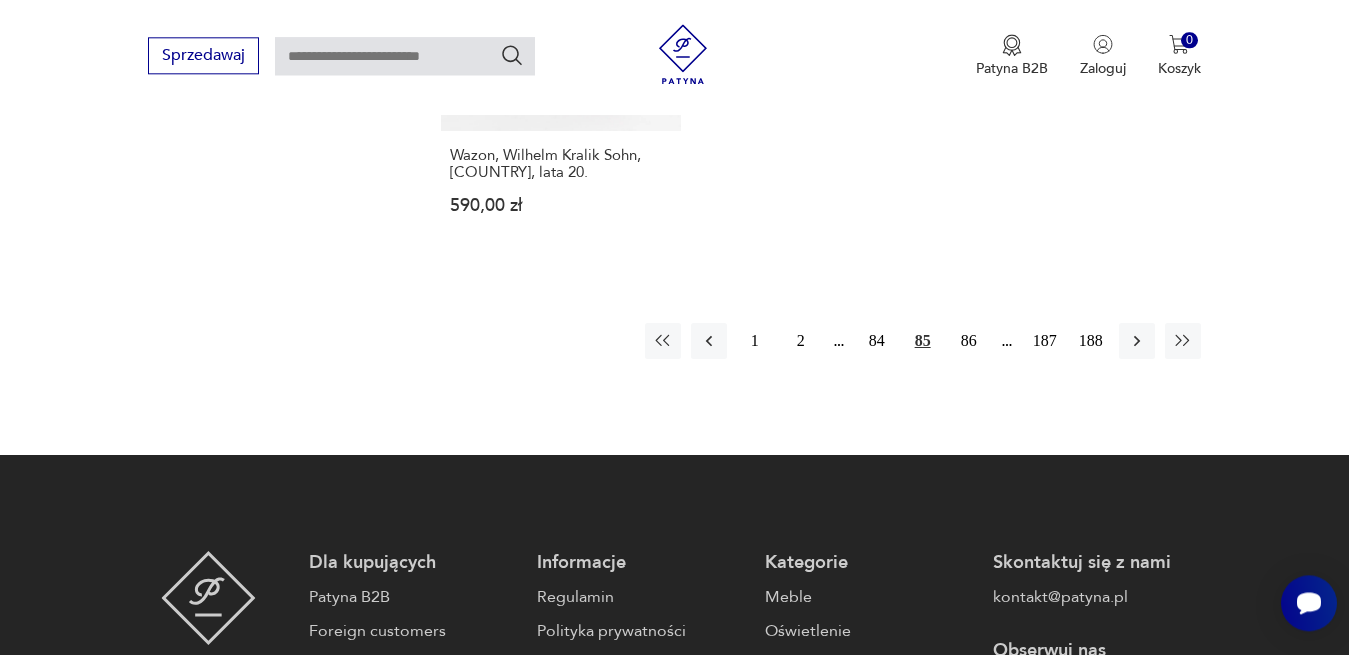 scroll, scrollTop: 3082, scrollLeft: 0, axis: vertical 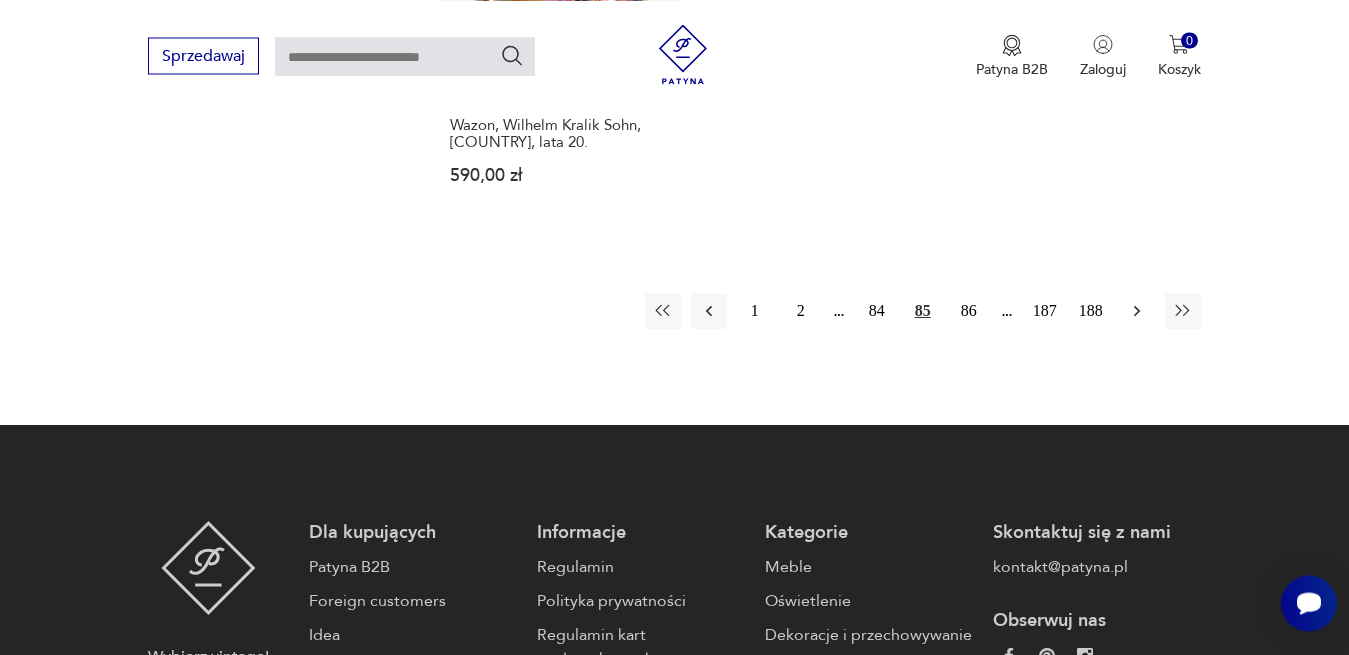 click 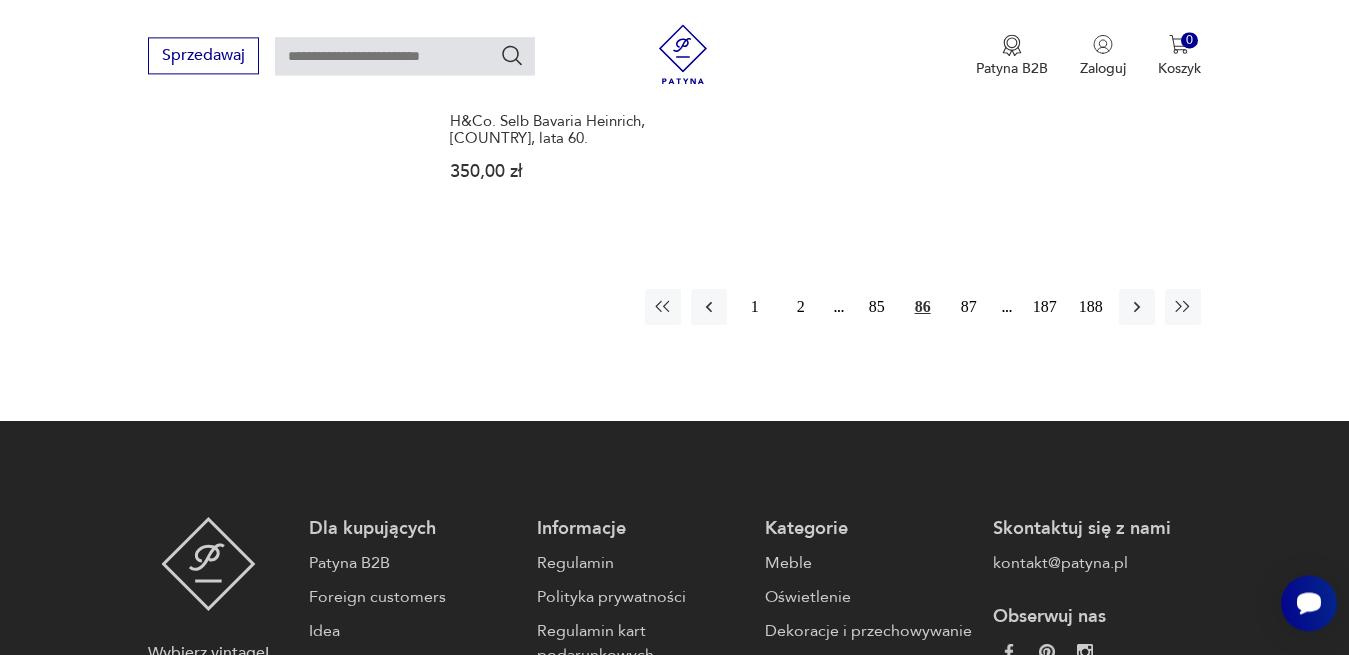 scroll, scrollTop: 3082, scrollLeft: 0, axis: vertical 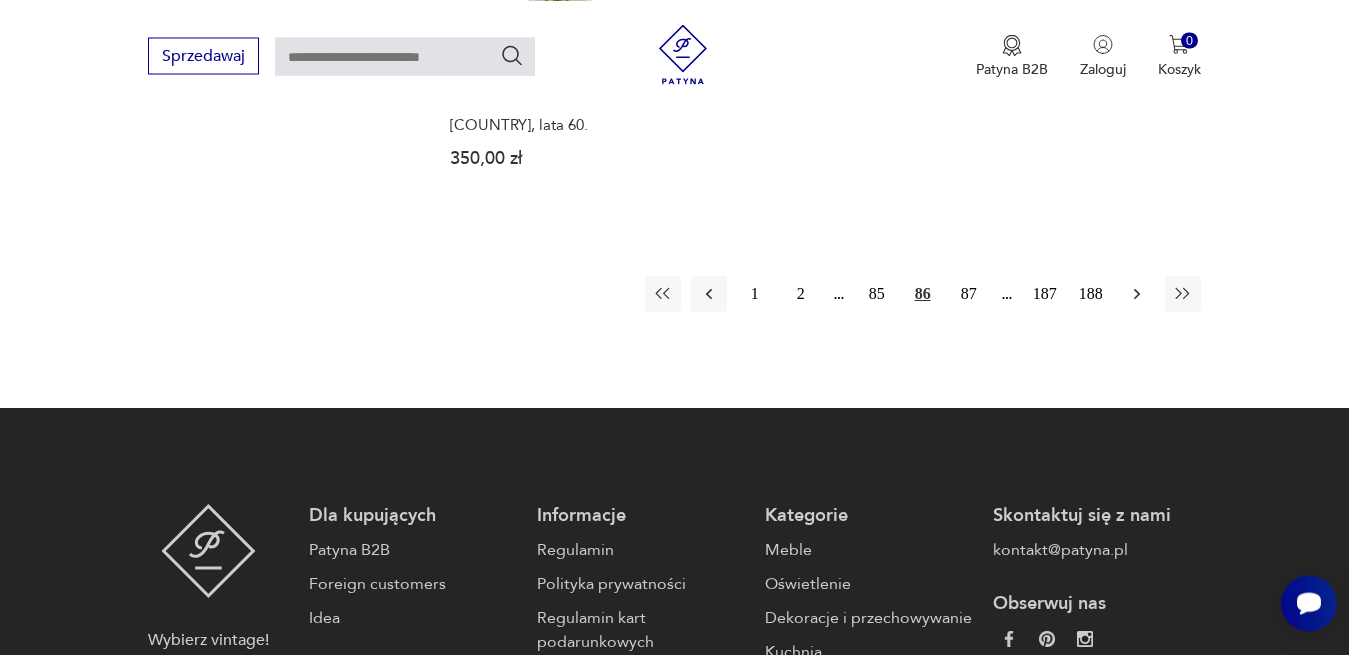 click 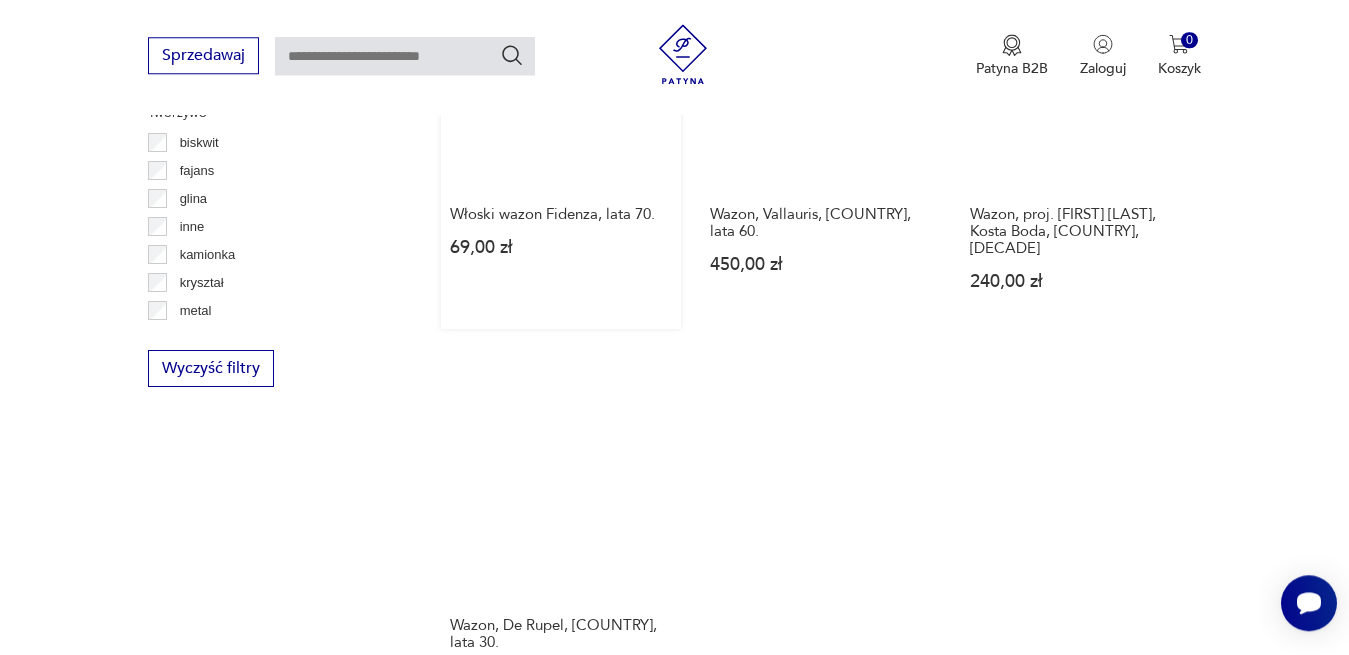 scroll, scrollTop: 2878, scrollLeft: 0, axis: vertical 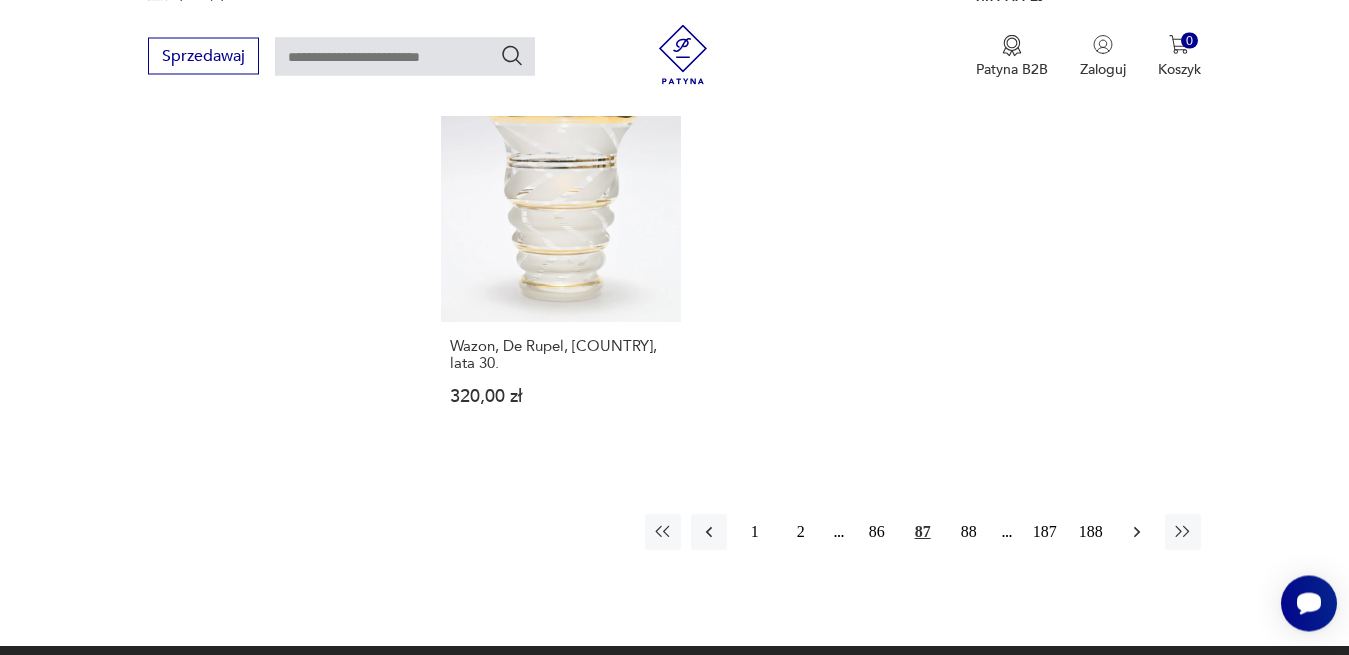 click 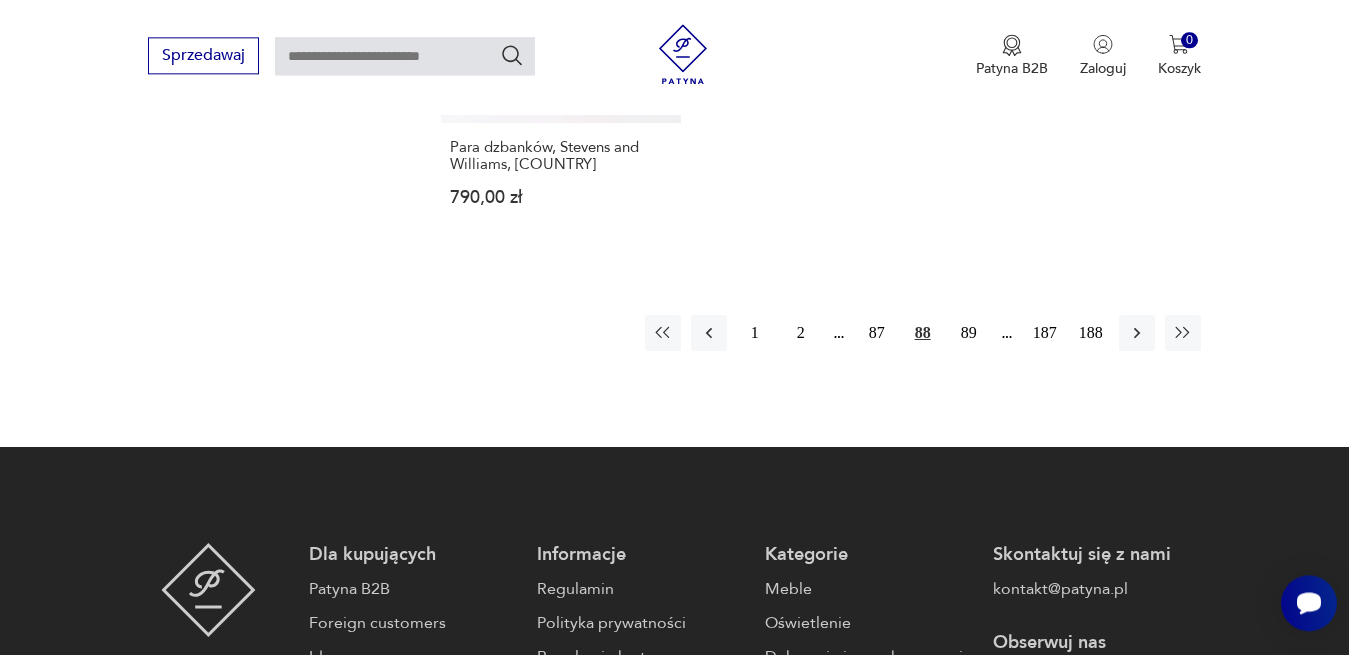 scroll, scrollTop: 3082, scrollLeft: 0, axis: vertical 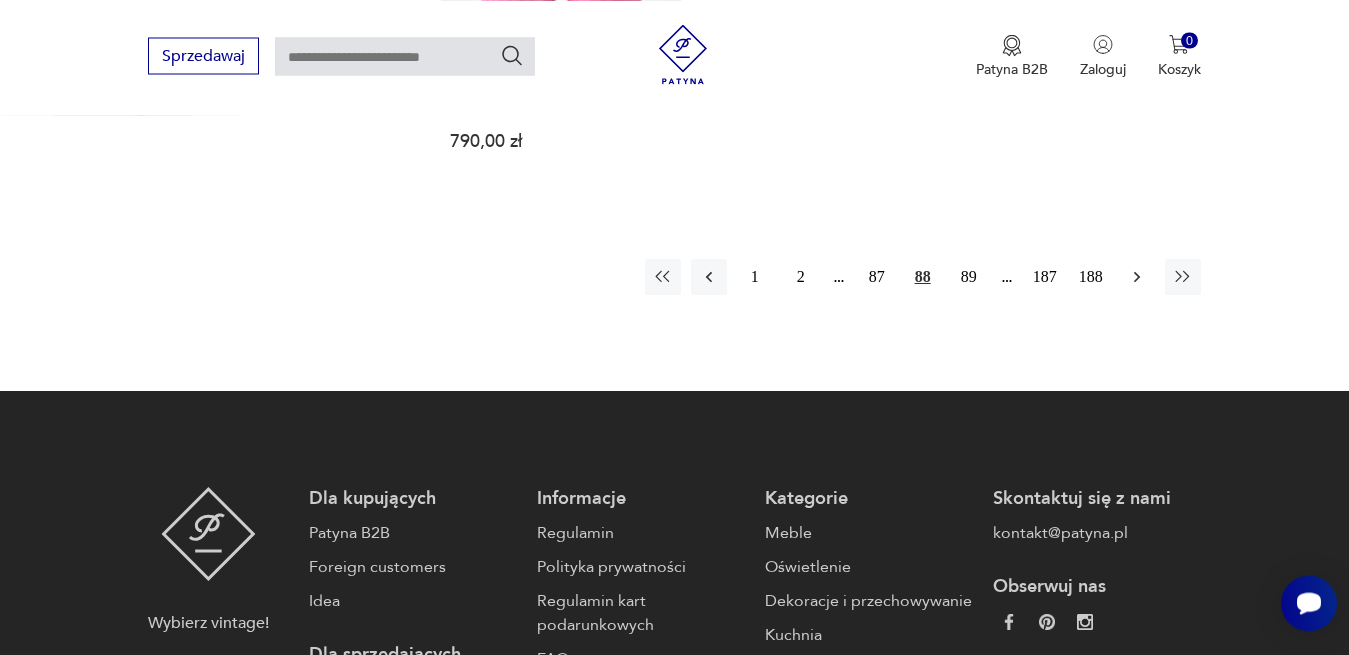 click 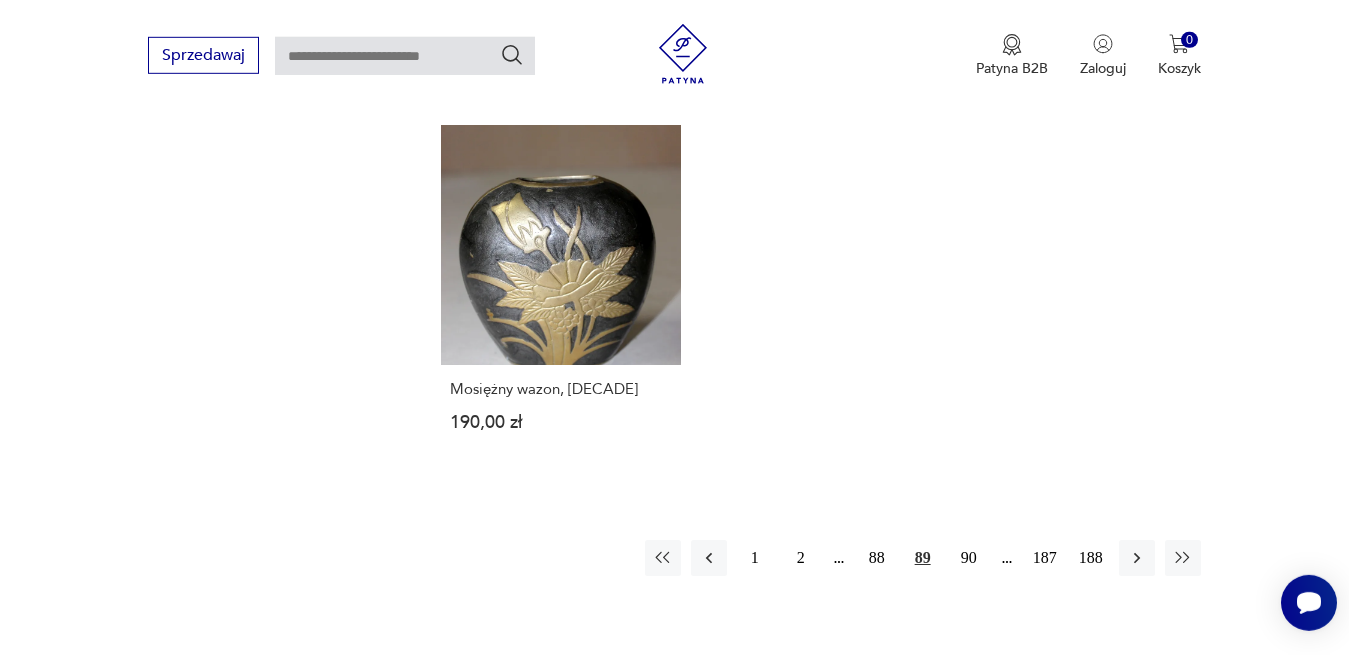 scroll, scrollTop: 3082, scrollLeft: 0, axis: vertical 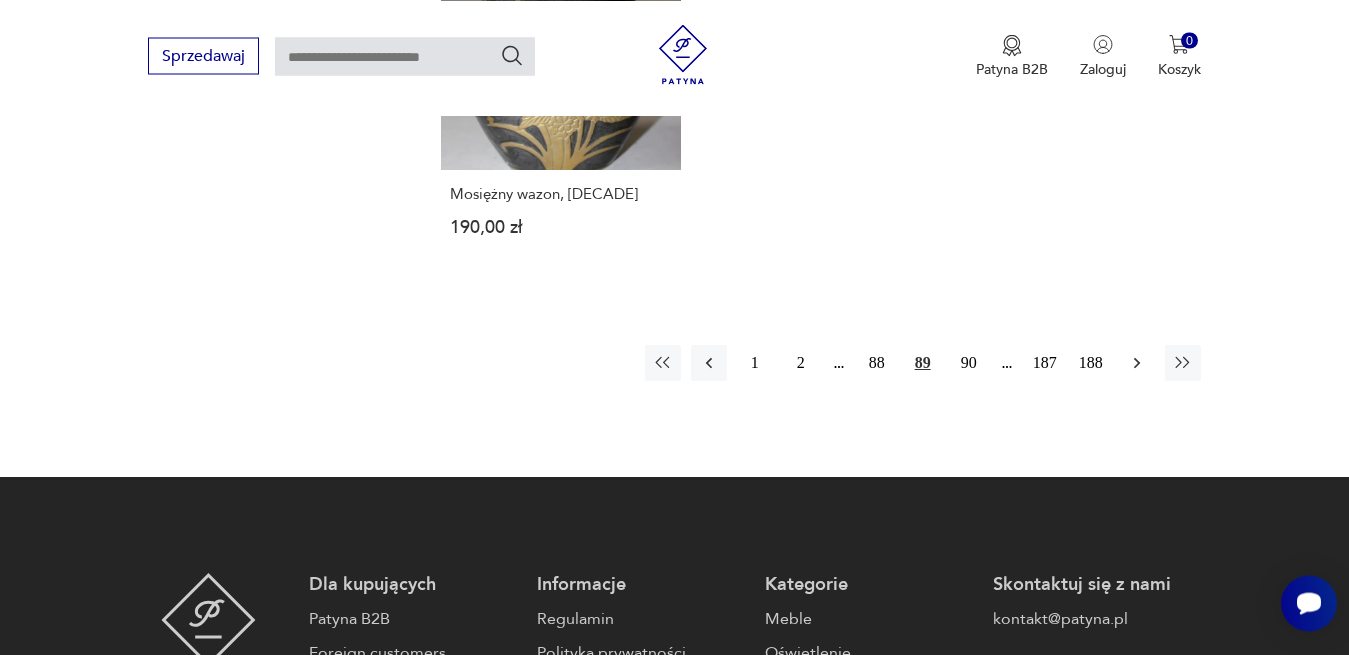 click 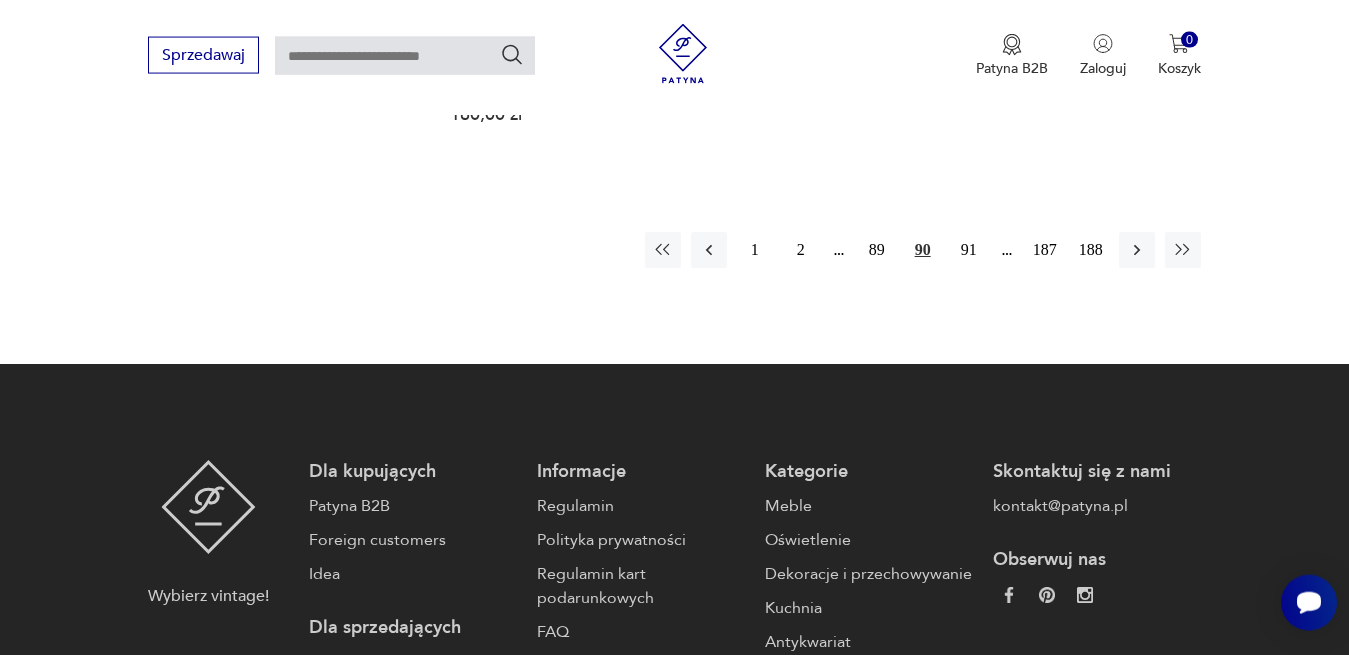 scroll, scrollTop: 3184, scrollLeft: 0, axis: vertical 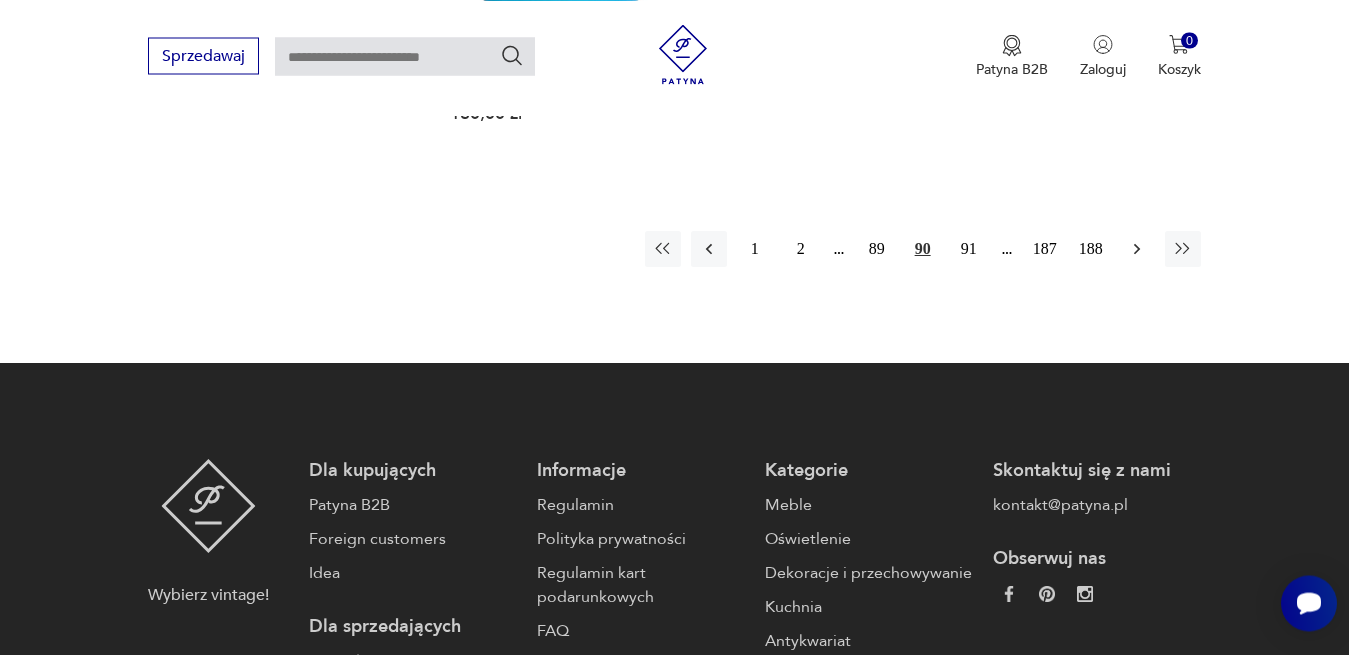 click 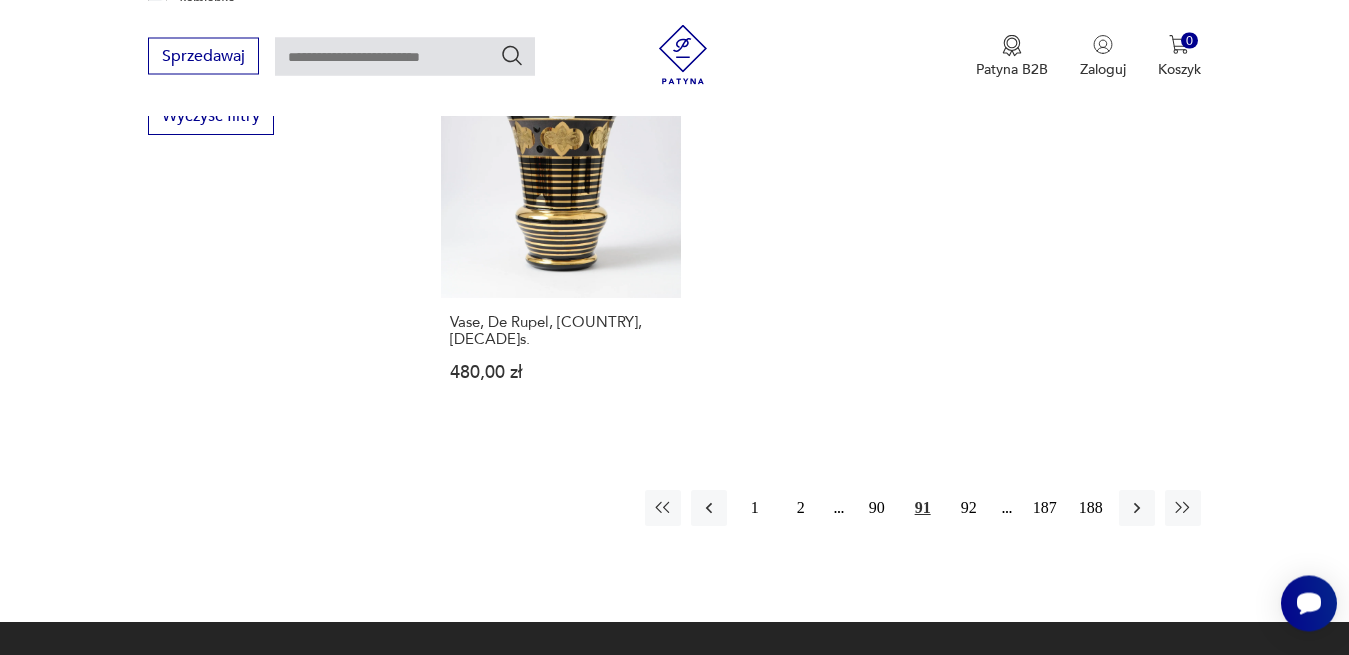 scroll, scrollTop: 3082, scrollLeft: 0, axis: vertical 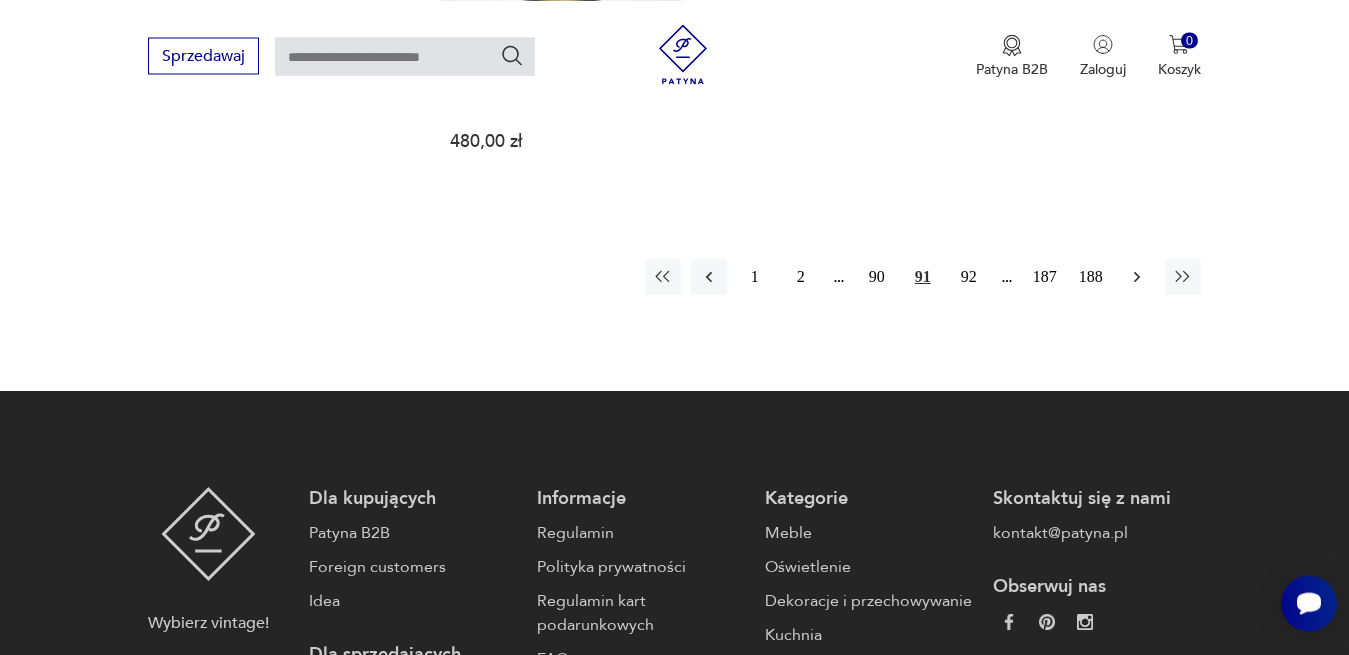 click 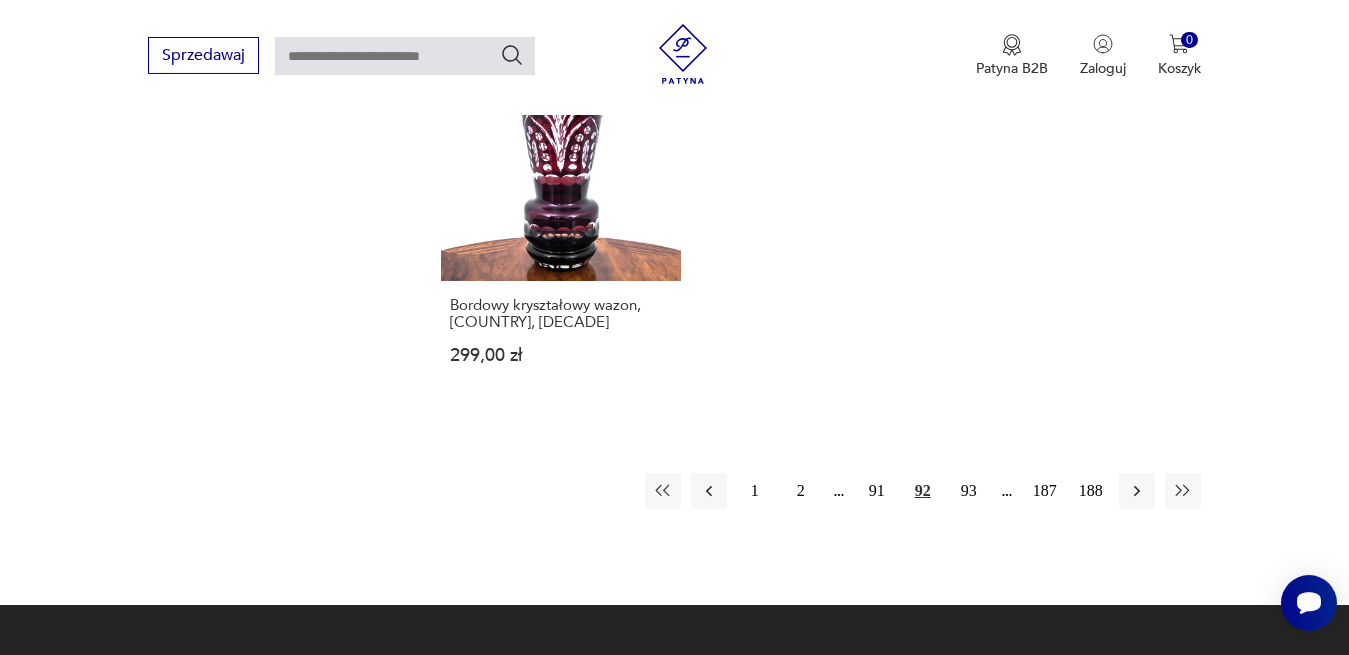 scroll, scrollTop: 3184, scrollLeft: 0, axis: vertical 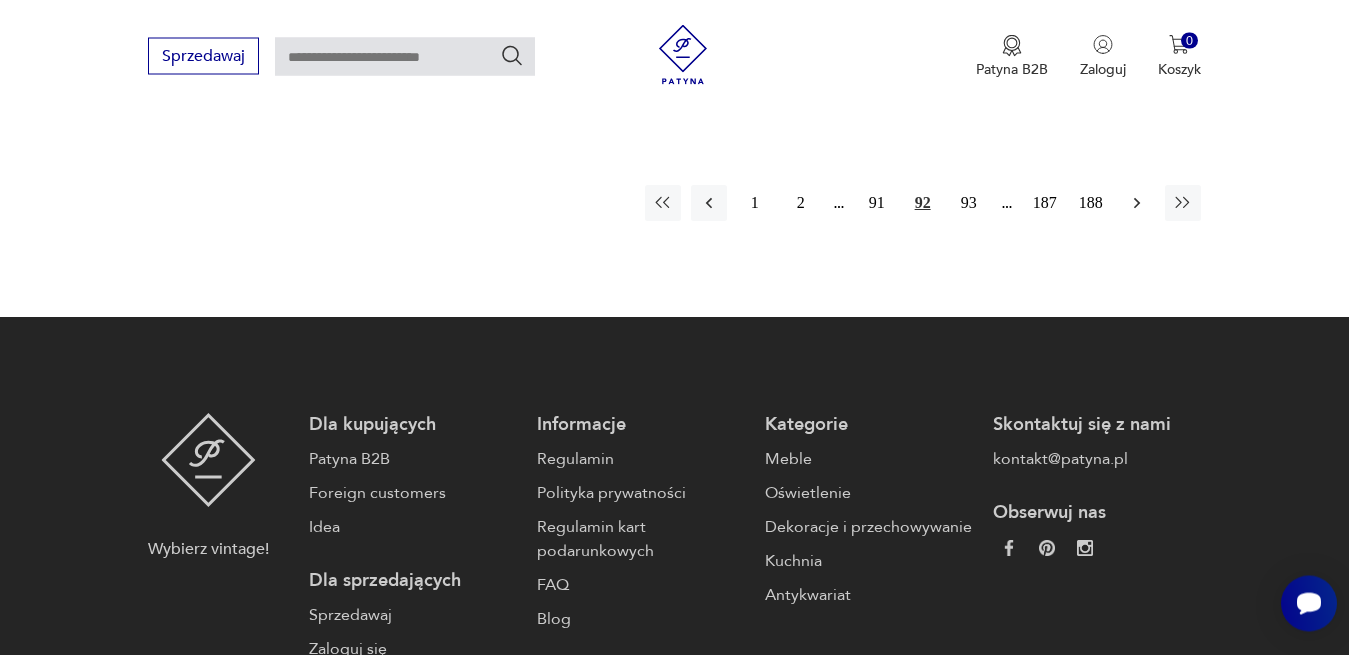 click 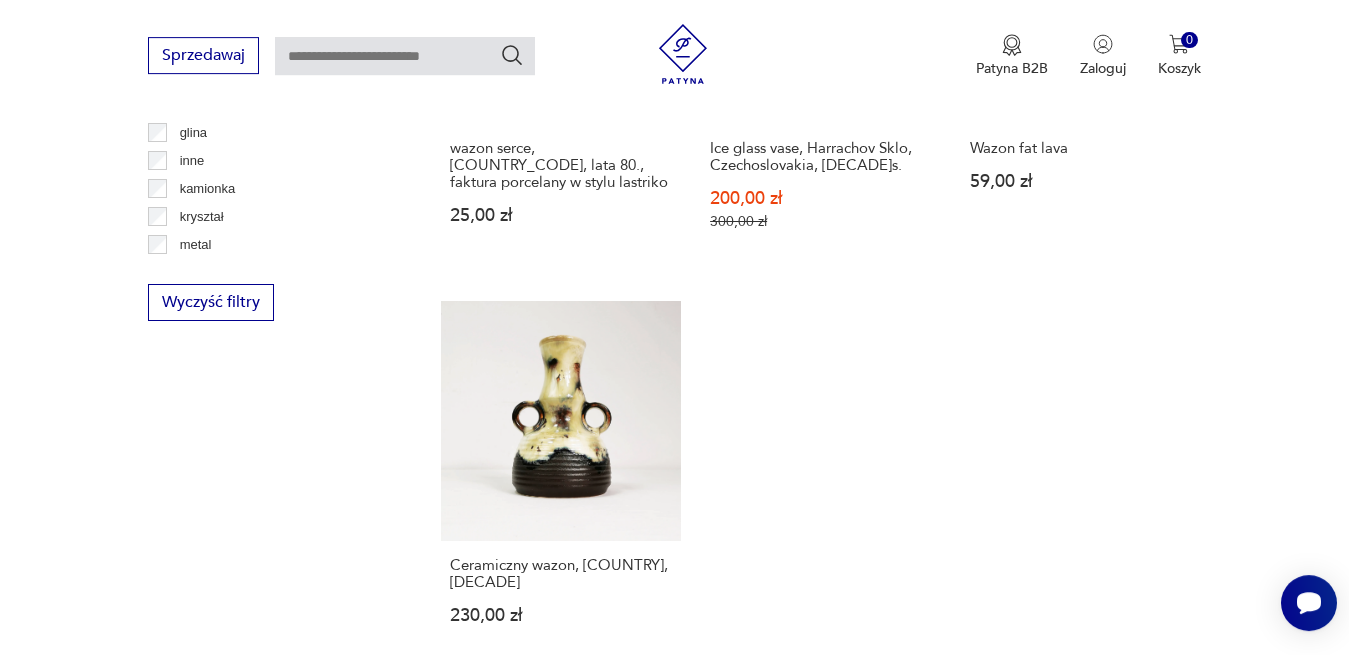 scroll, scrollTop: 2878, scrollLeft: 0, axis: vertical 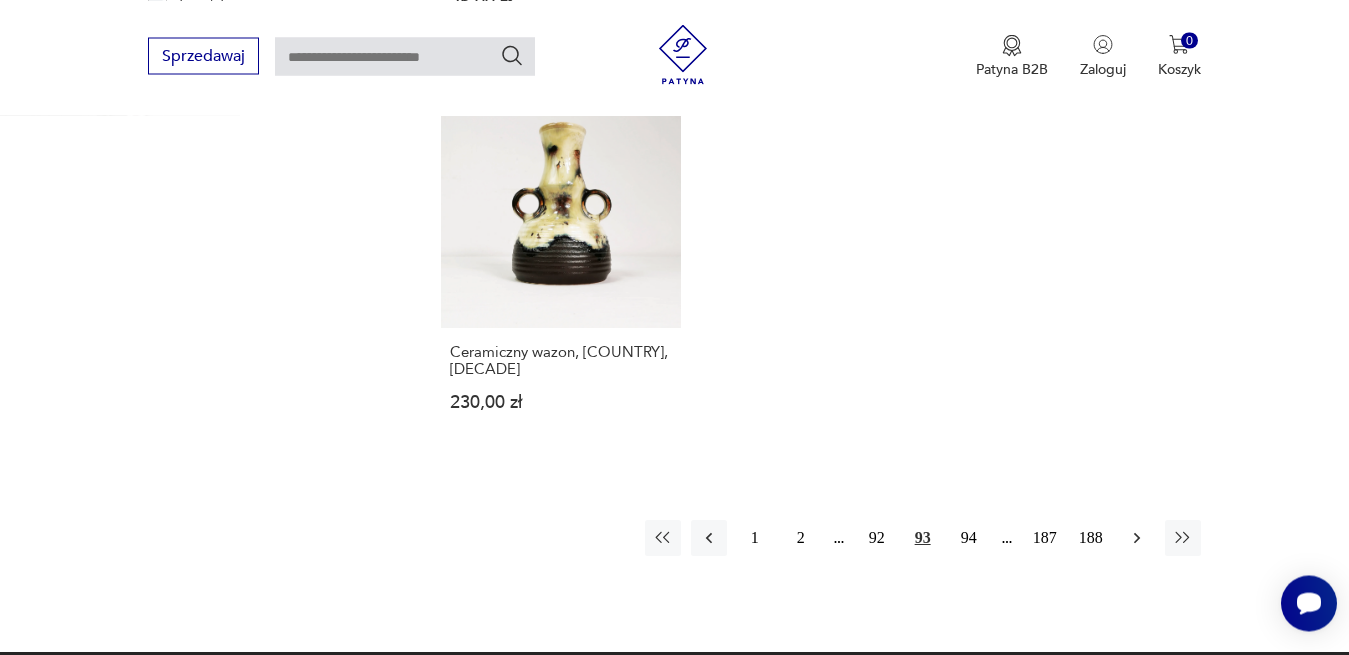 click 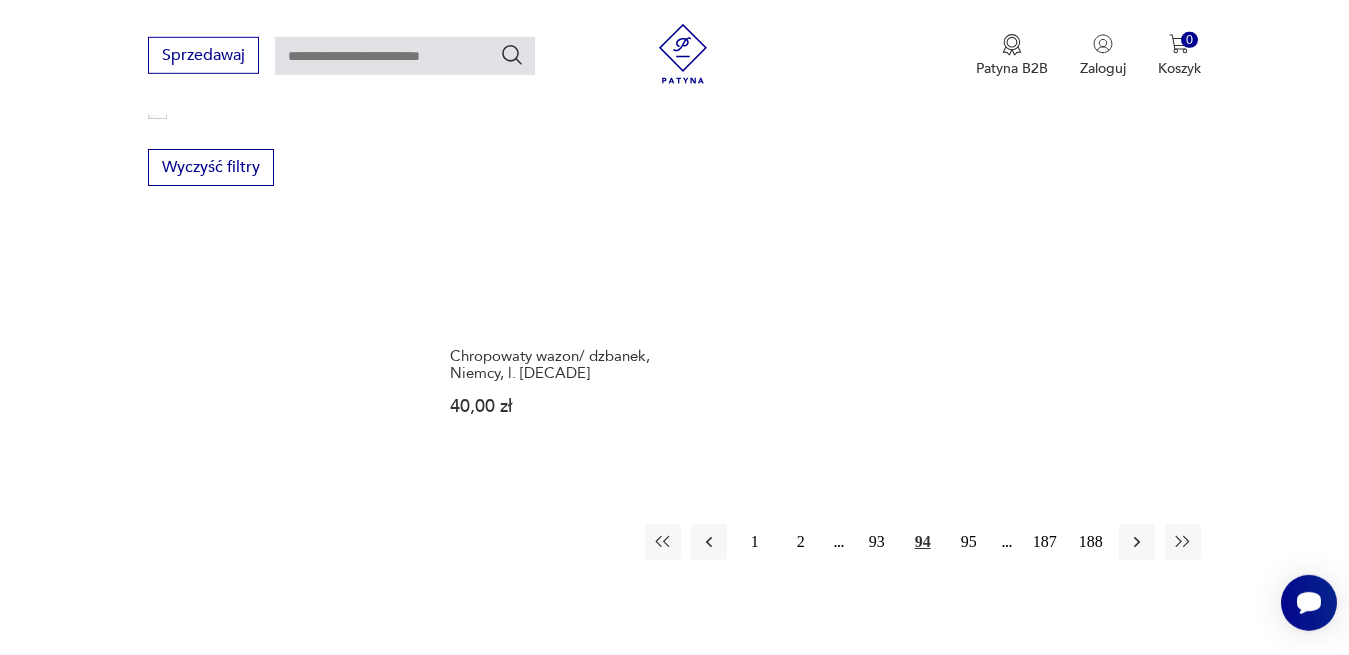 scroll, scrollTop: 2878, scrollLeft: 0, axis: vertical 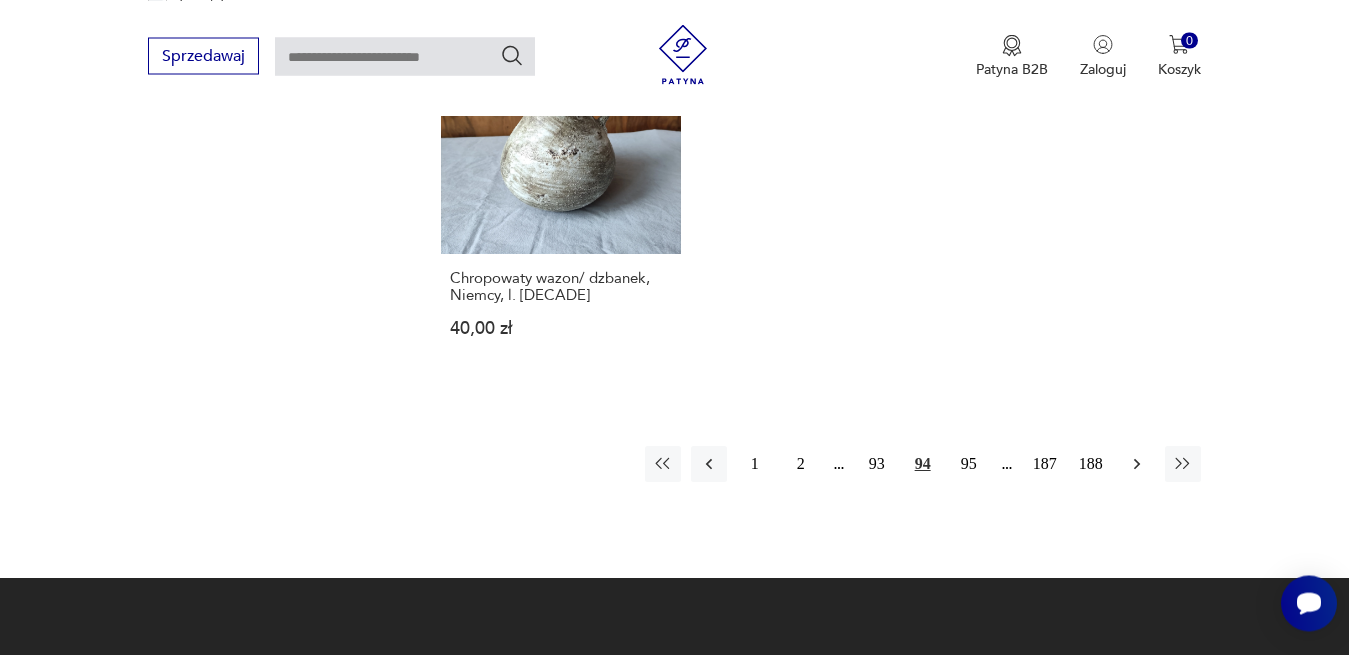 click 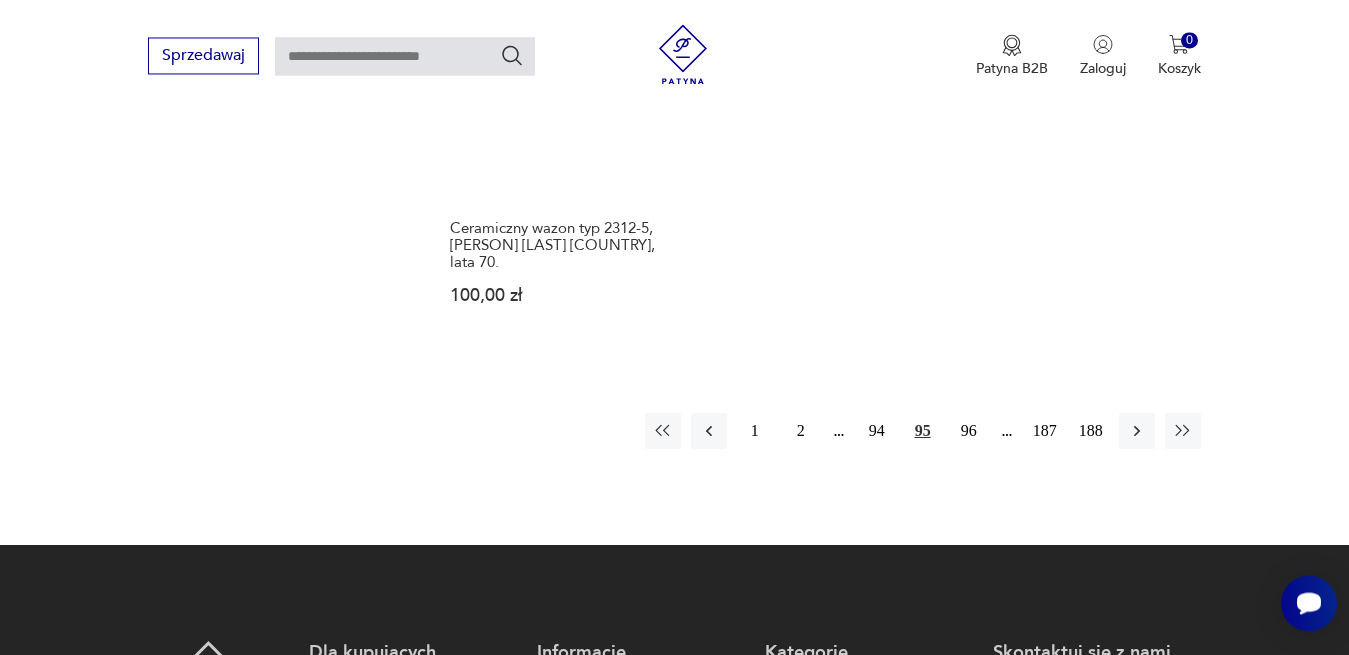 scroll, scrollTop: 3082, scrollLeft: 0, axis: vertical 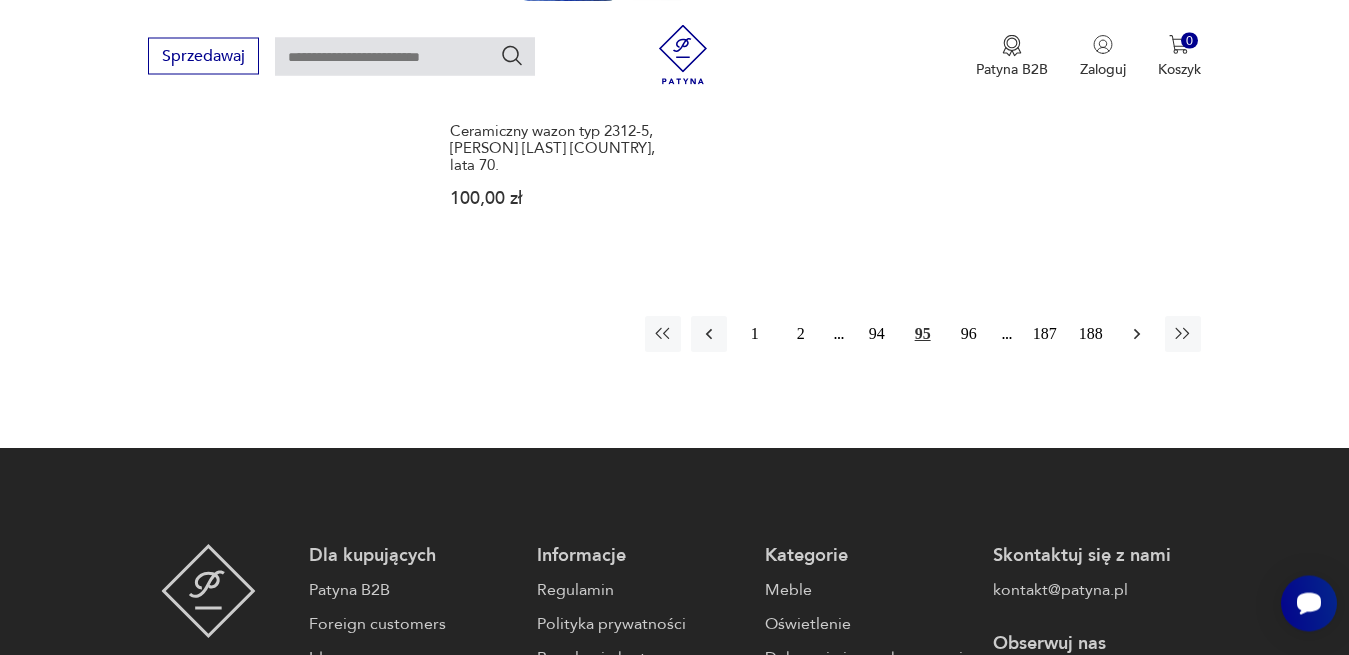 click 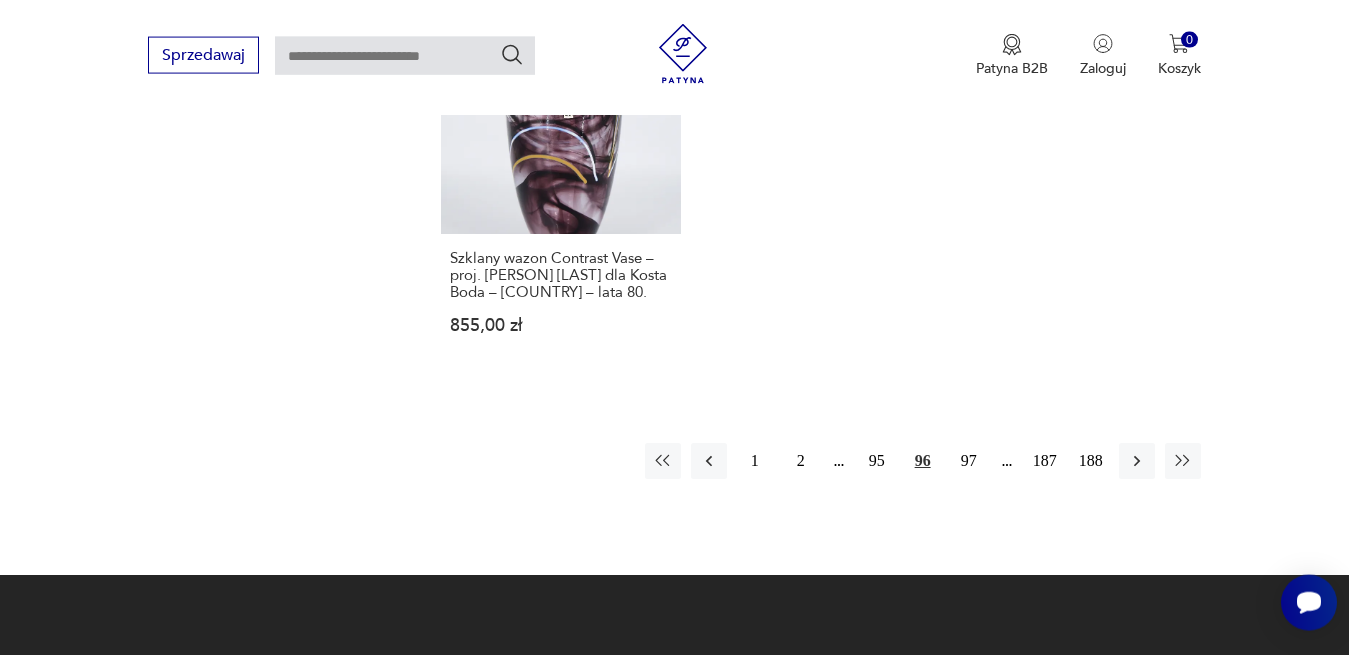 scroll, scrollTop: 3184, scrollLeft: 0, axis: vertical 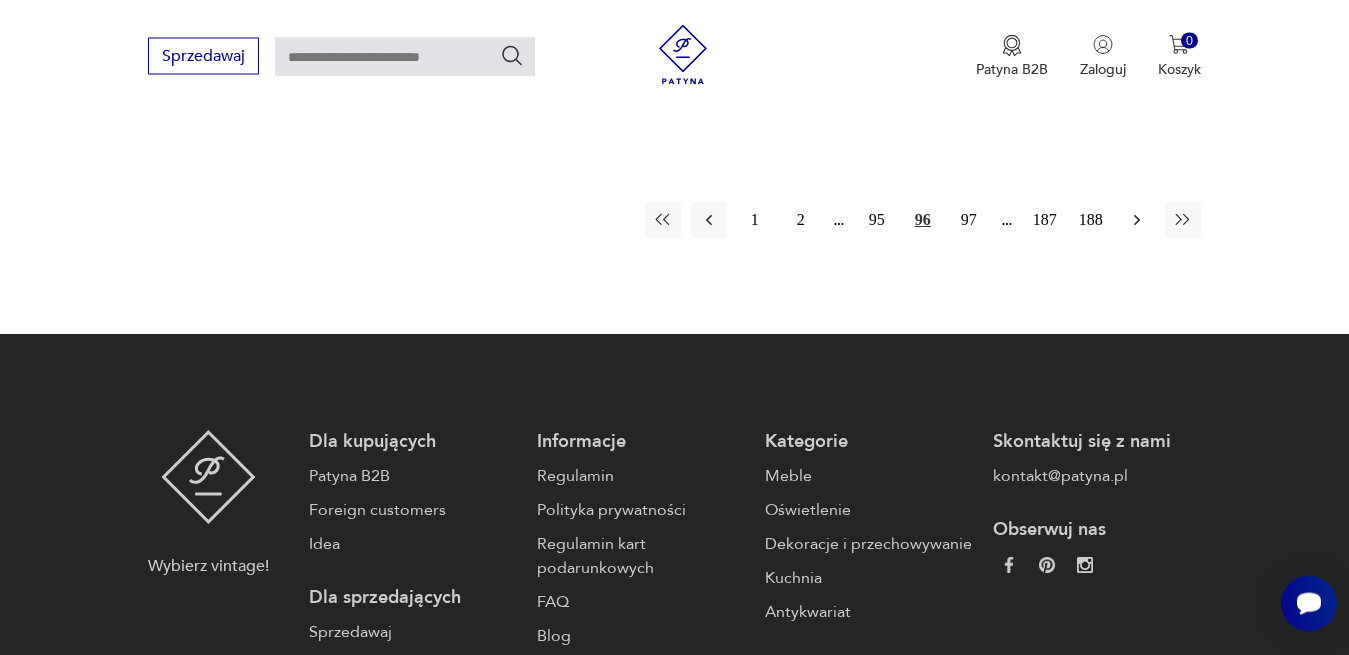 click 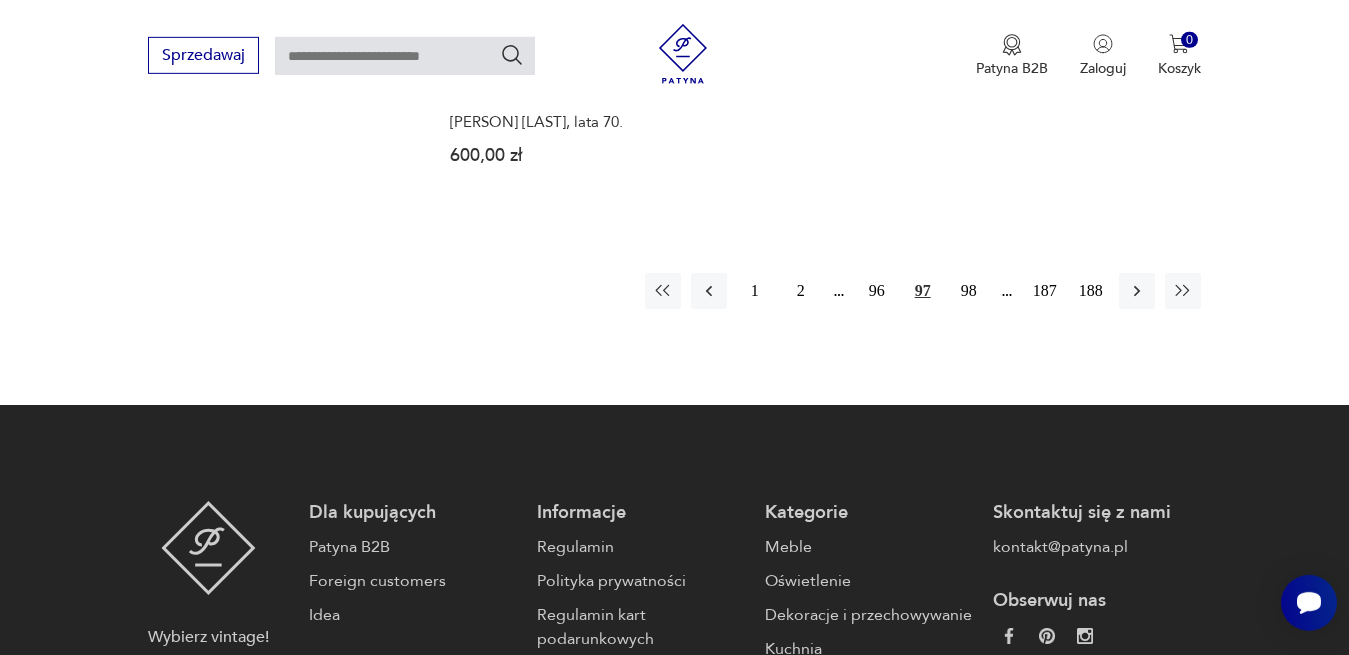 scroll, scrollTop: 3082, scrollLeft: 0, axis: vertical 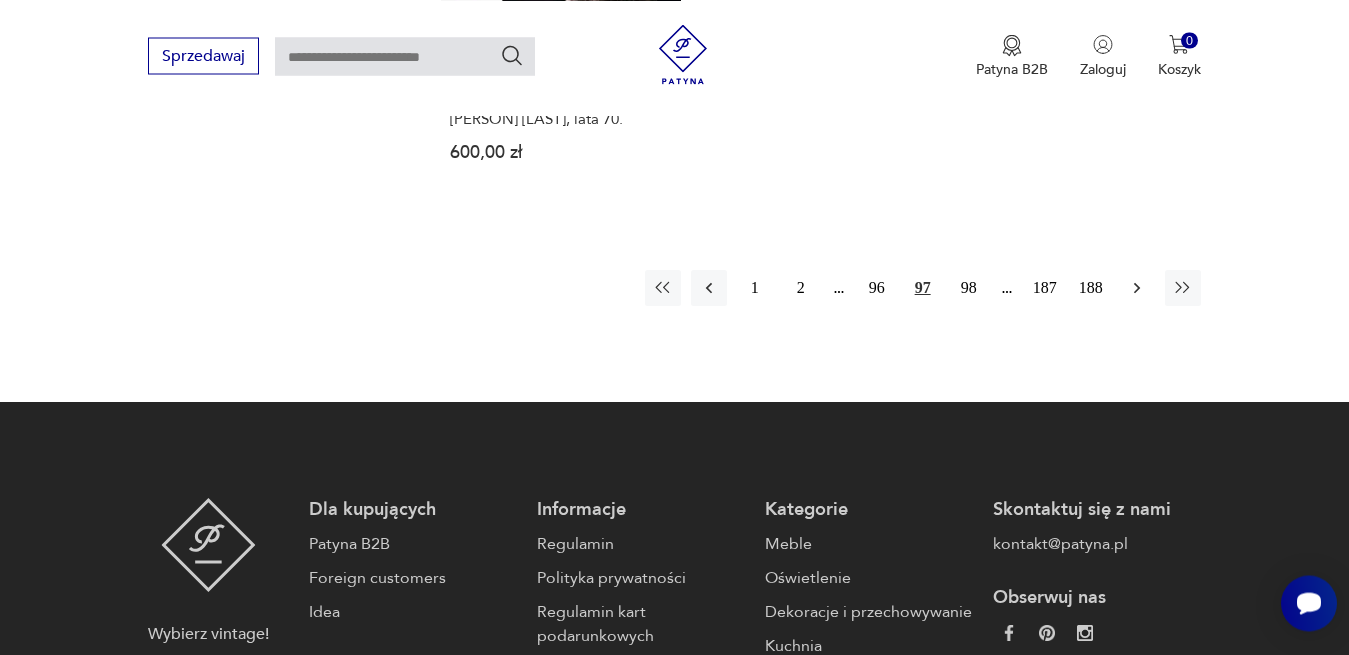 click 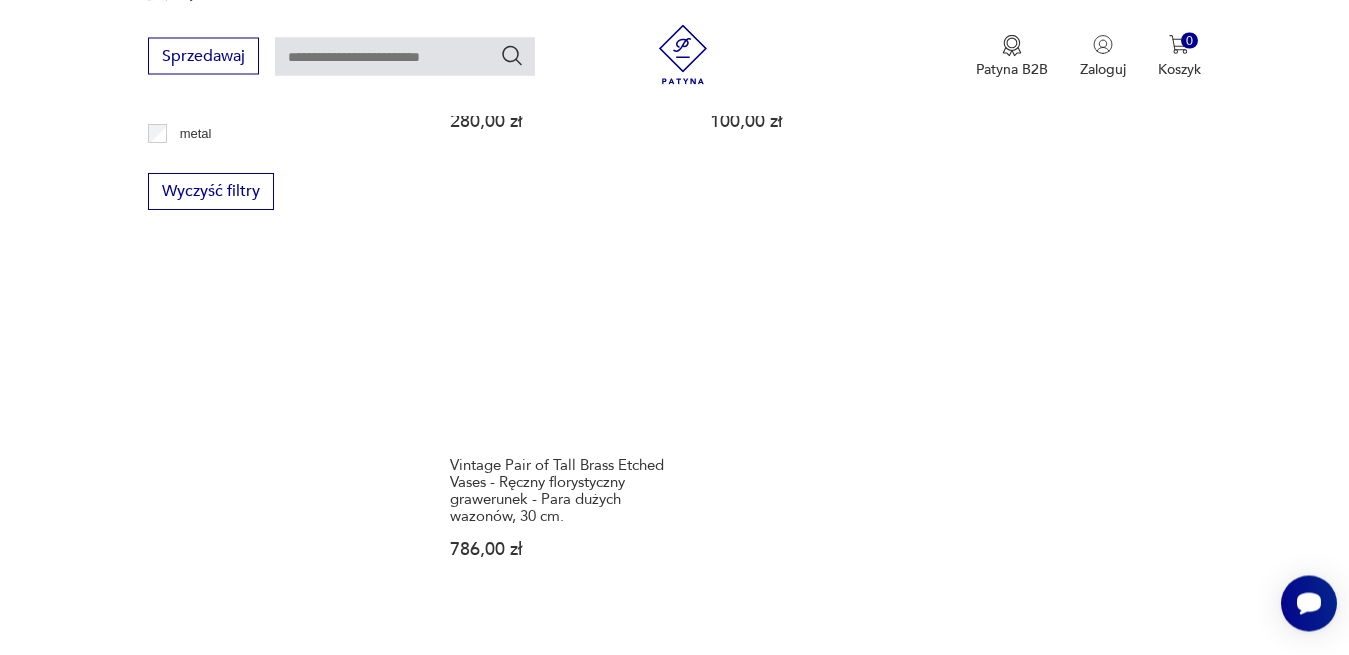 scroll, scrollTop: 3184, scrollLeft: 0, axis: vertical 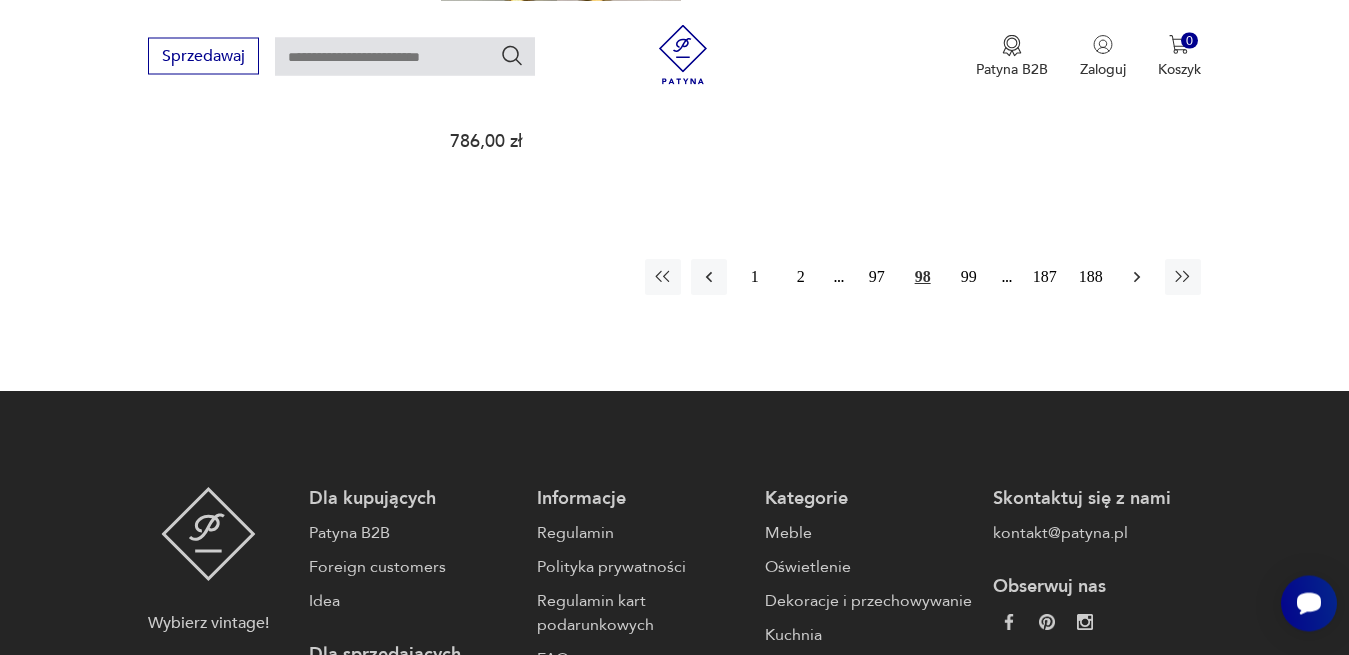 click 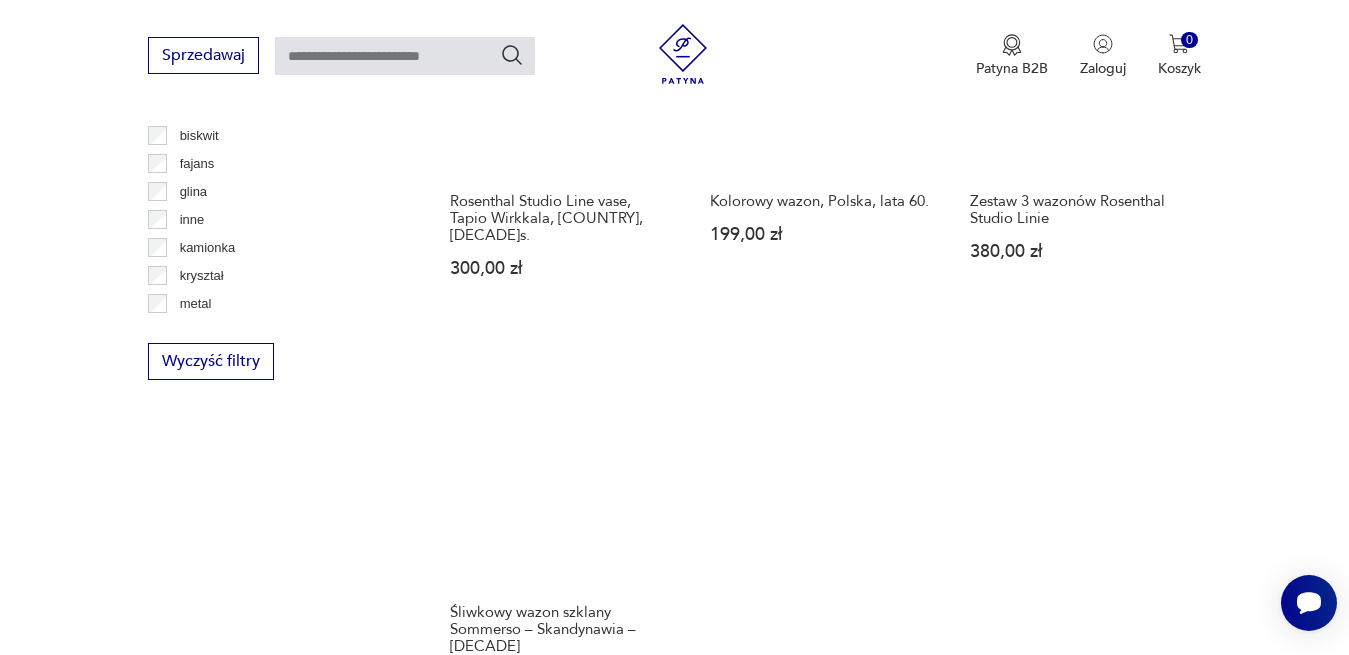 scroll, scrollTop: 2980, scrollLeft: 0, axis: vertical 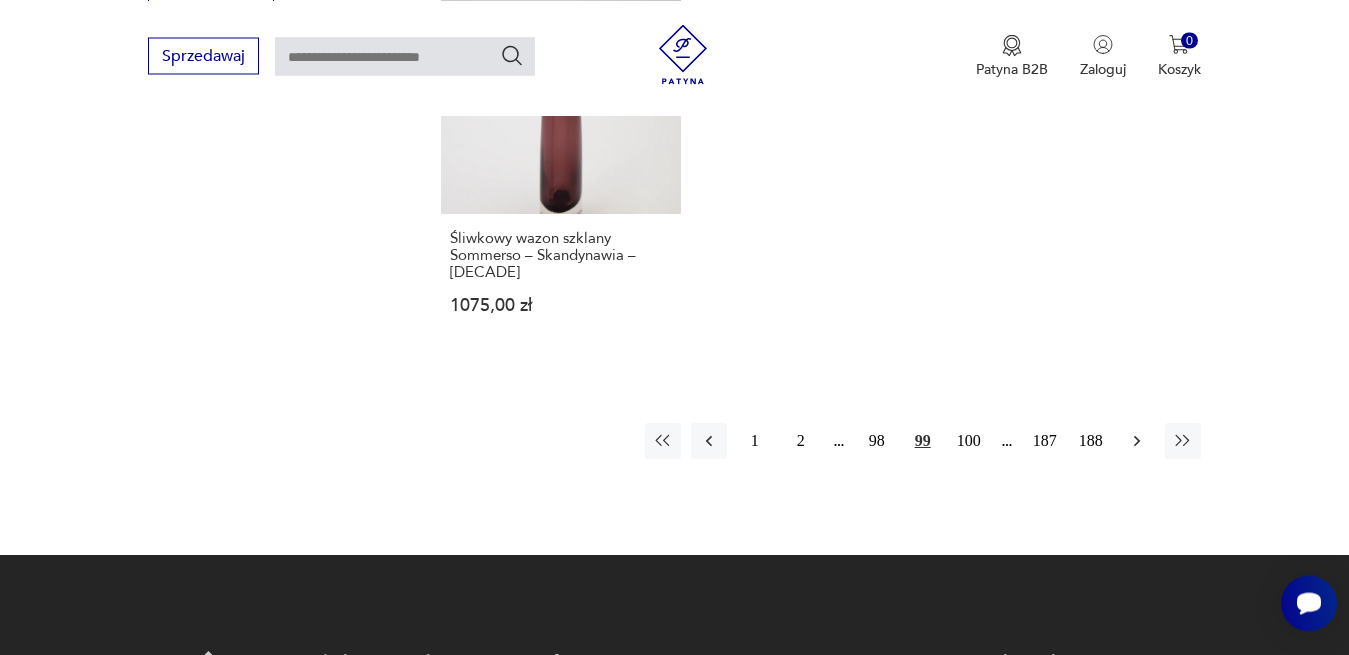 click 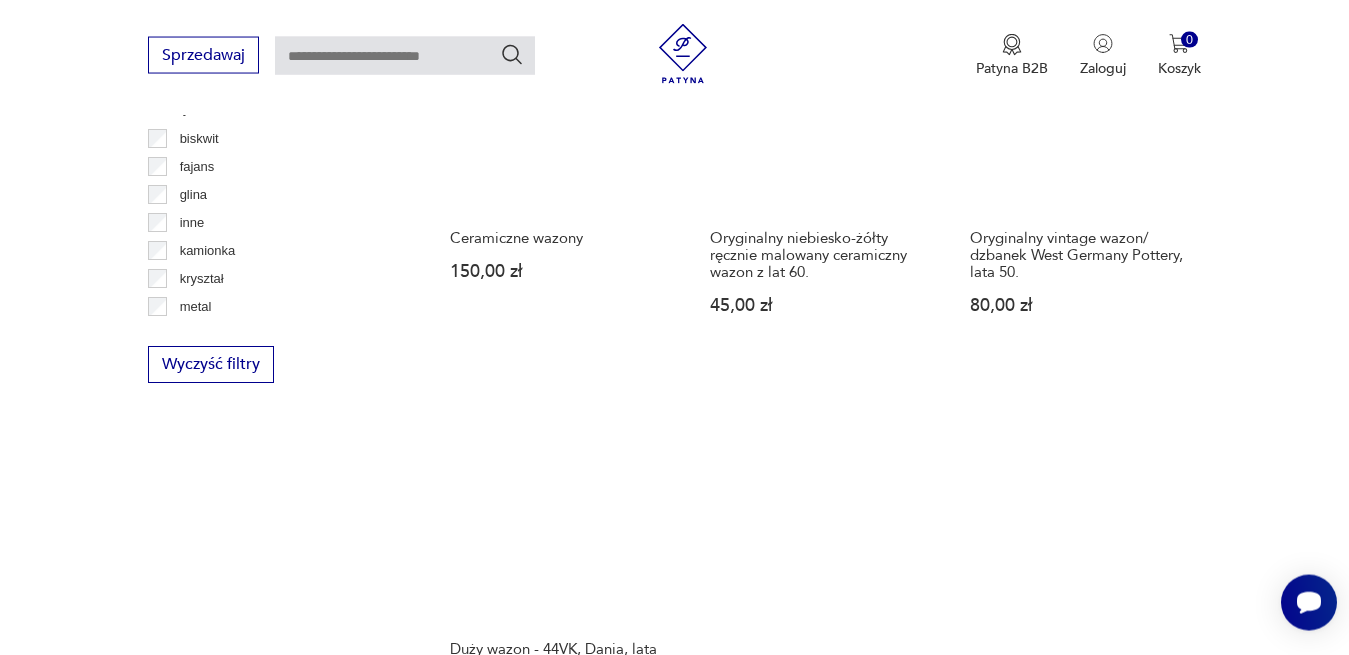 scroll, scrollTop: 2878, scrollLeft: 0, axis: vertical 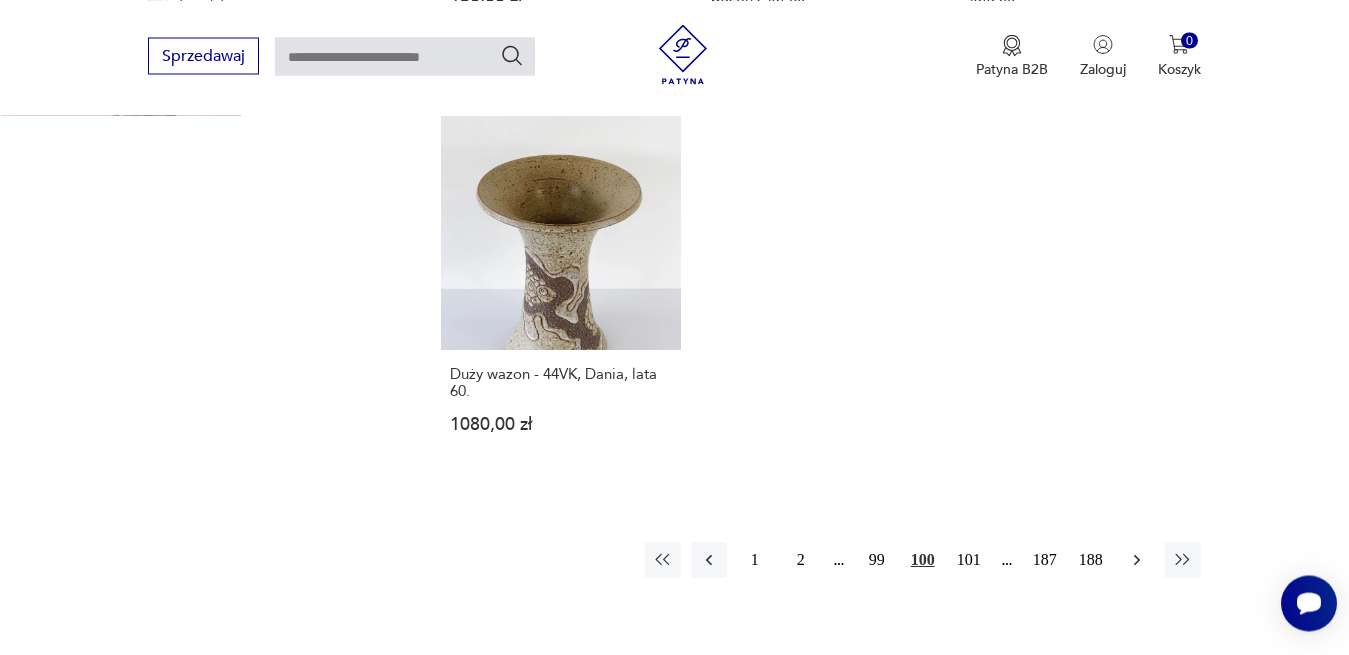 click 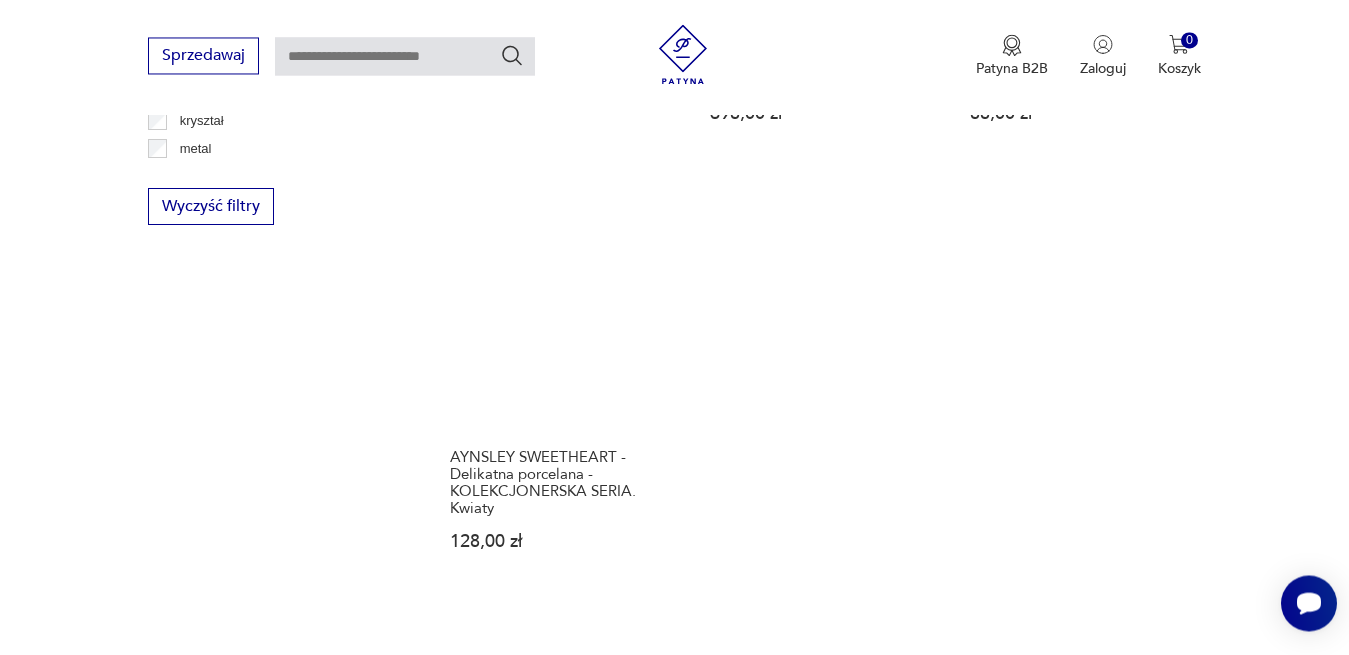 scroll, scrollTop: 2878, scrollLeft: 0, axis: vertical 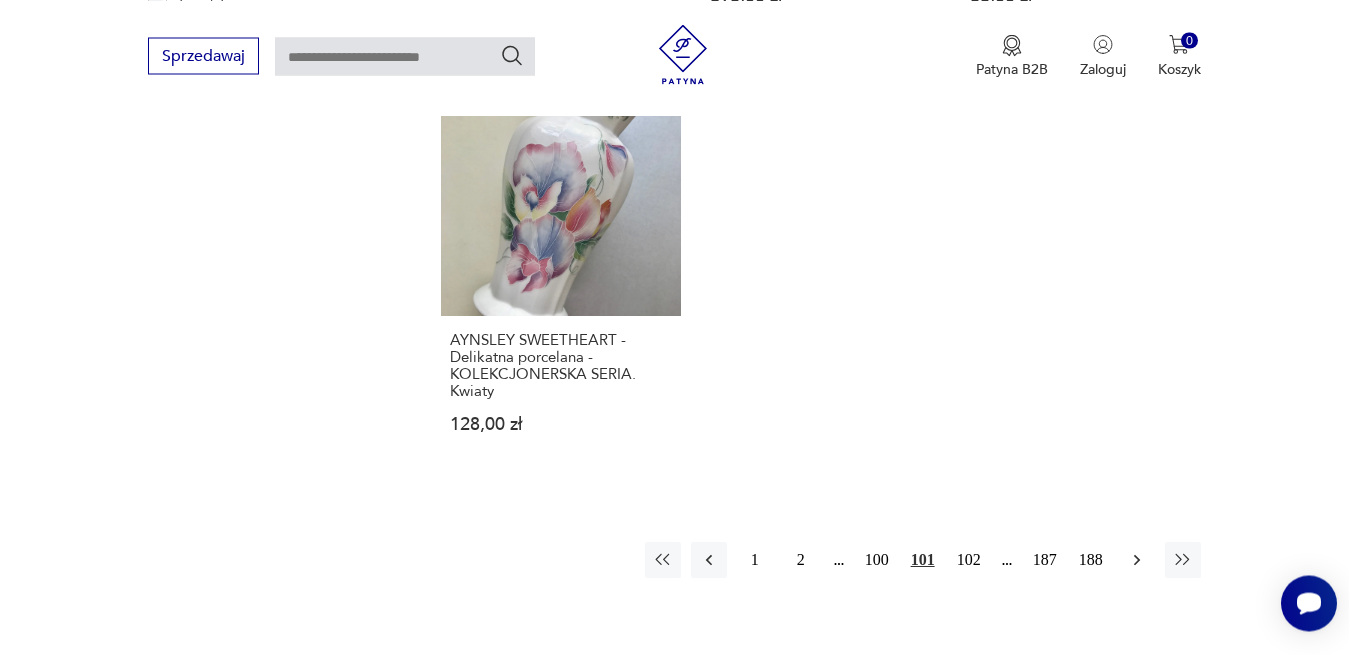 click 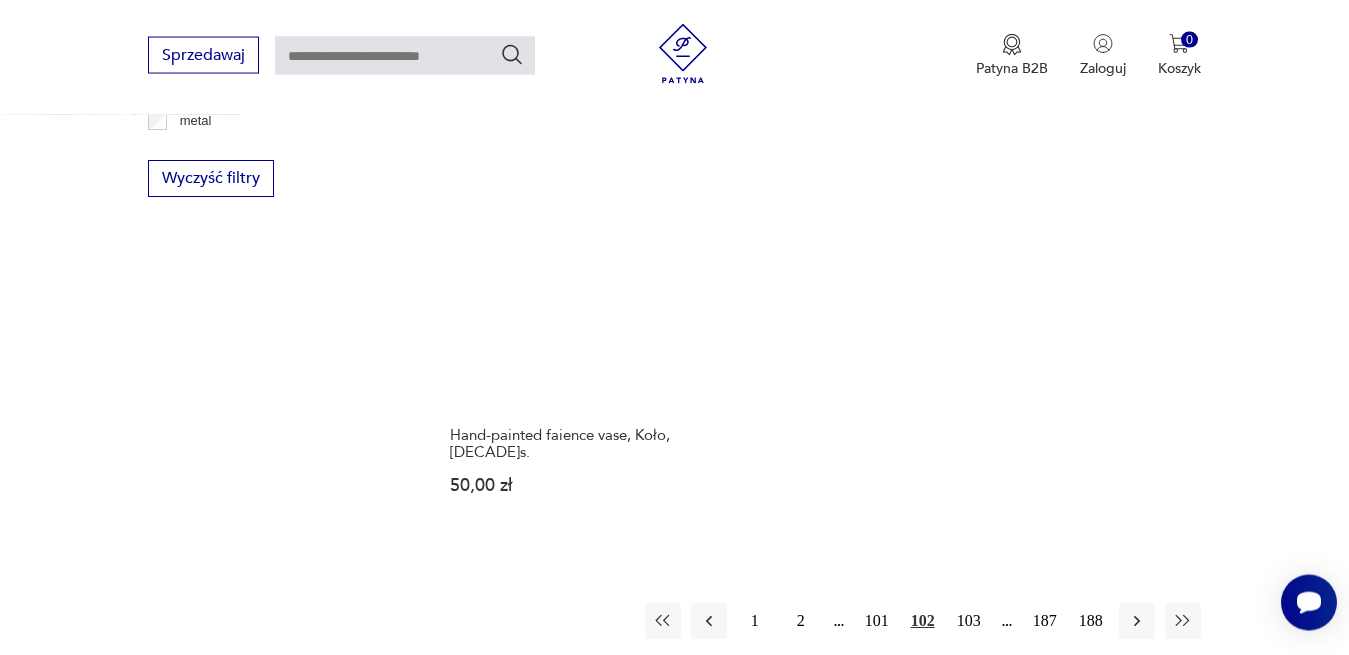 scroll, scrollTop: 2980, scrollLeft: 0, axis: vertical 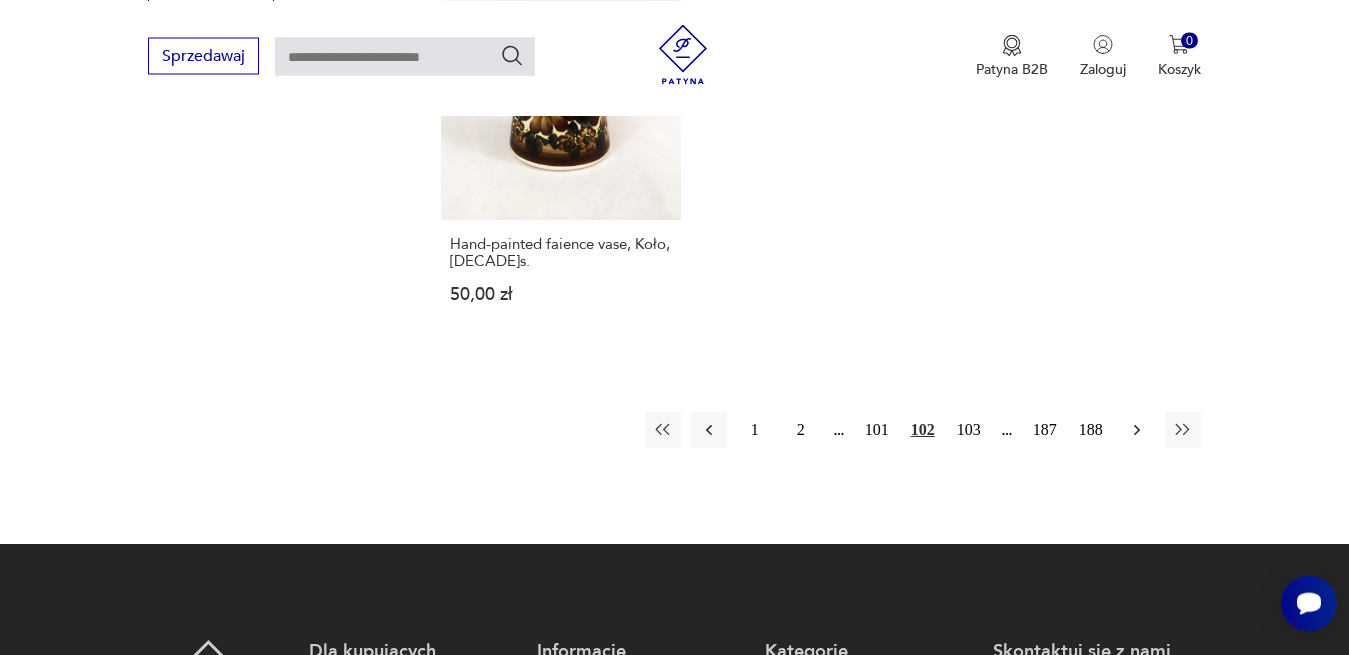 click 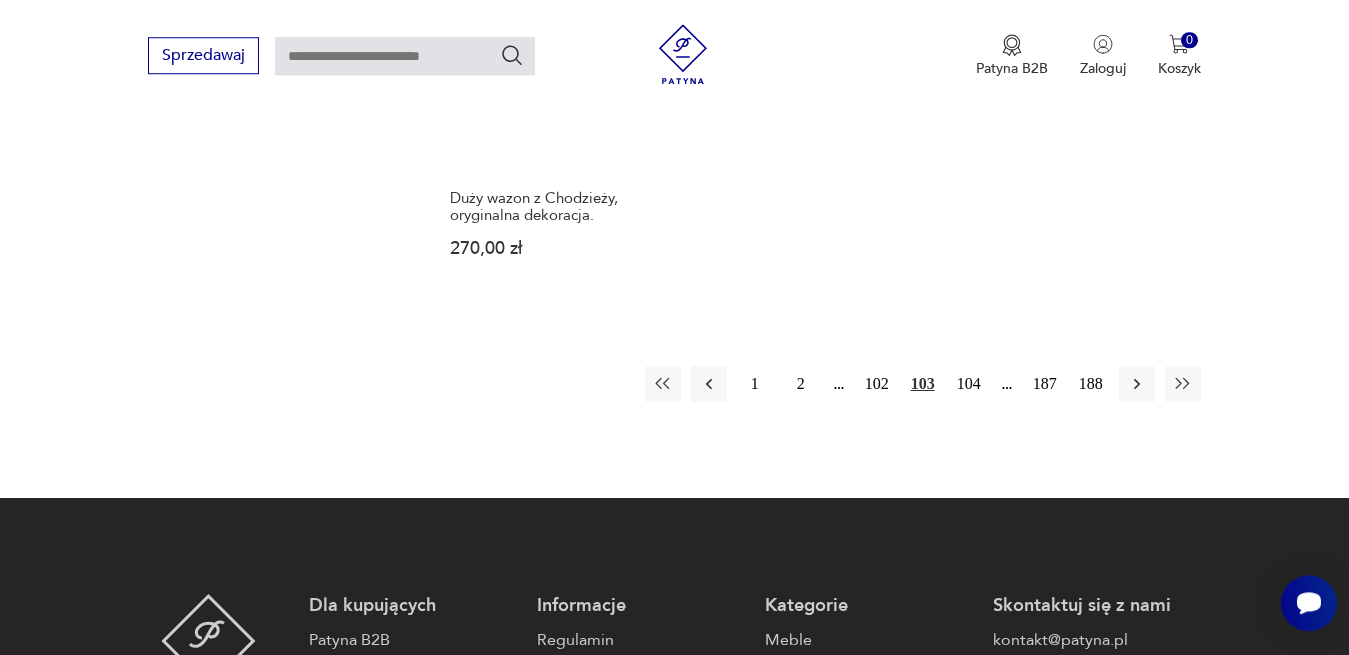 scroll, scrollTop: 3082, scrollLeft: 0, axis: vertical 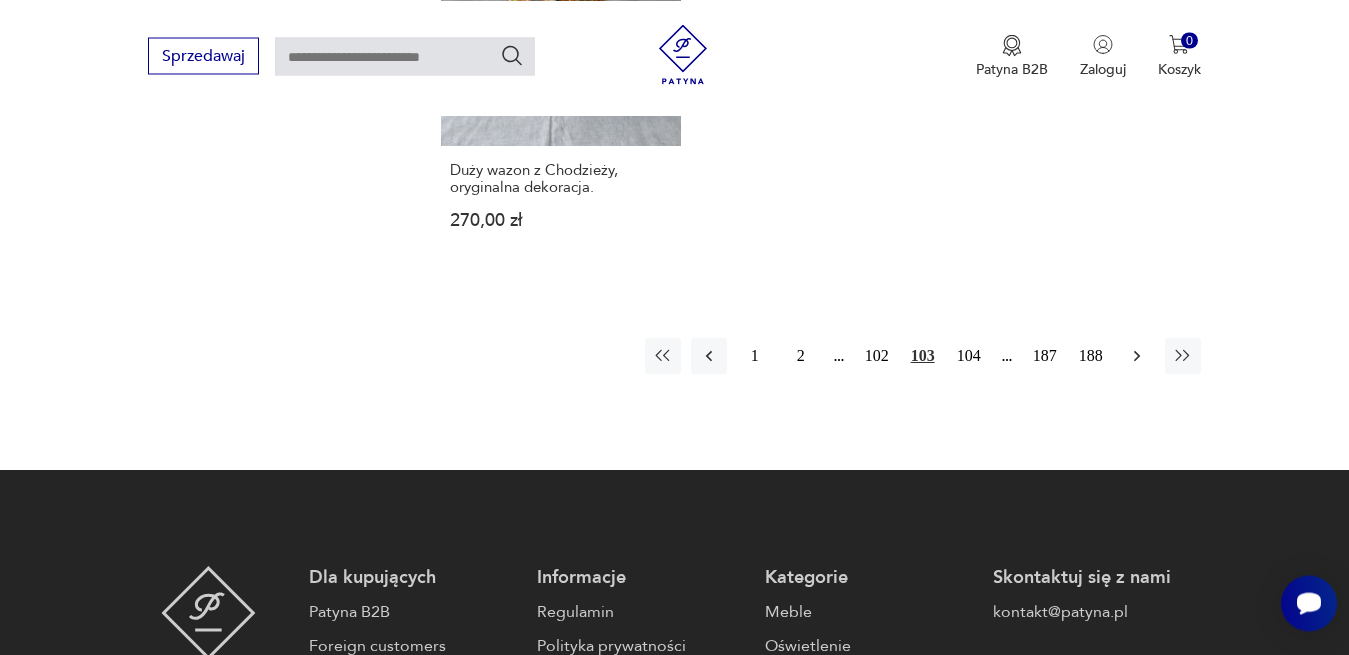 click 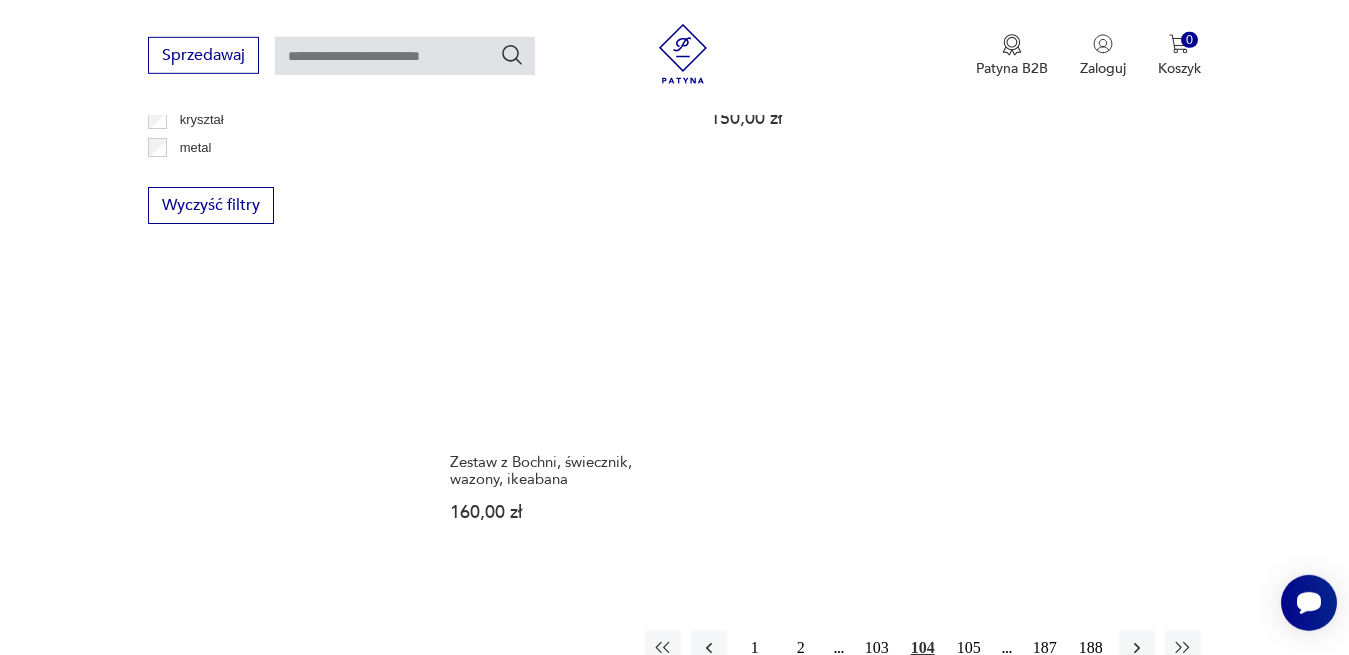 scroll, scrollTop: 3082, scrollLeft: 0, axis: vertical 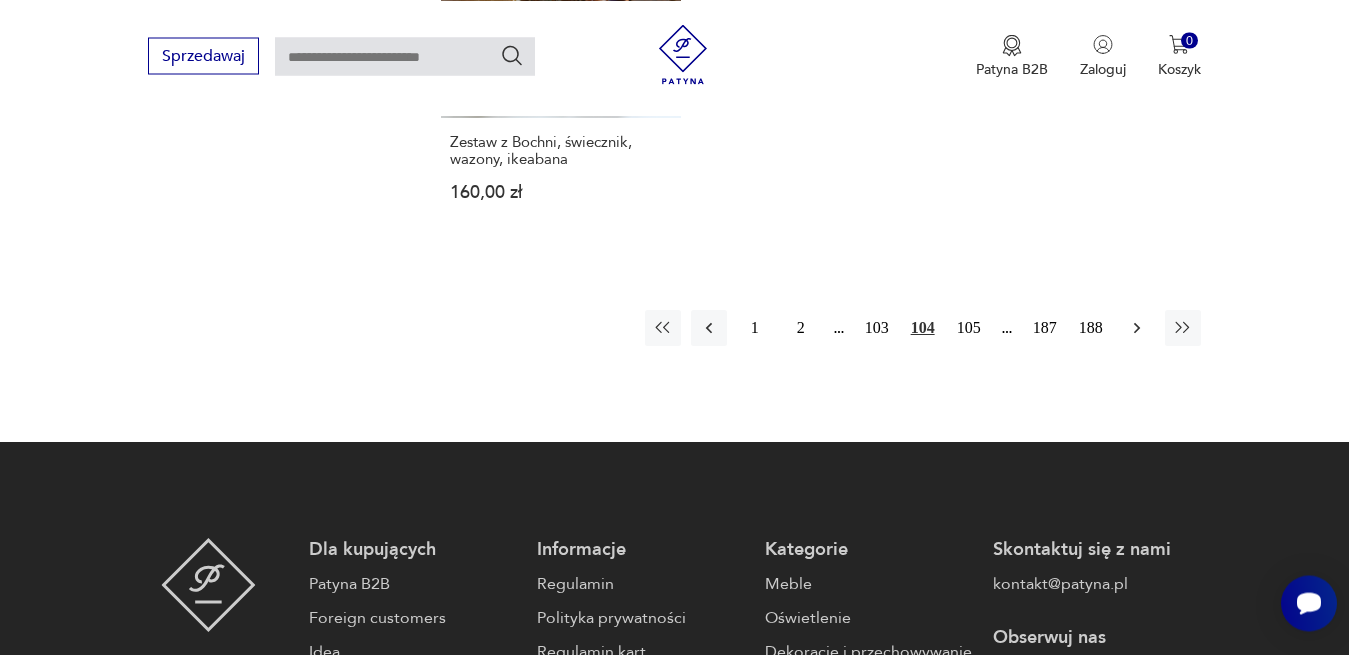 click 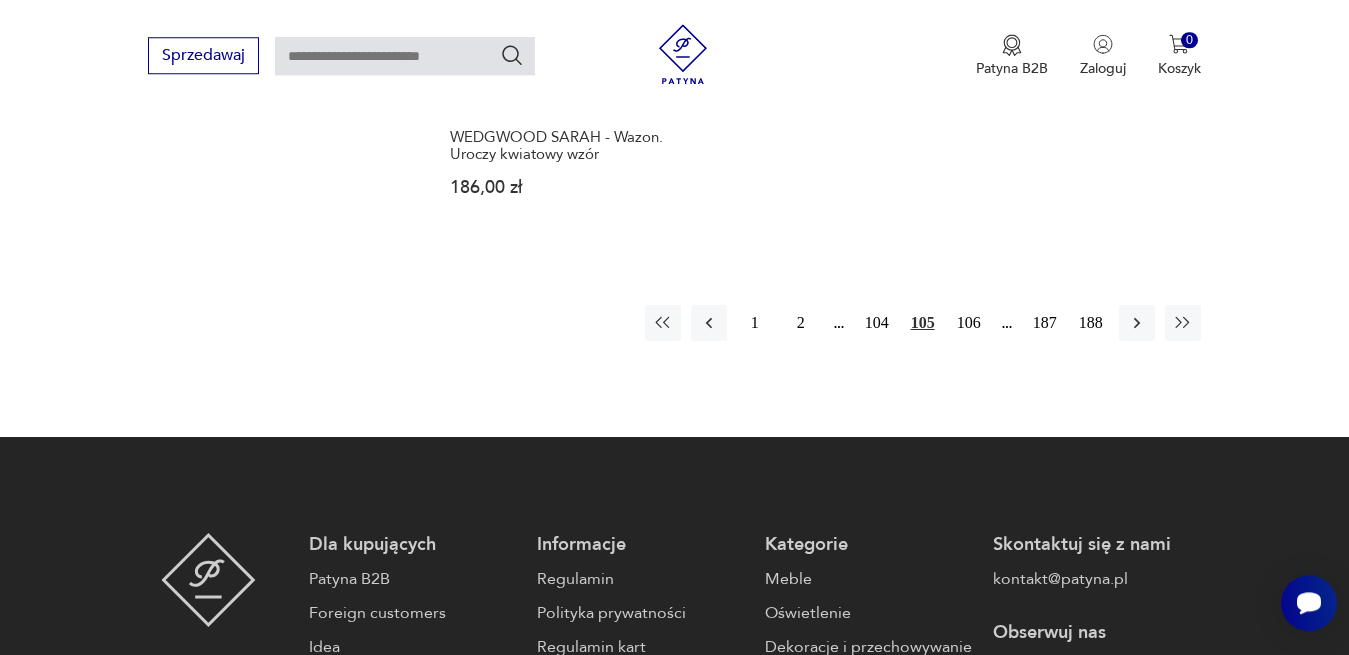 scroll, scrollTop: 3082, scrollLeft: 0, axis: vertical 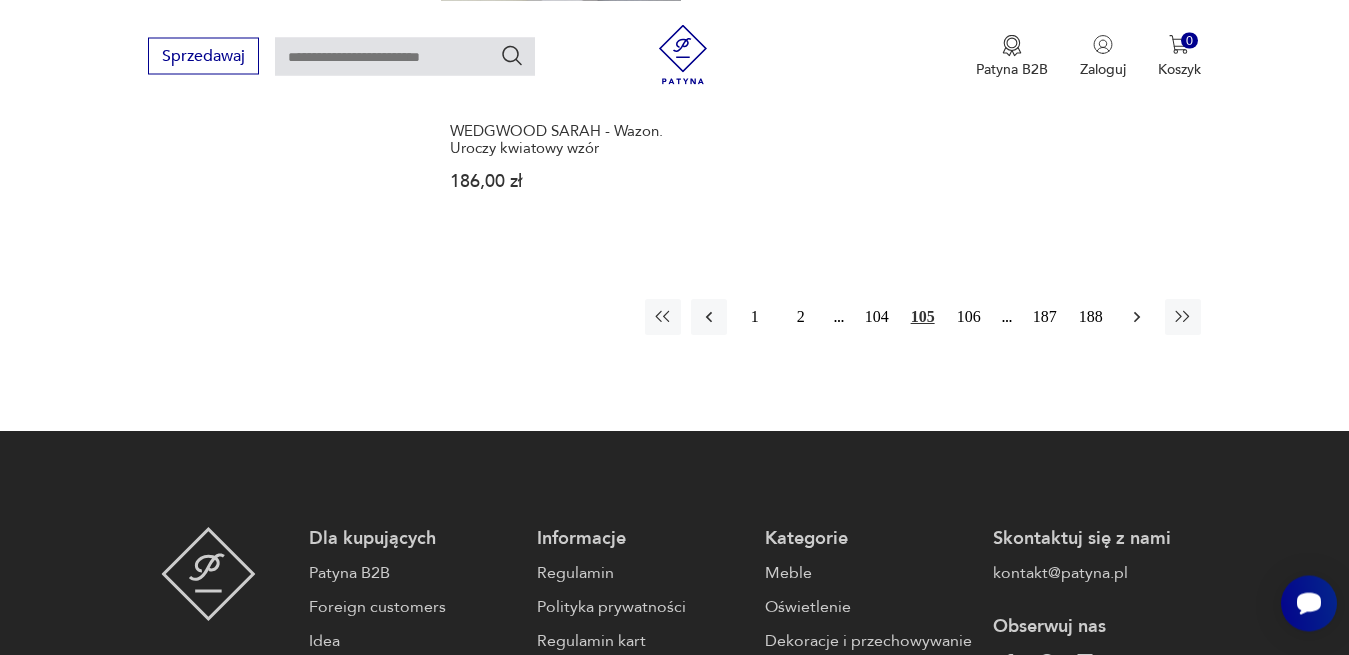 click 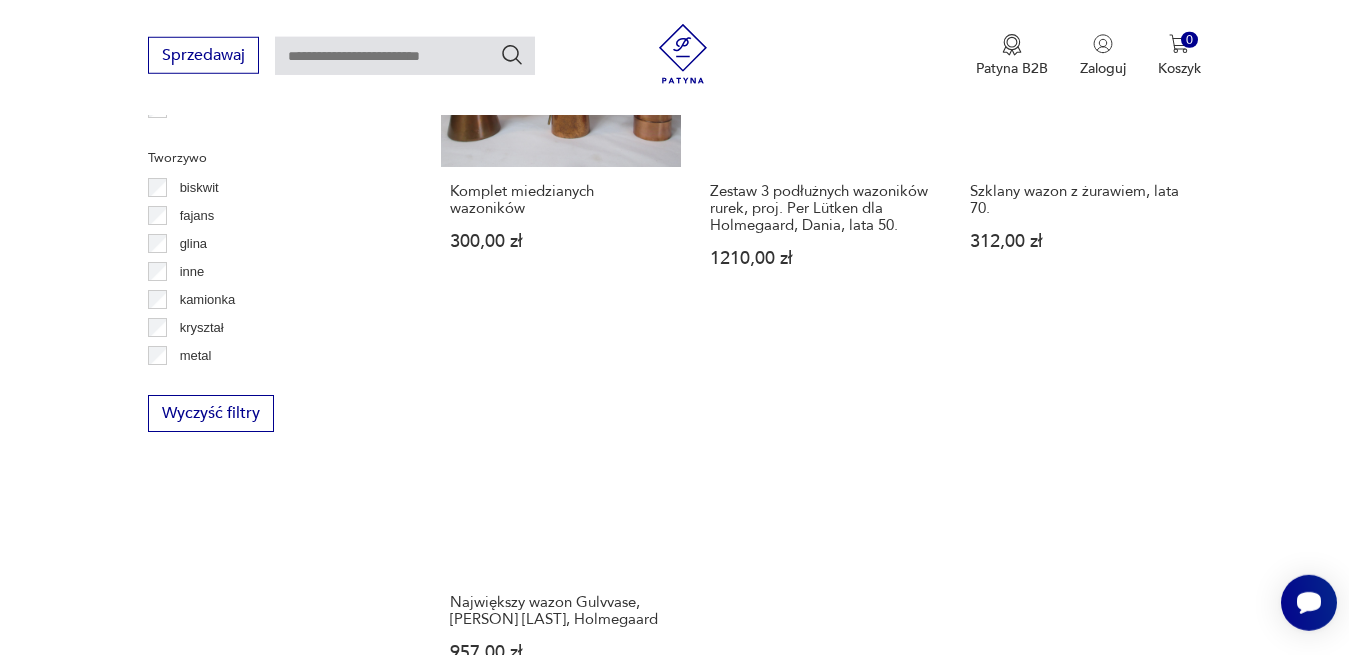scroll, scrollTop: 2776, scrollLeft: 0, axis: vertical 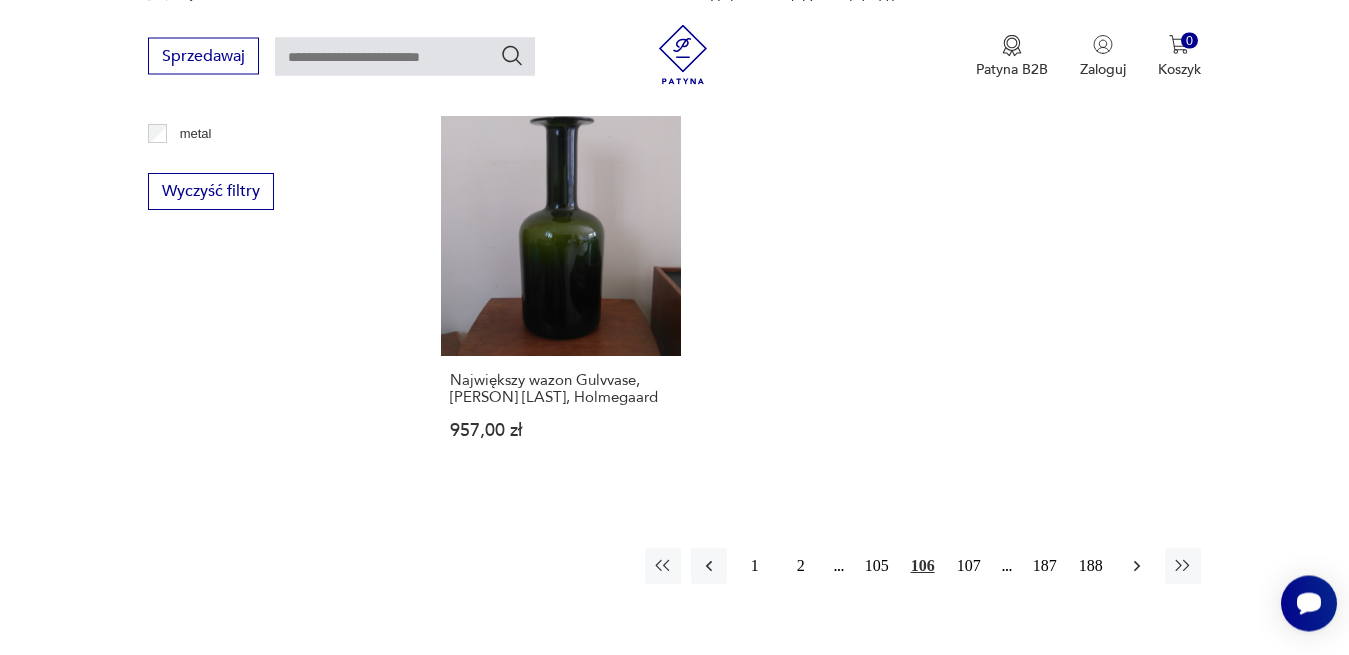 click 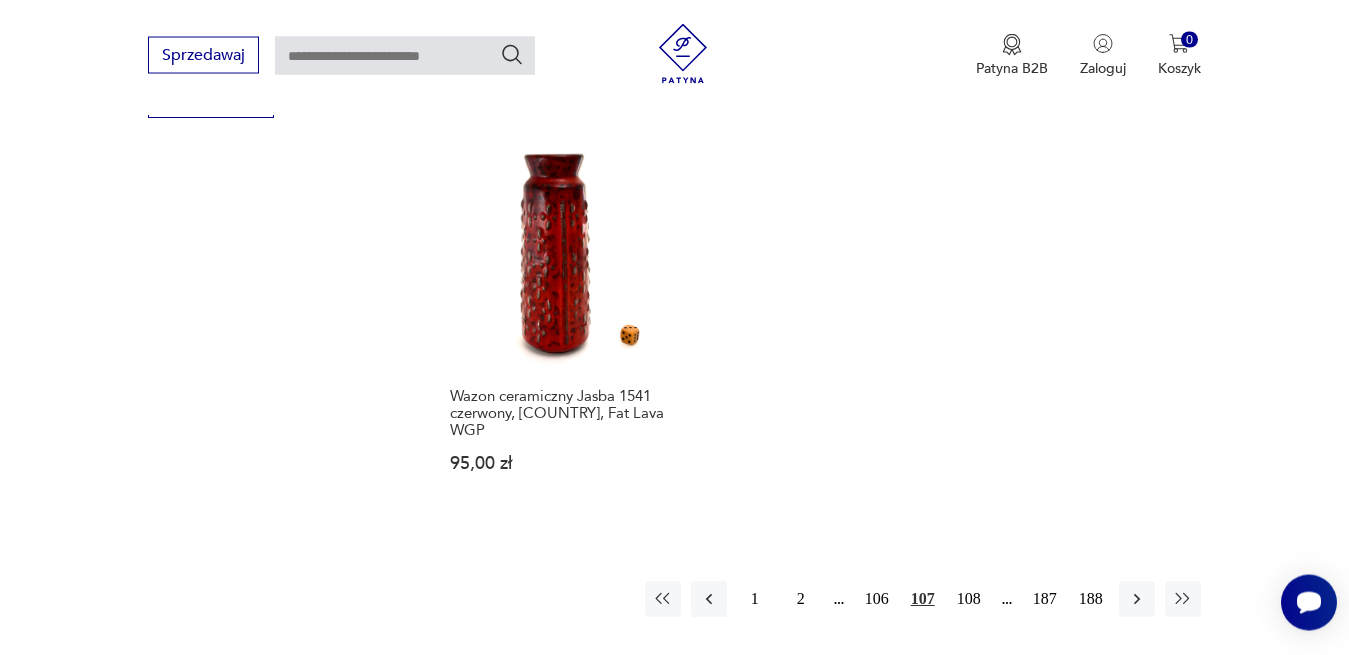 scroll, scrollTop: 3082, scrollLeft: 0, axis: vertical 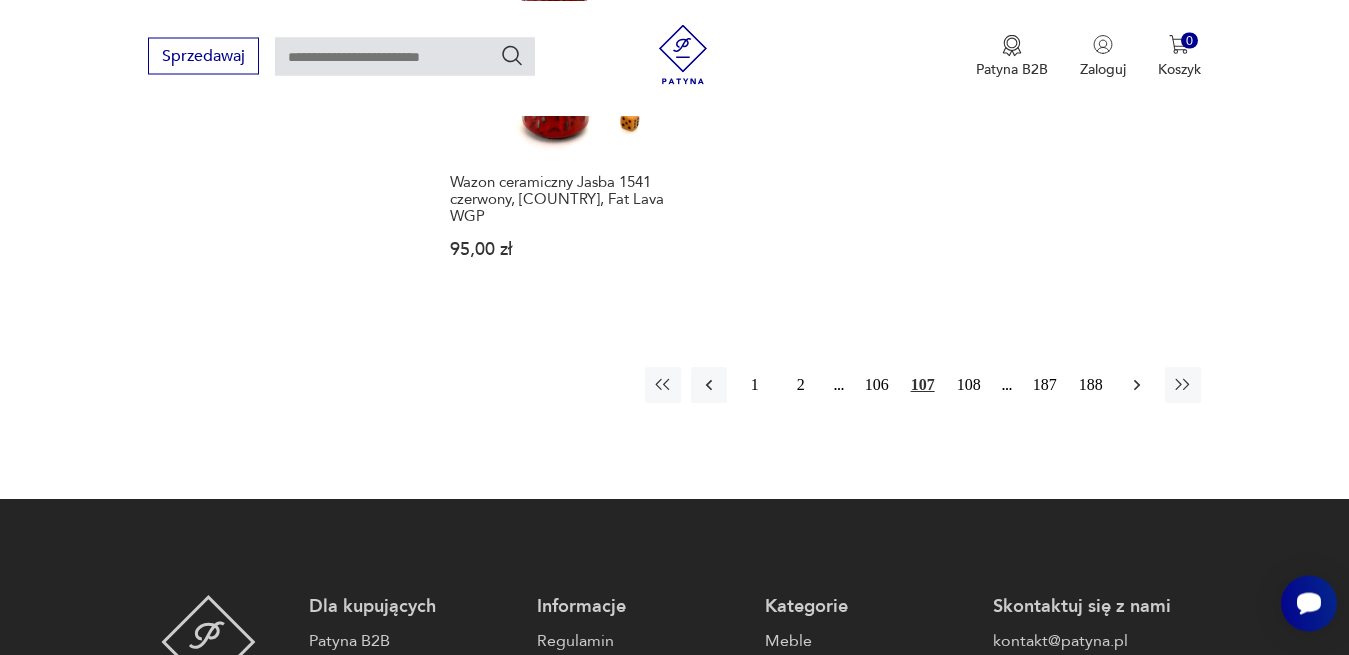 click 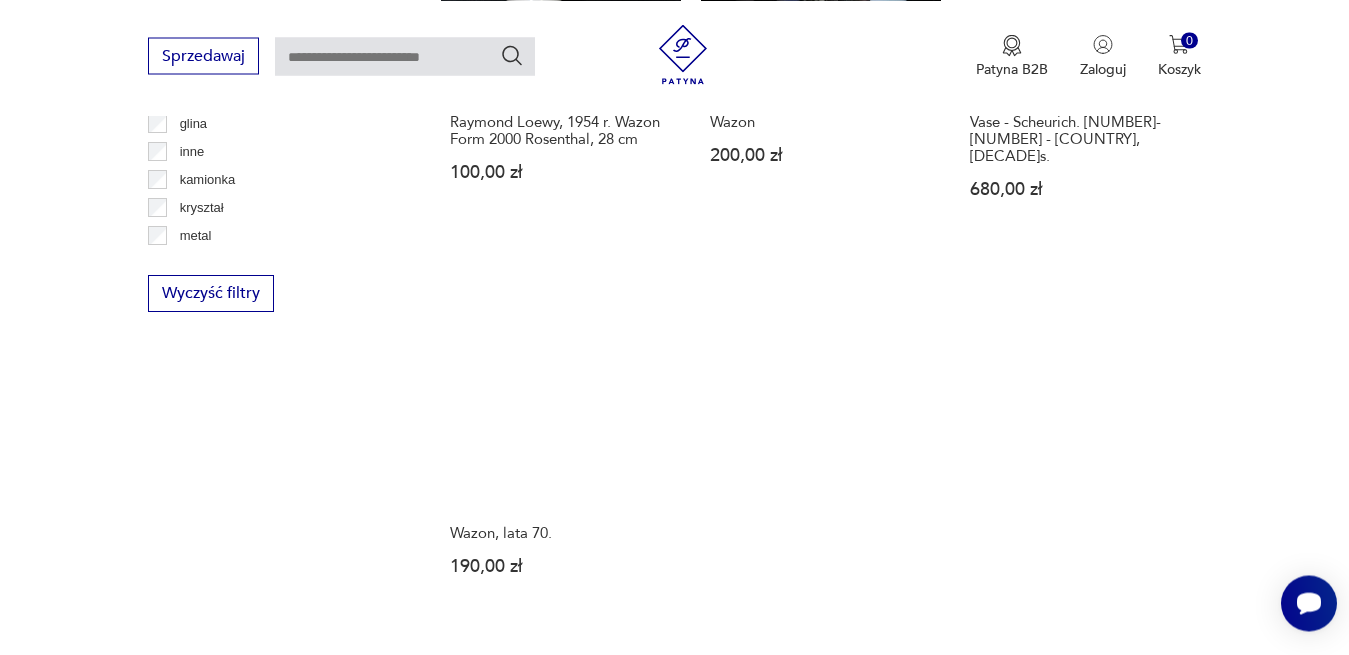 scroll, scrollTop: 3082, scrollLeft: 0, axis: vertical 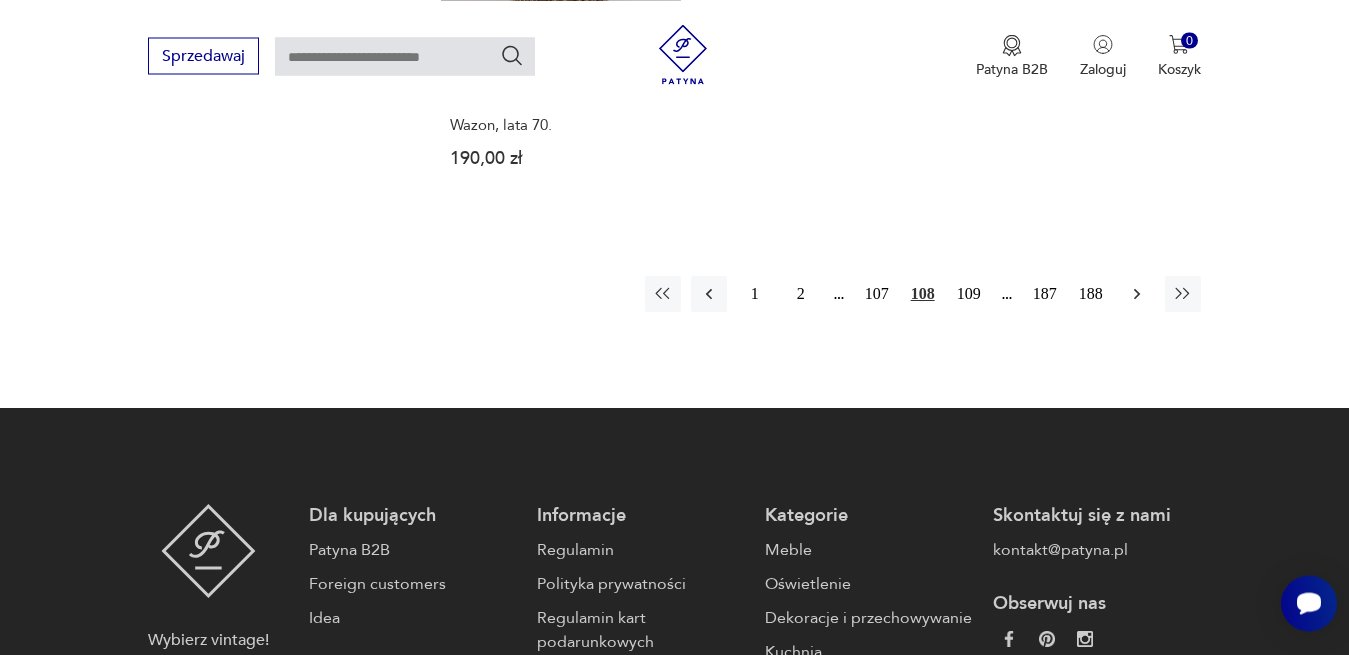 click 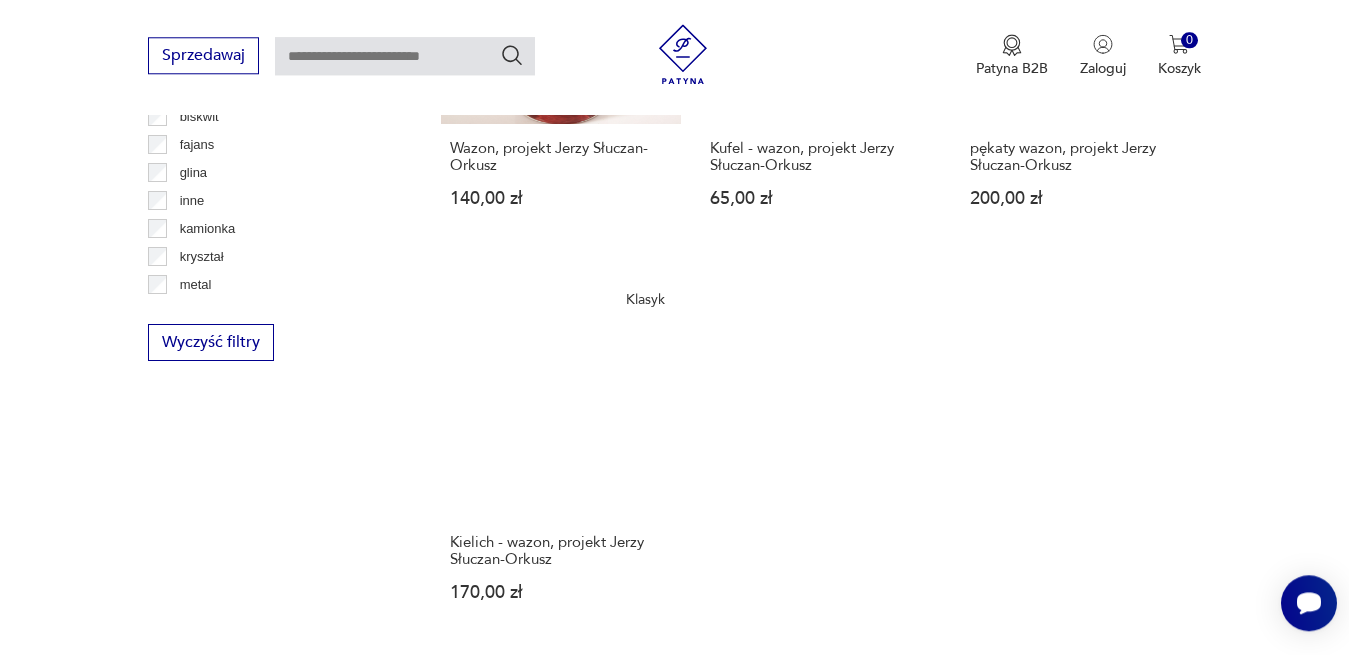 scroll, scrollTop: 2878, scrollLeft: 0, axis: vertical 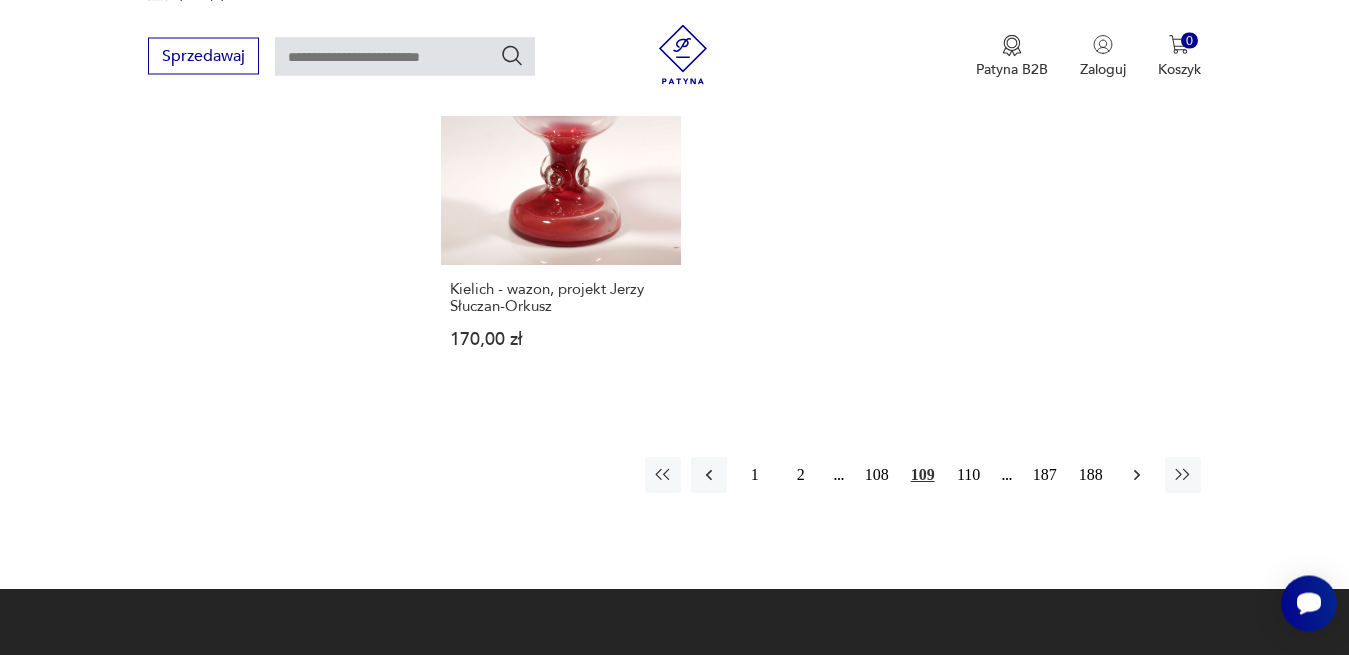 click 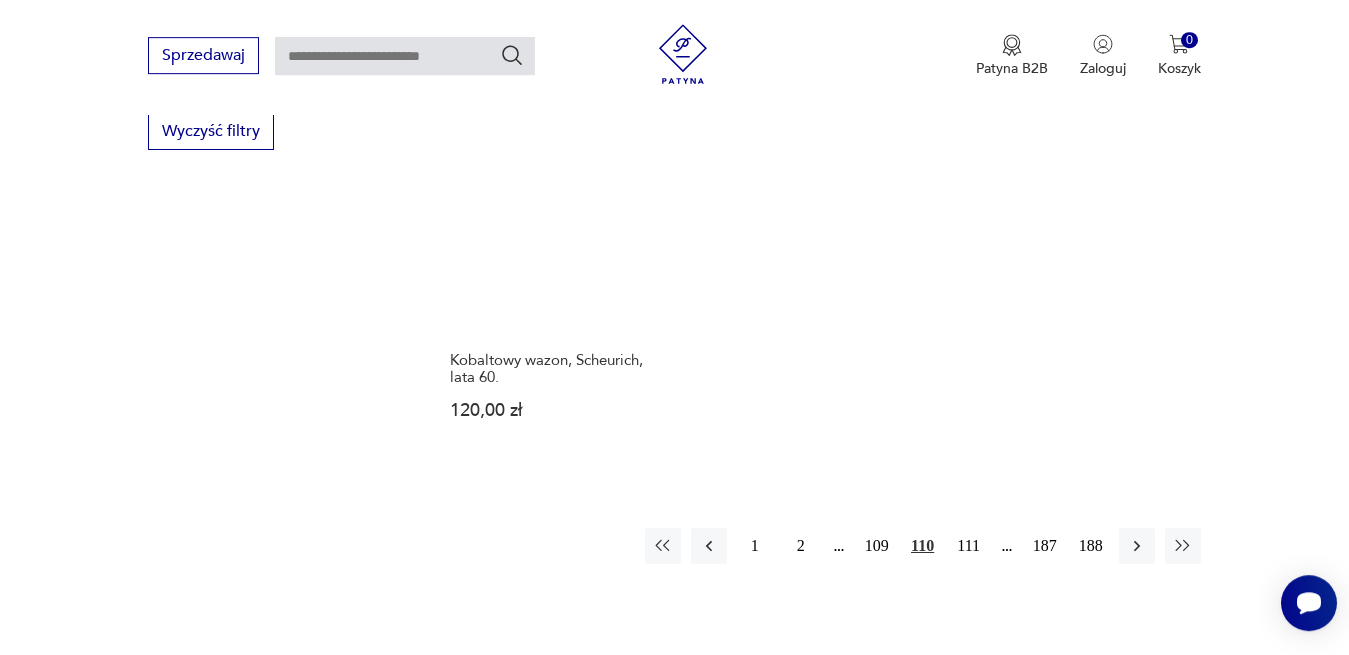 scroll, scrollTop: 3082, scrollLeft: 0, axis: vertical 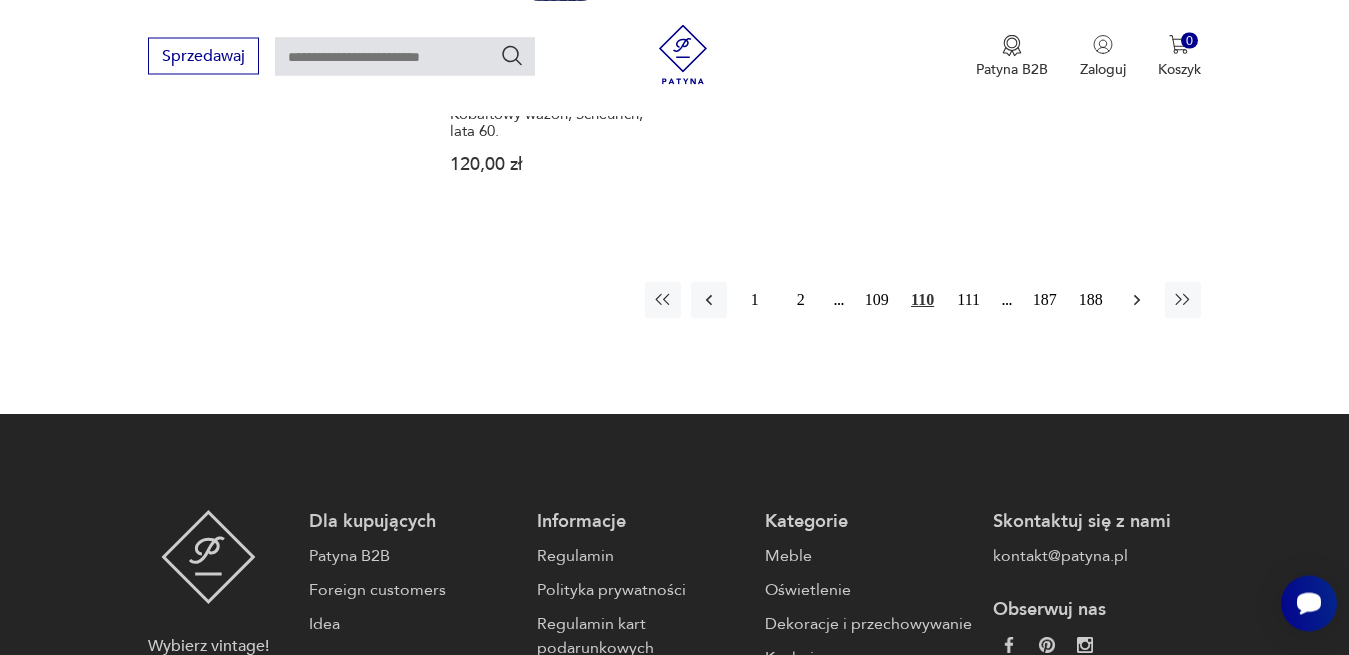 click 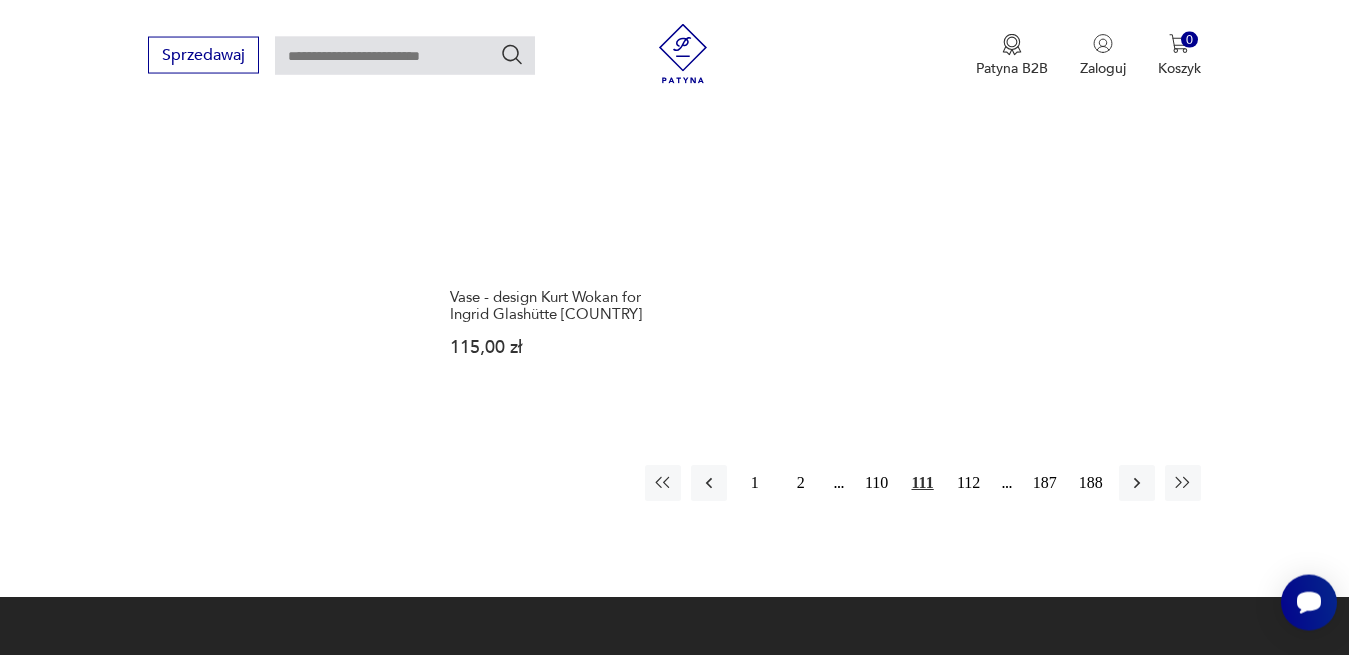scroll, scrollTop: 2980, scrollLeft: 0, axis: vertical 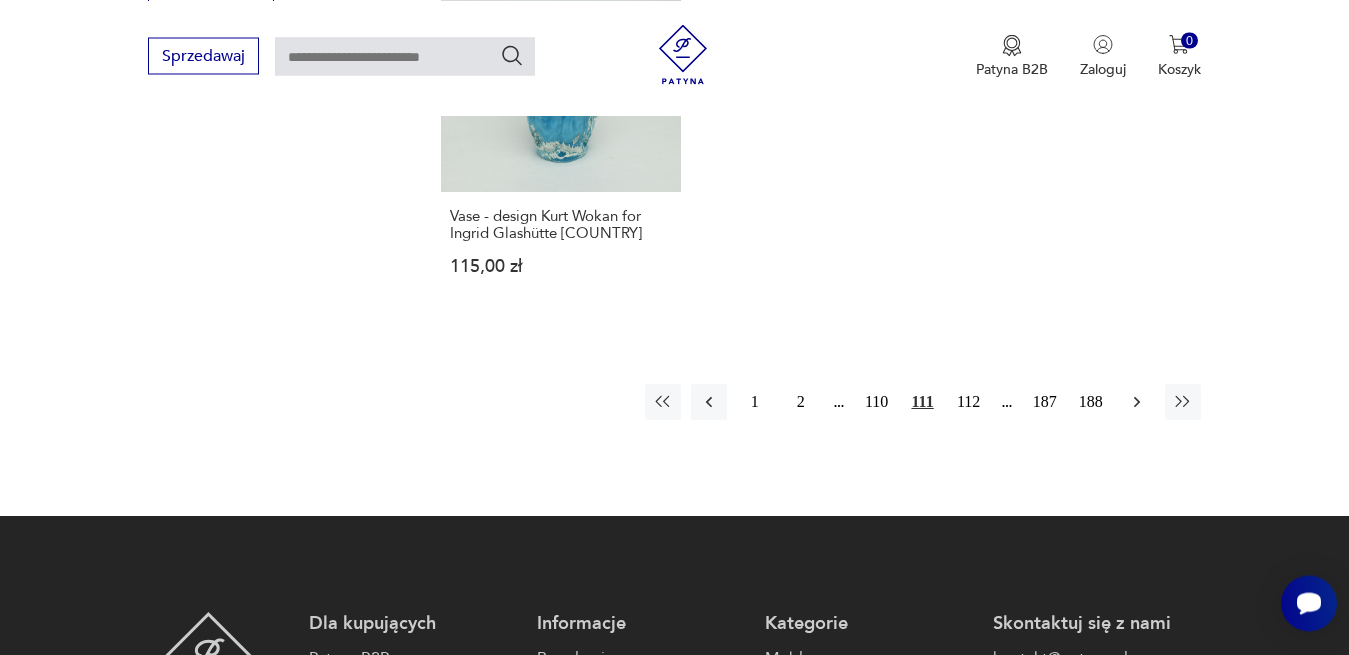 click 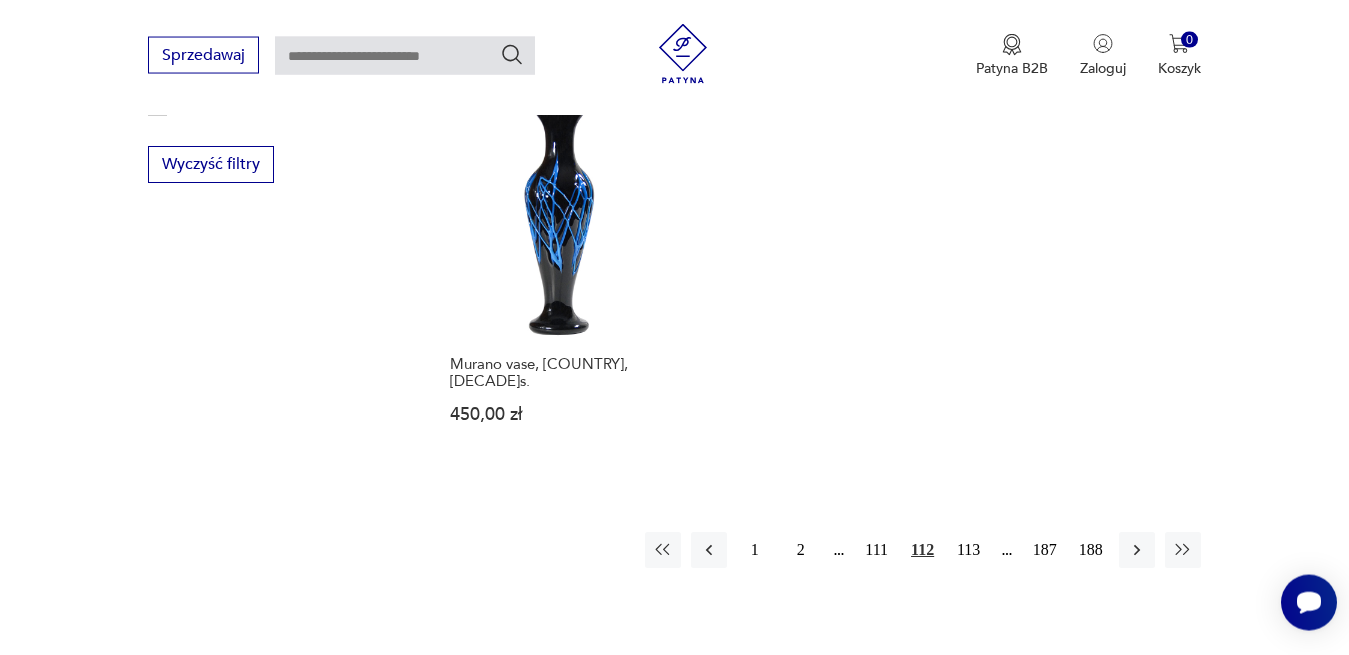 scroll, scrollTop: 2878, scrollLeft: 0, axis: vertical 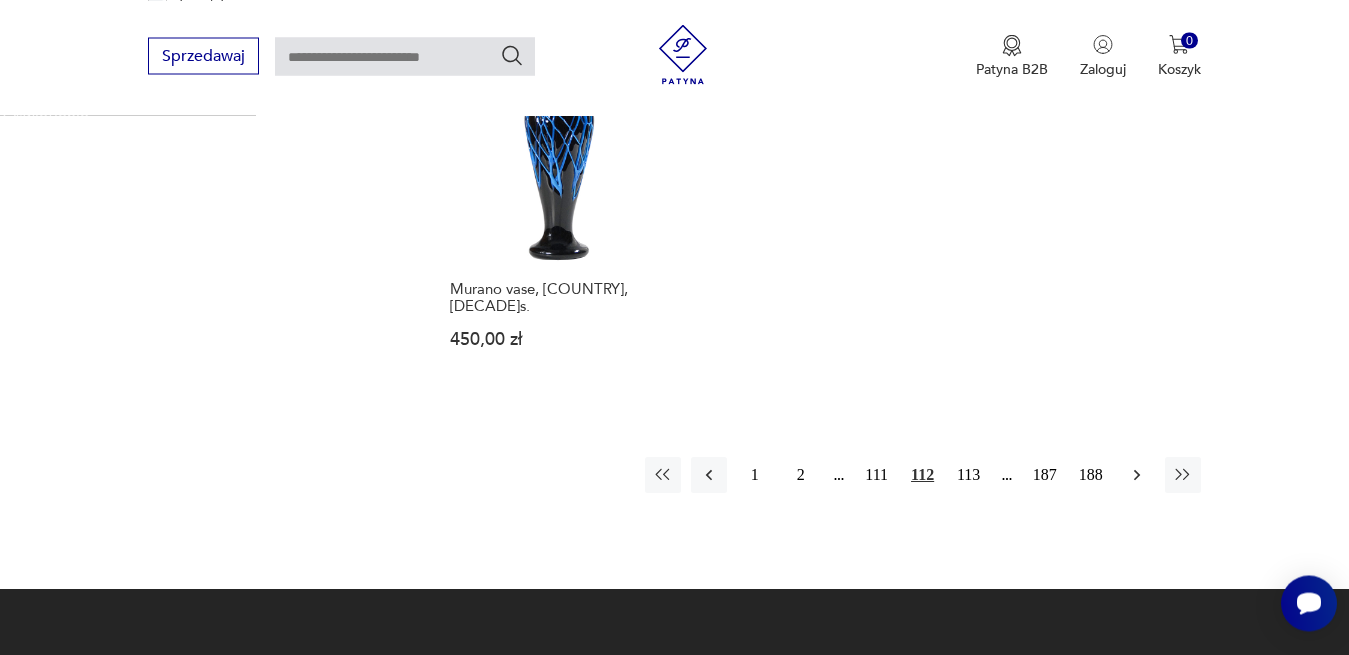 click 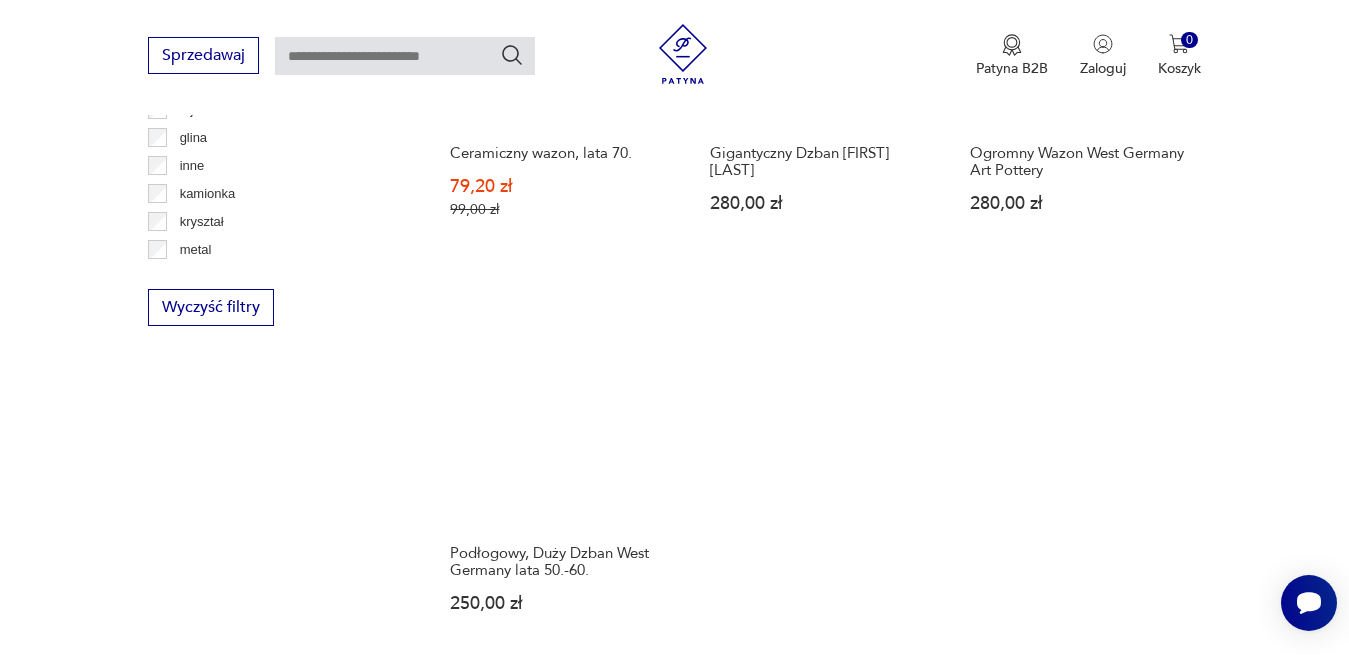 scroll, scrollTop: 2776, scrollLeft: 0, axis: vertical 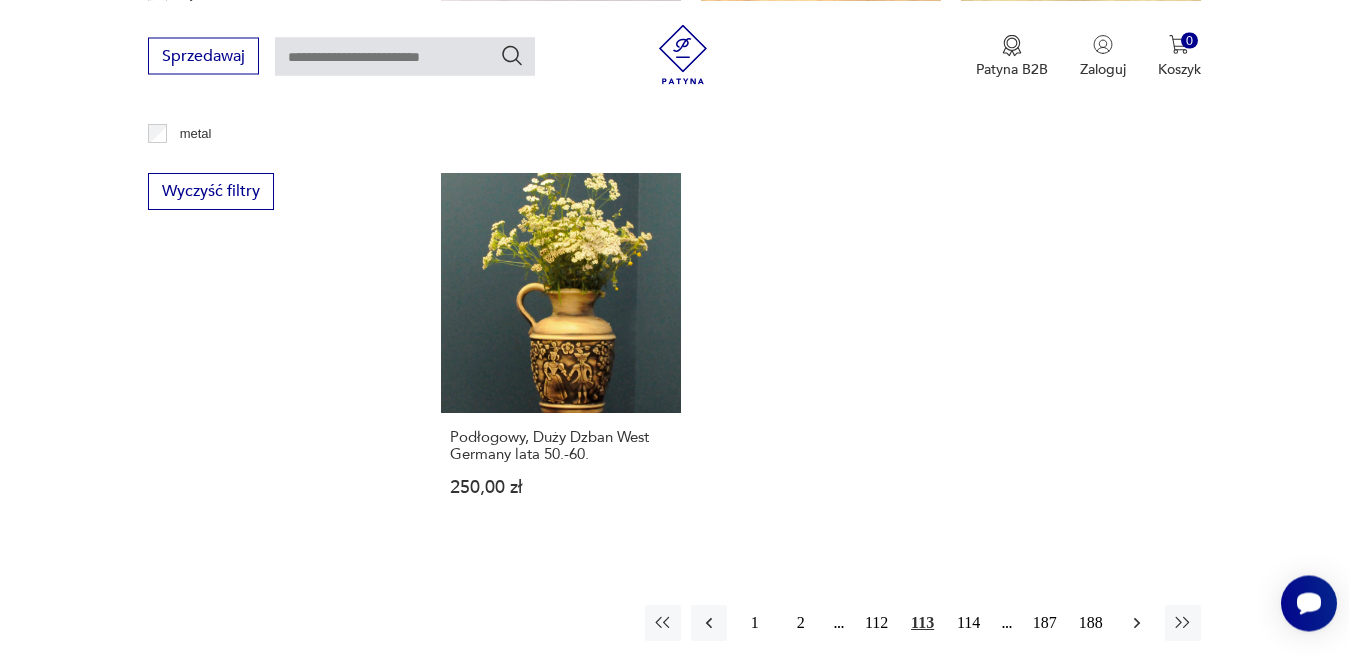 click 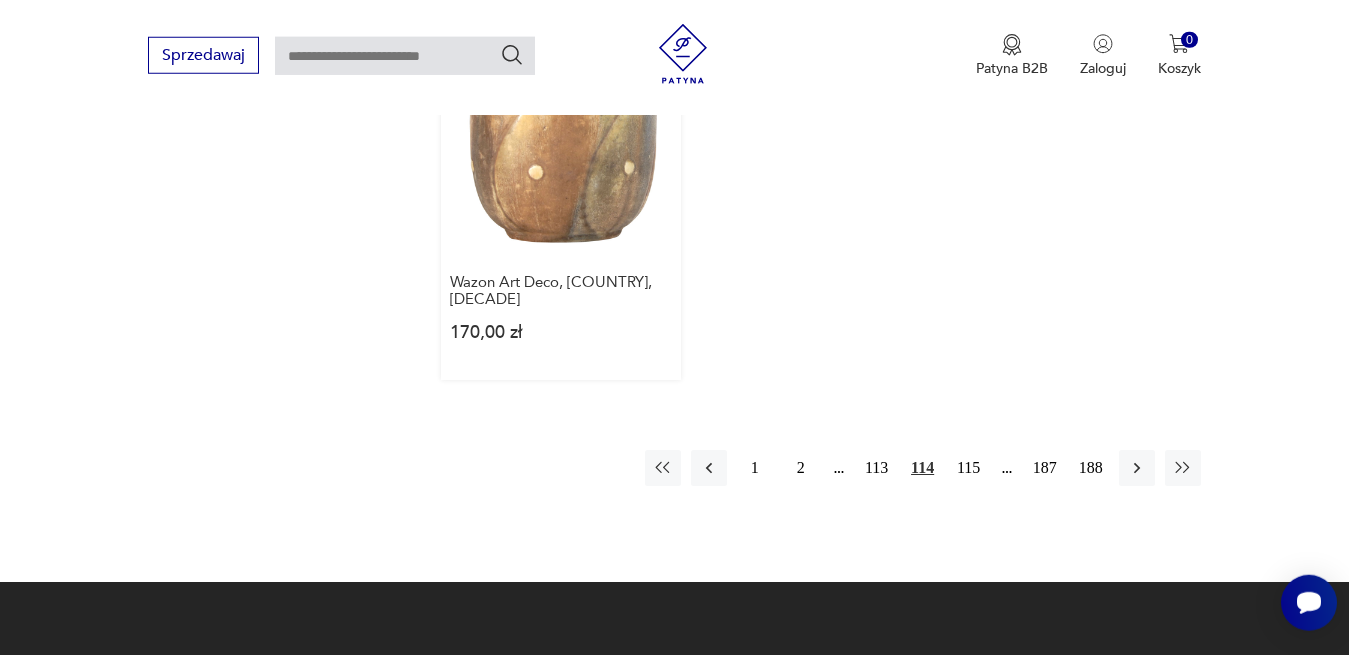 scroll, scrollTop: 2878, scrollLeft: 0, axis: vertical 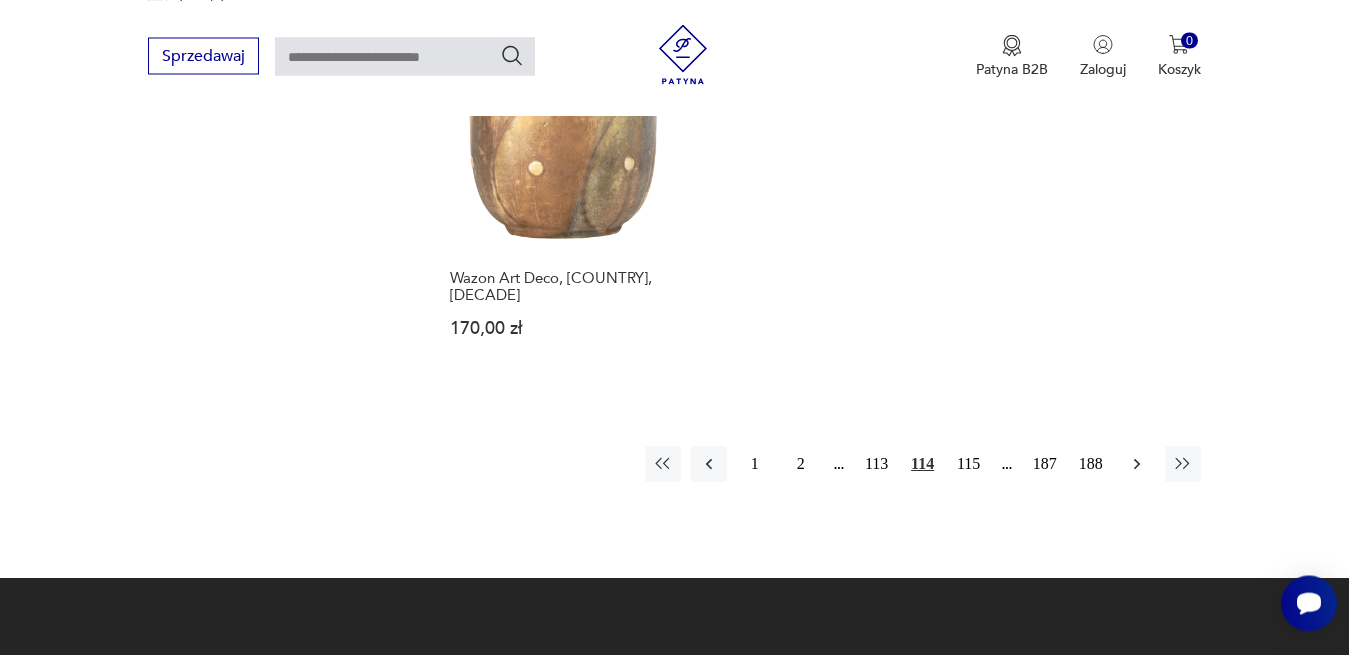 click 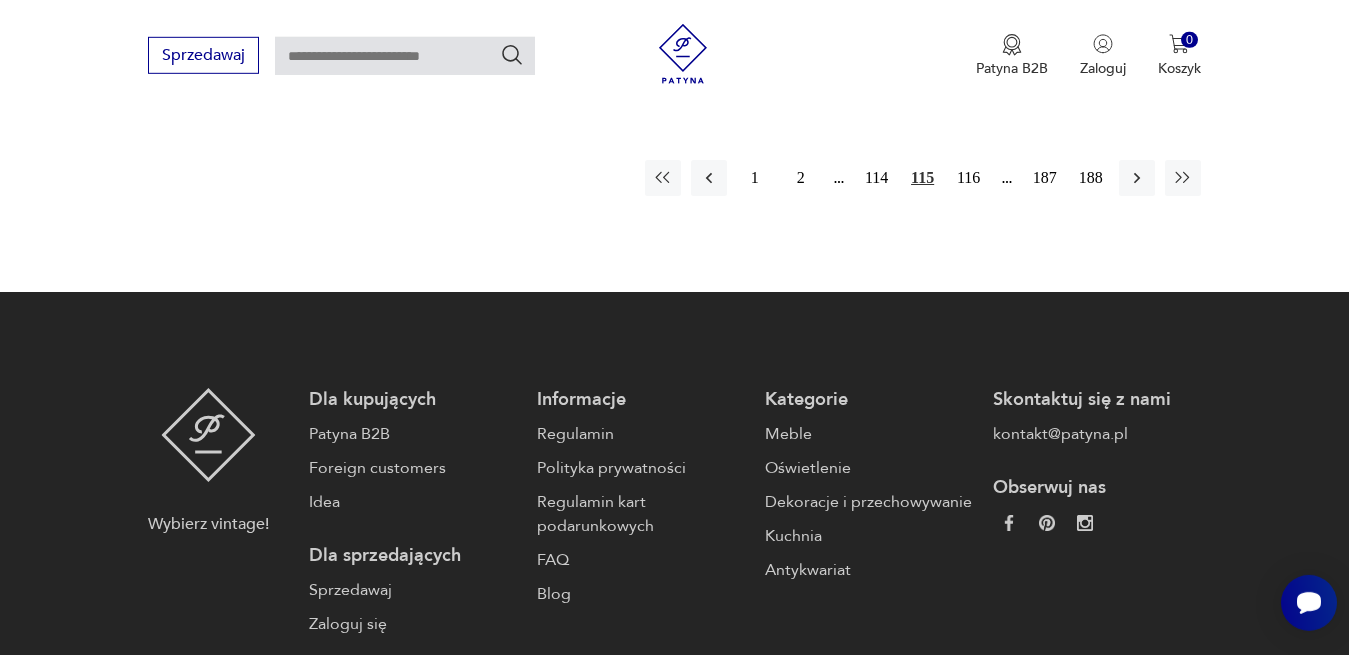 scroll, scrollTop: 3184, scrollLeft: 0, axis: vertical 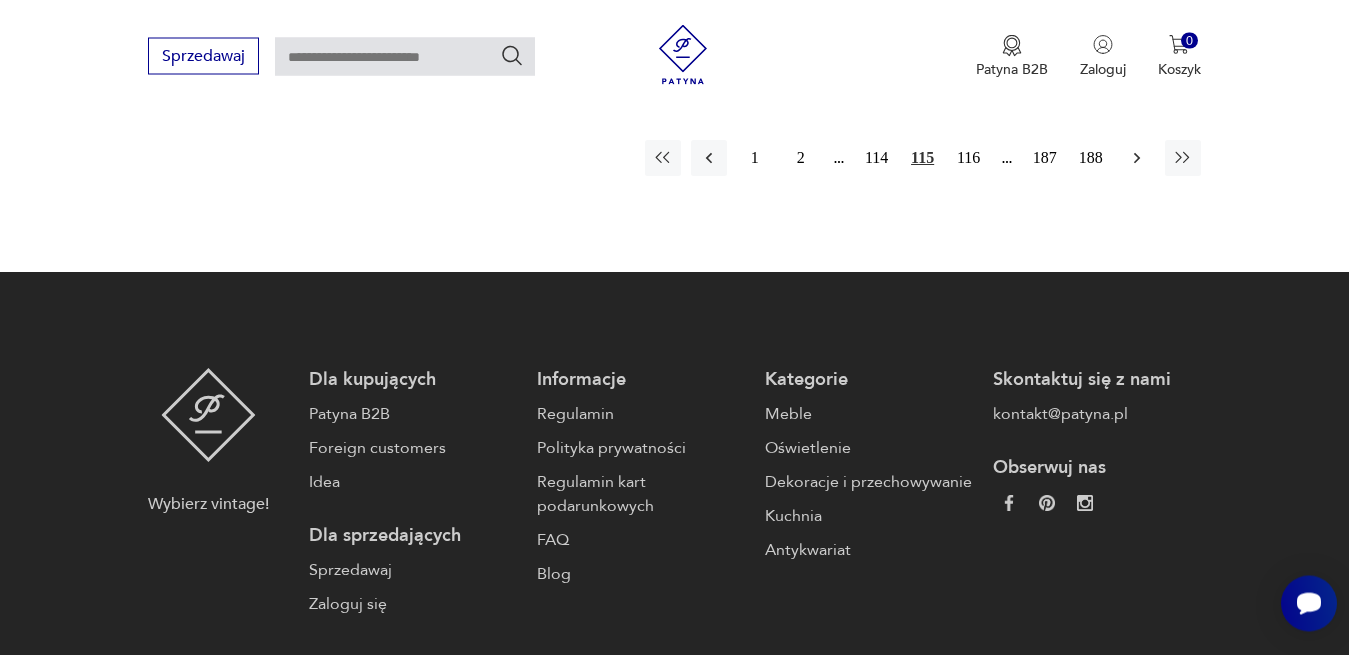 click 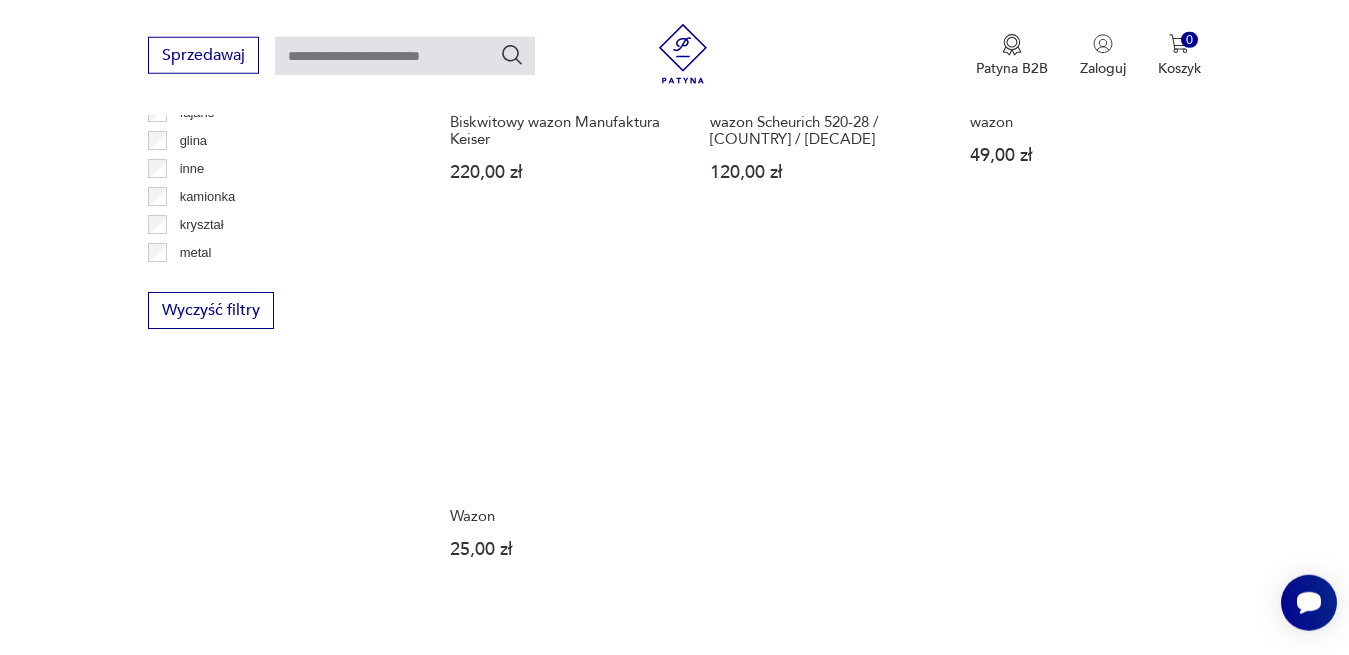 scroll, scrollTop: 2776, scrollLeft: 0, axis: vertical 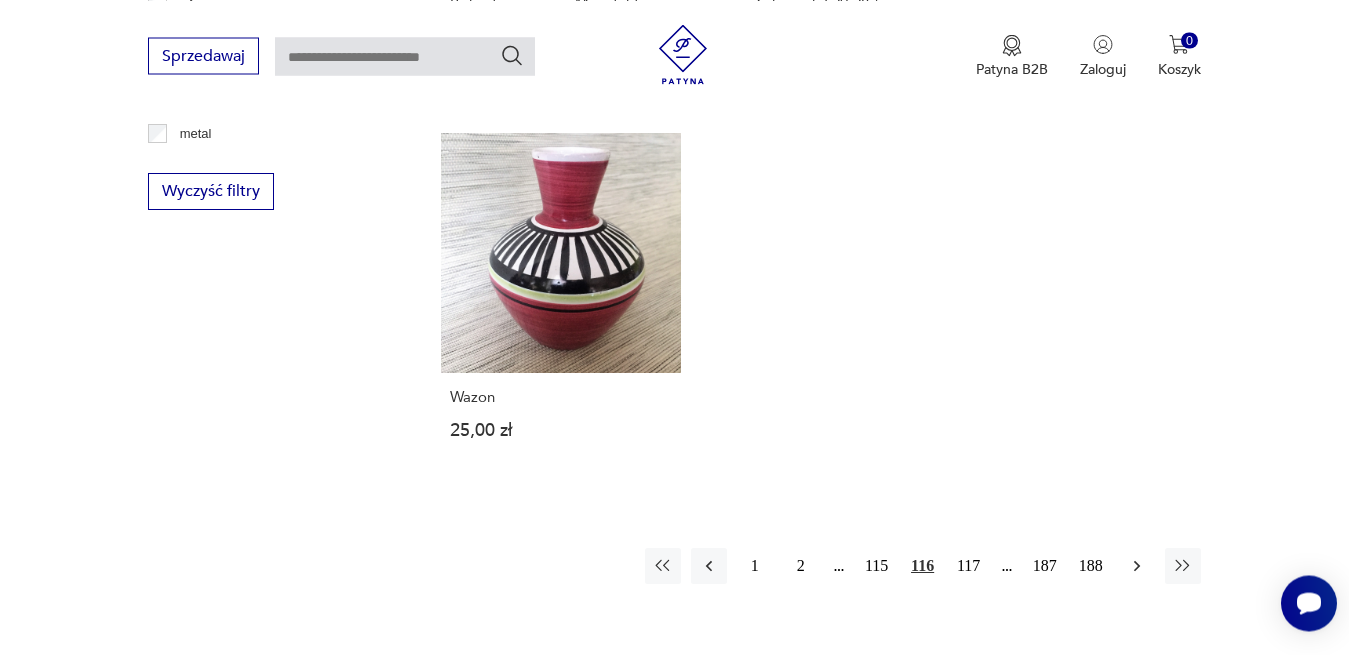 click 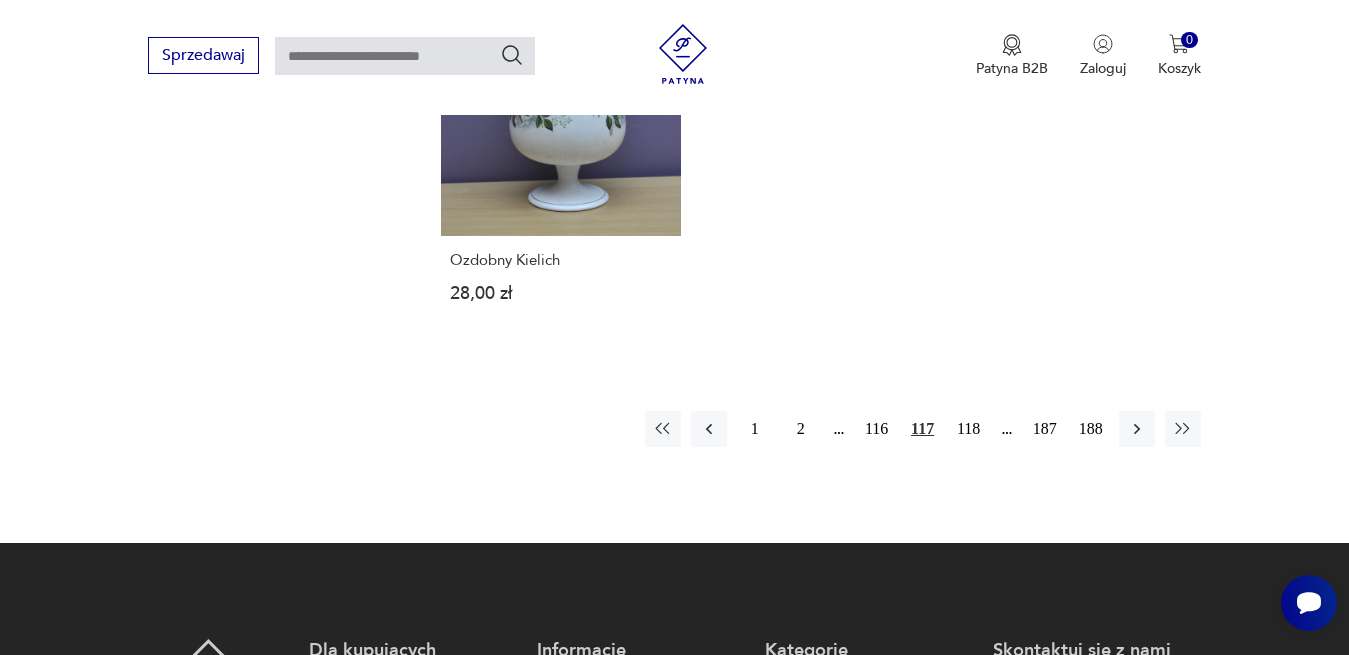 scroll, scrollTop: 2980, scrollLeft: 0, axis: vertical 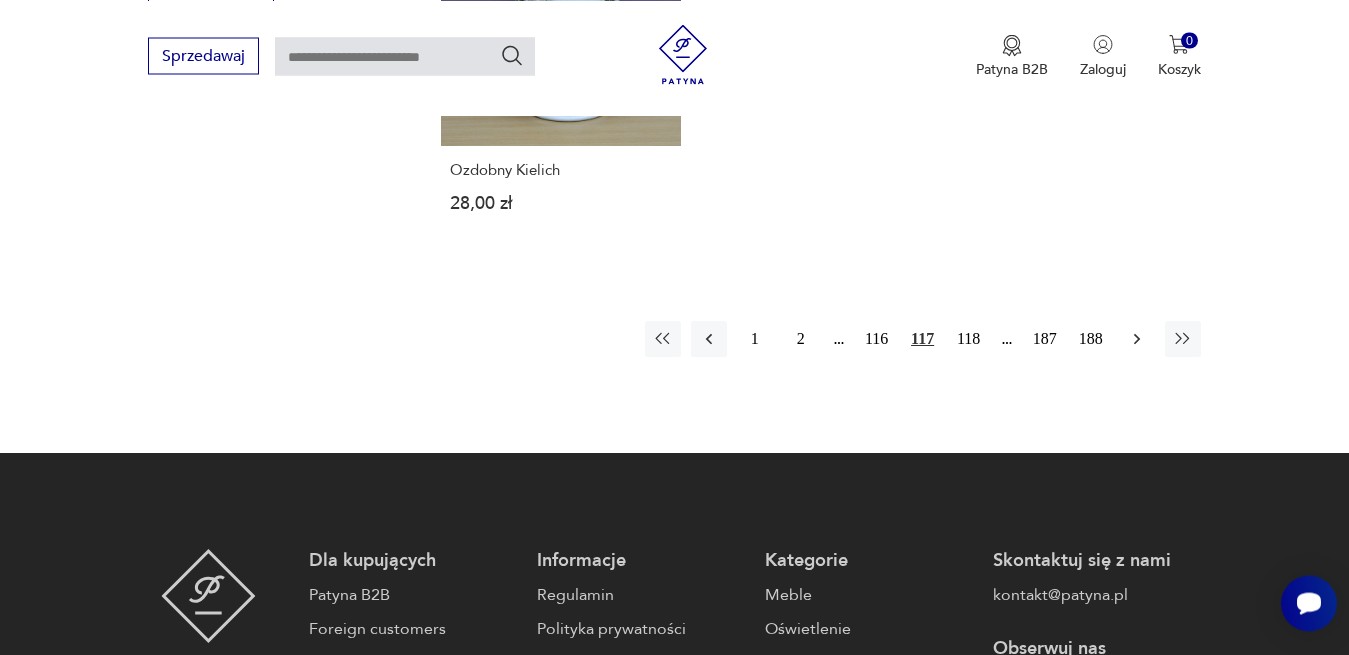 click 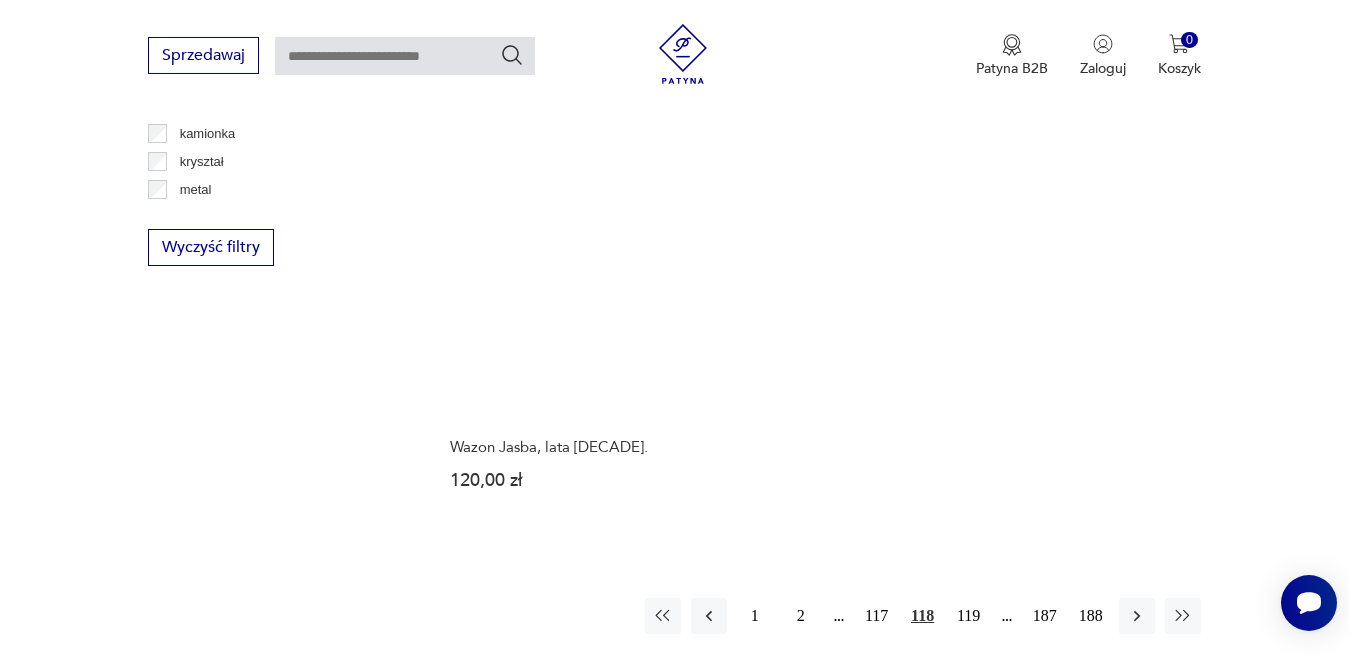 scroll, scrollTop: 3082, scrollLeft: 0, axis: vertical 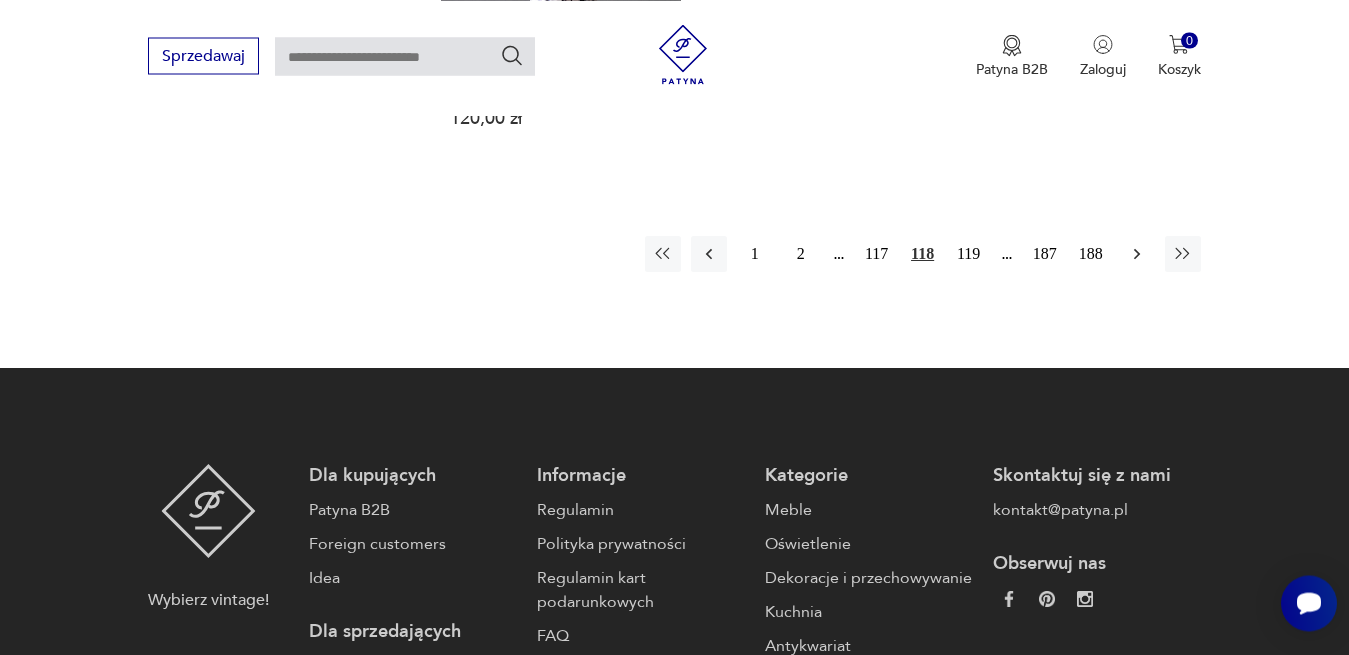click 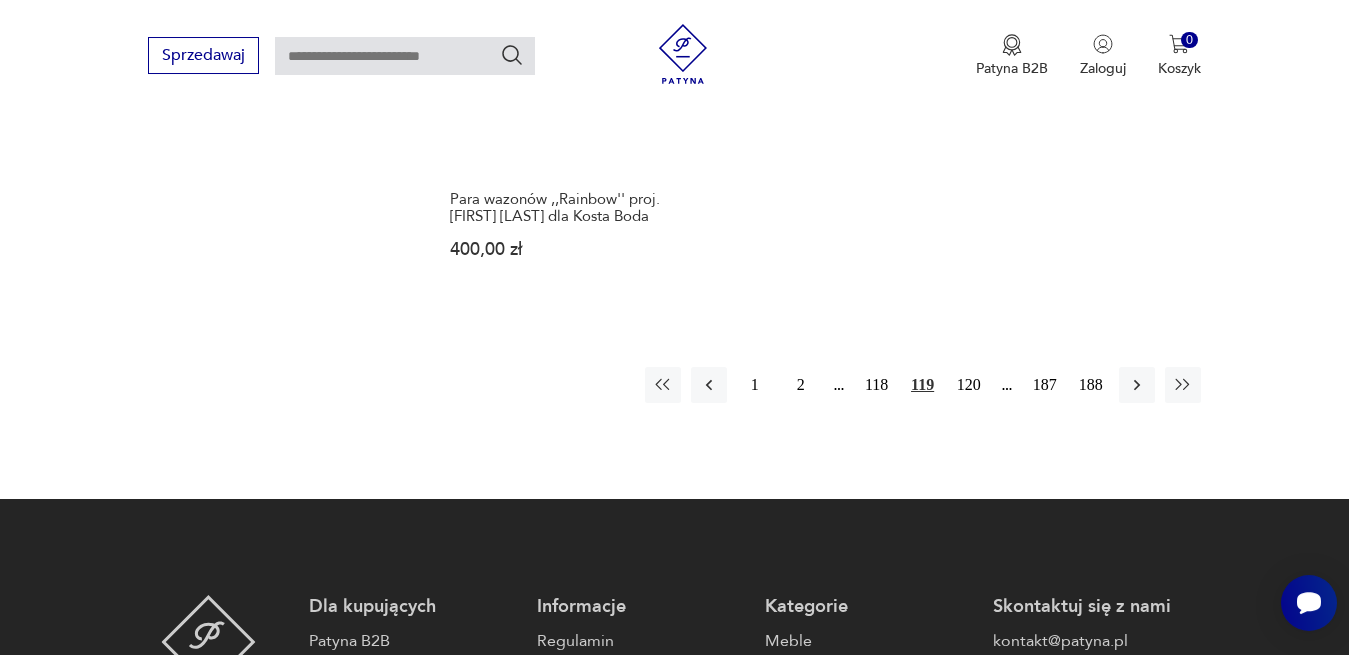 scroll, scrollTop: 2980, scrollLeft: 0, axis: vertical 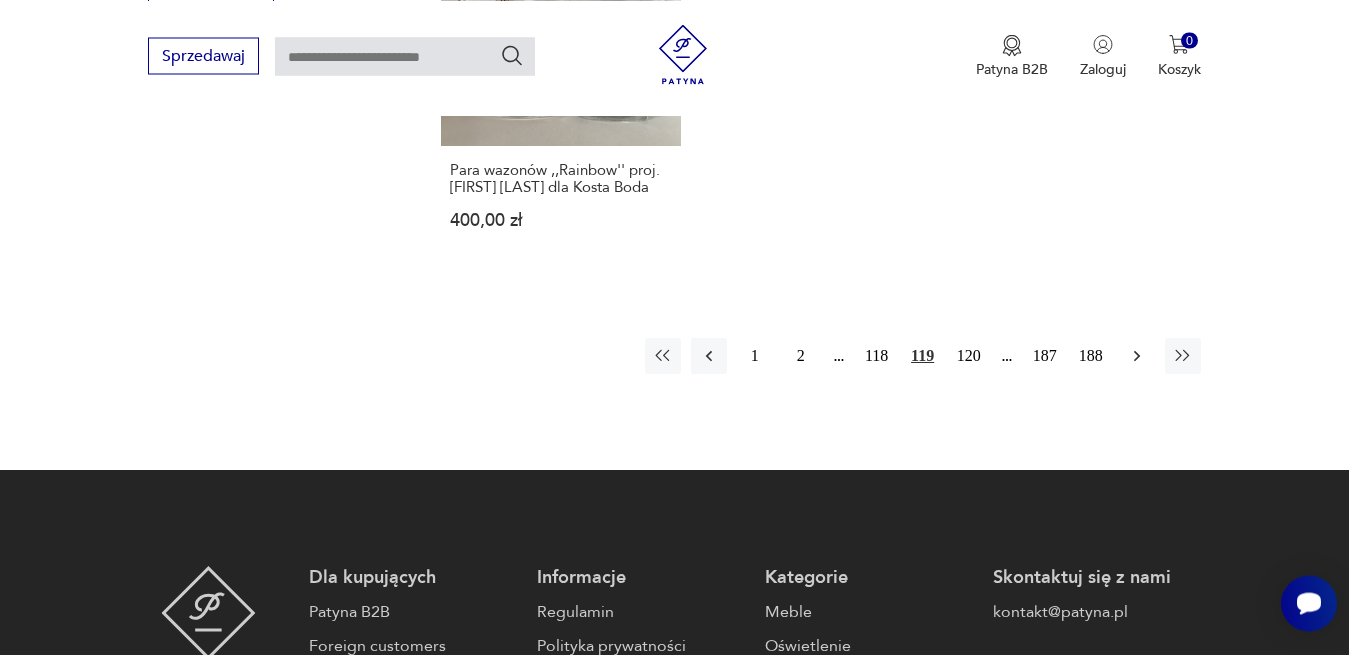 click 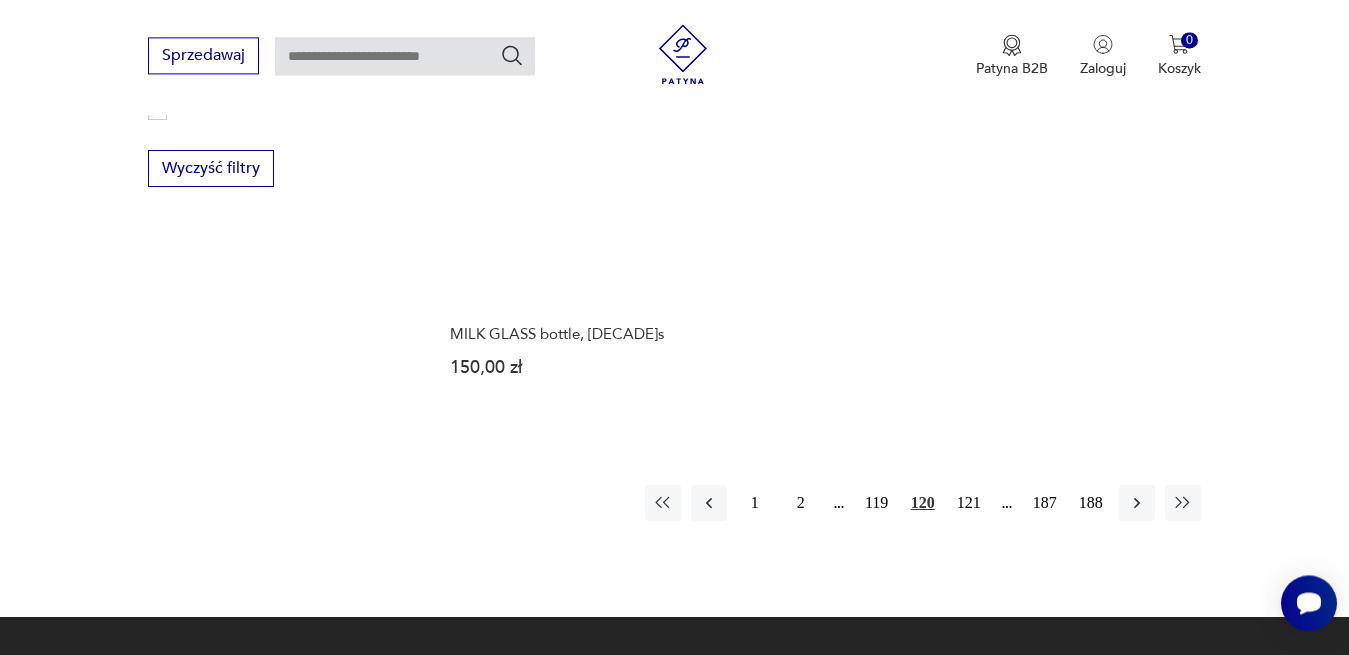 scroll, scrollTop: 3082, scrollLeft: 0, axis: vertical 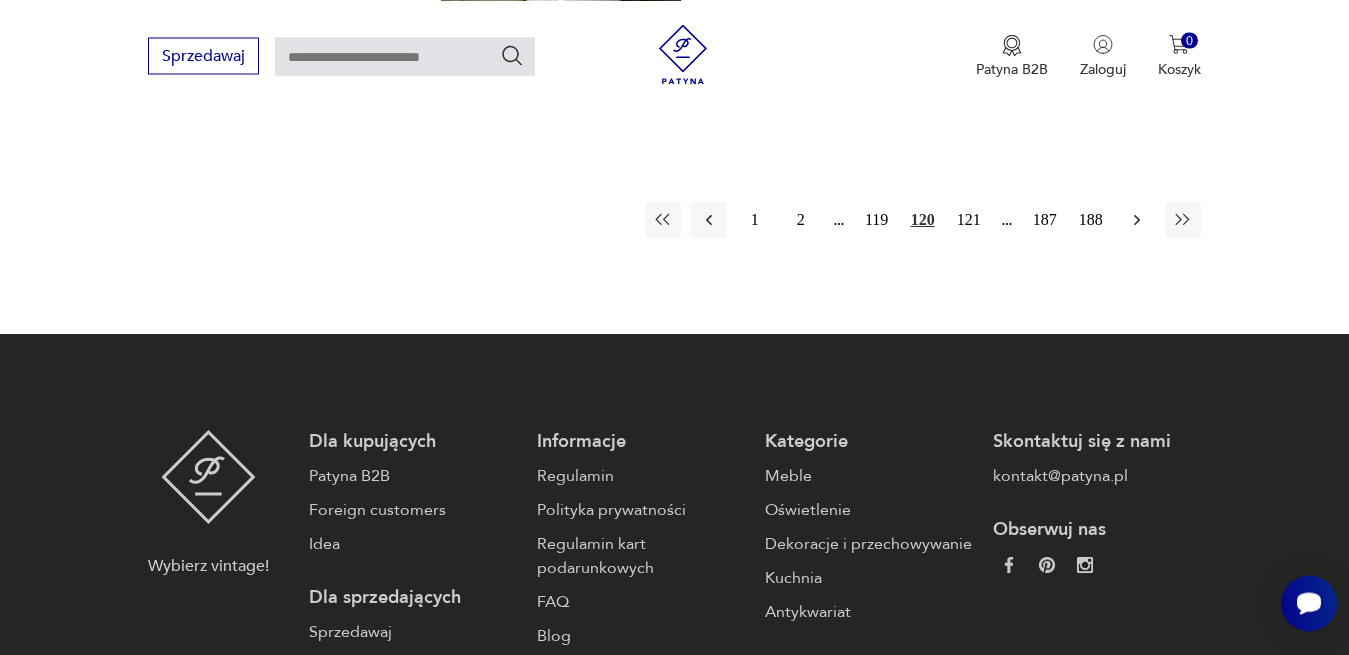 click 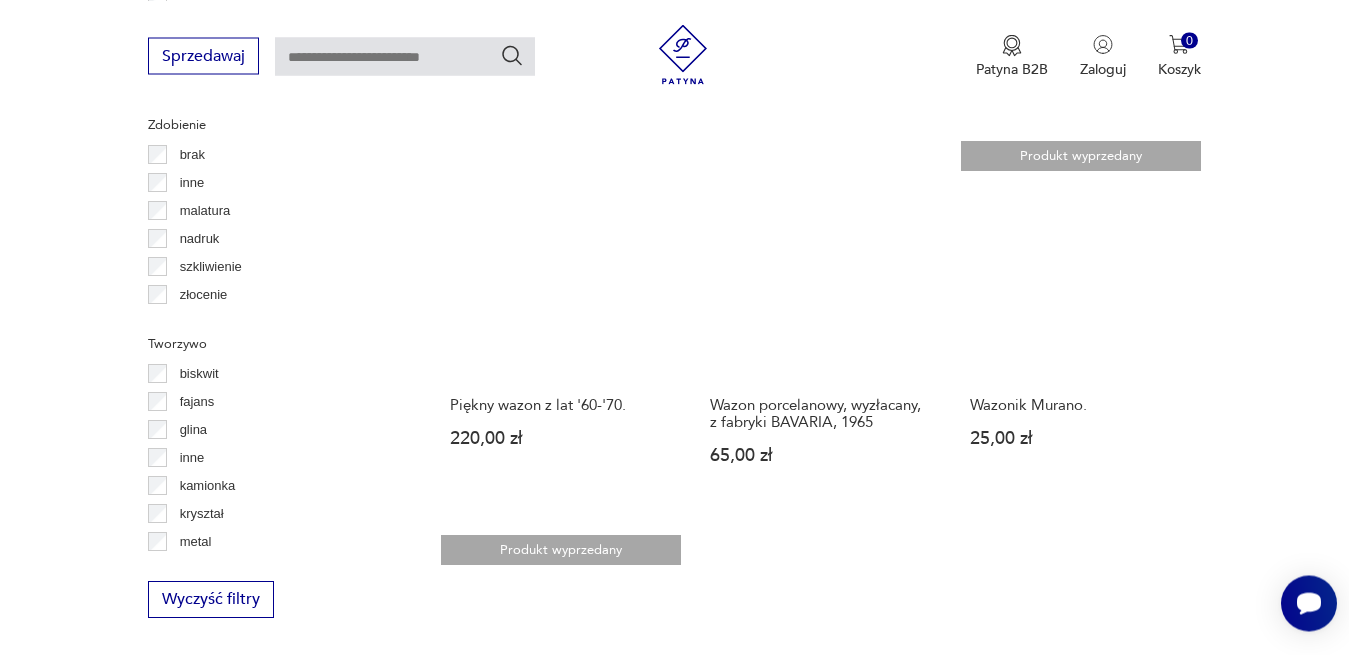 scroll, scrollTop: 2776, scrollLeft: 0, axis: vertical 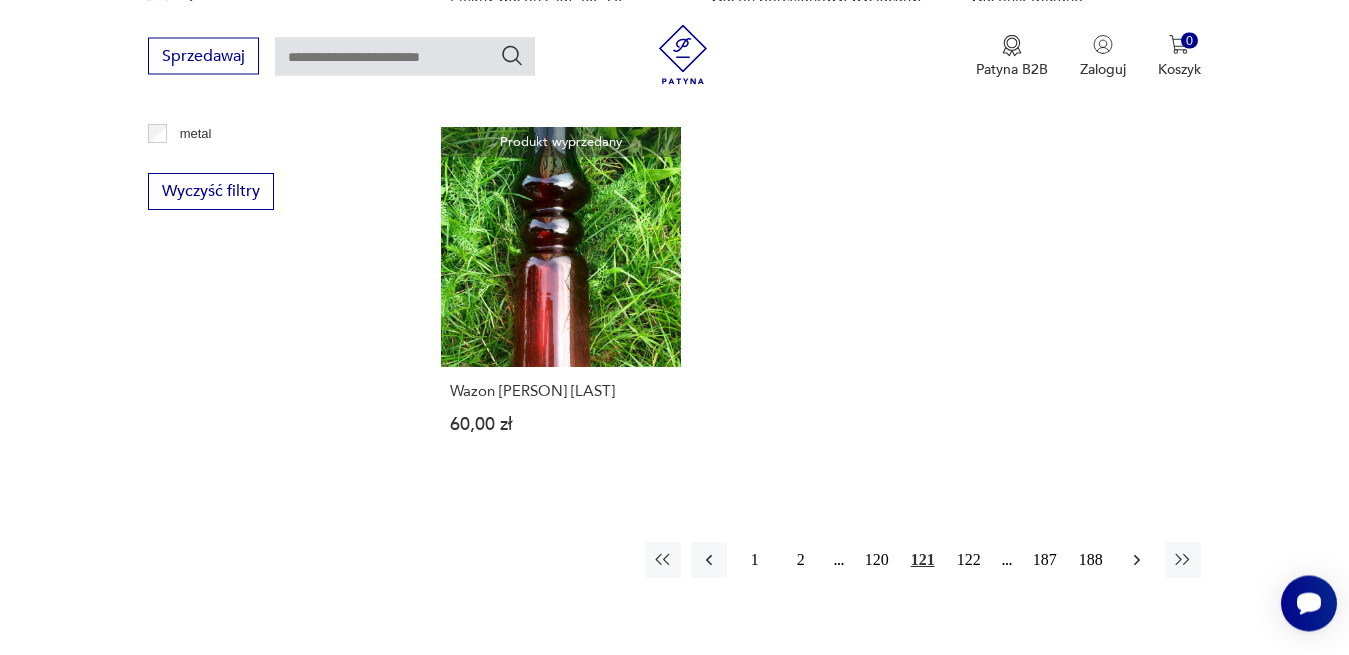 click 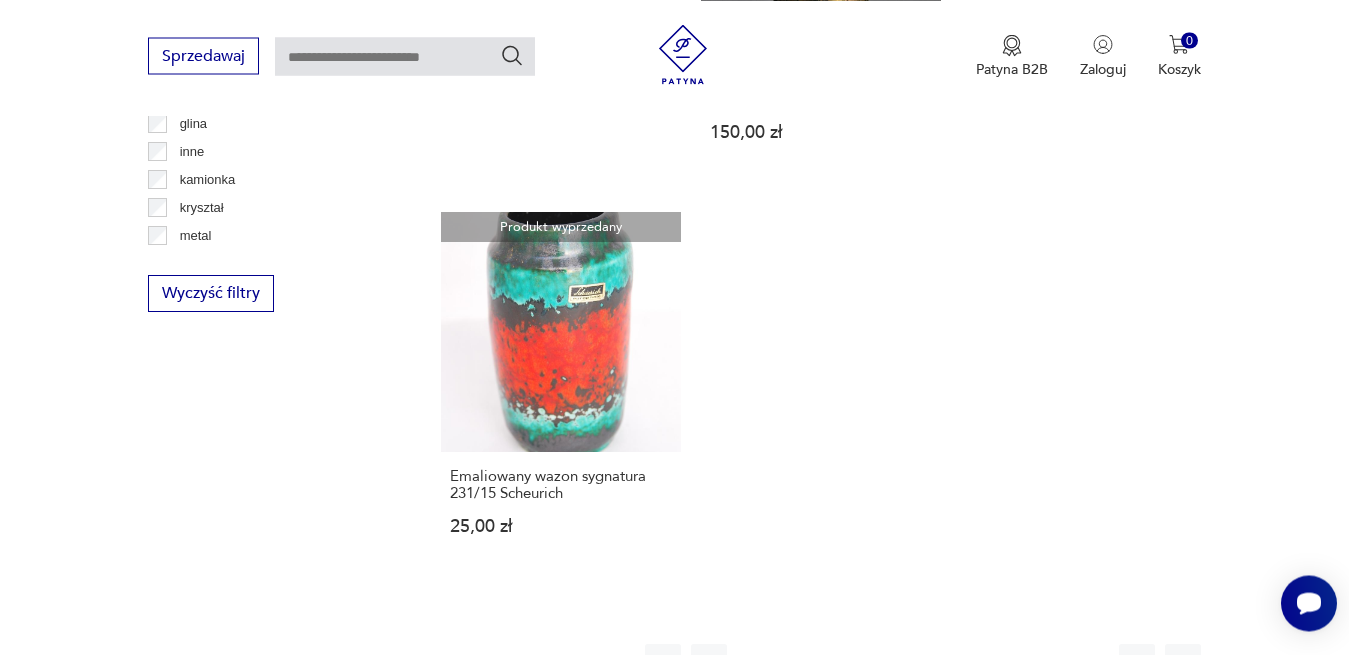 scroll, scrollTop: 3082, scrollLeft: 0, axis: vertical 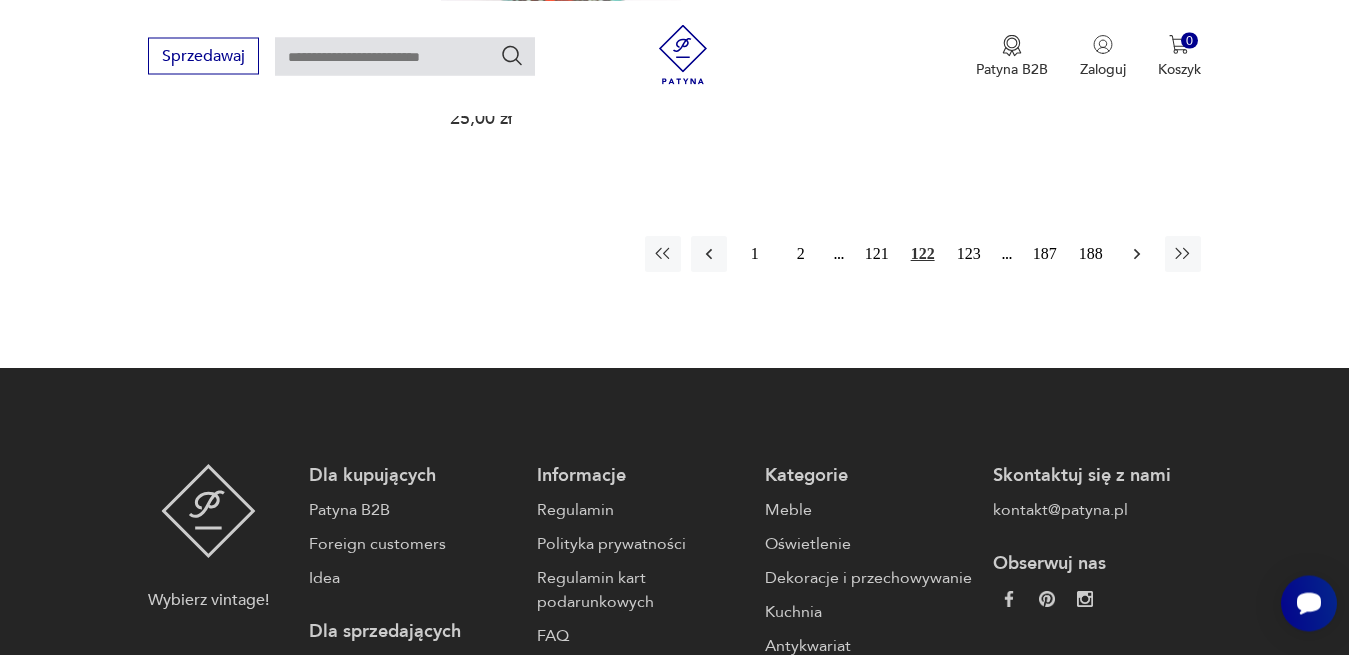 click 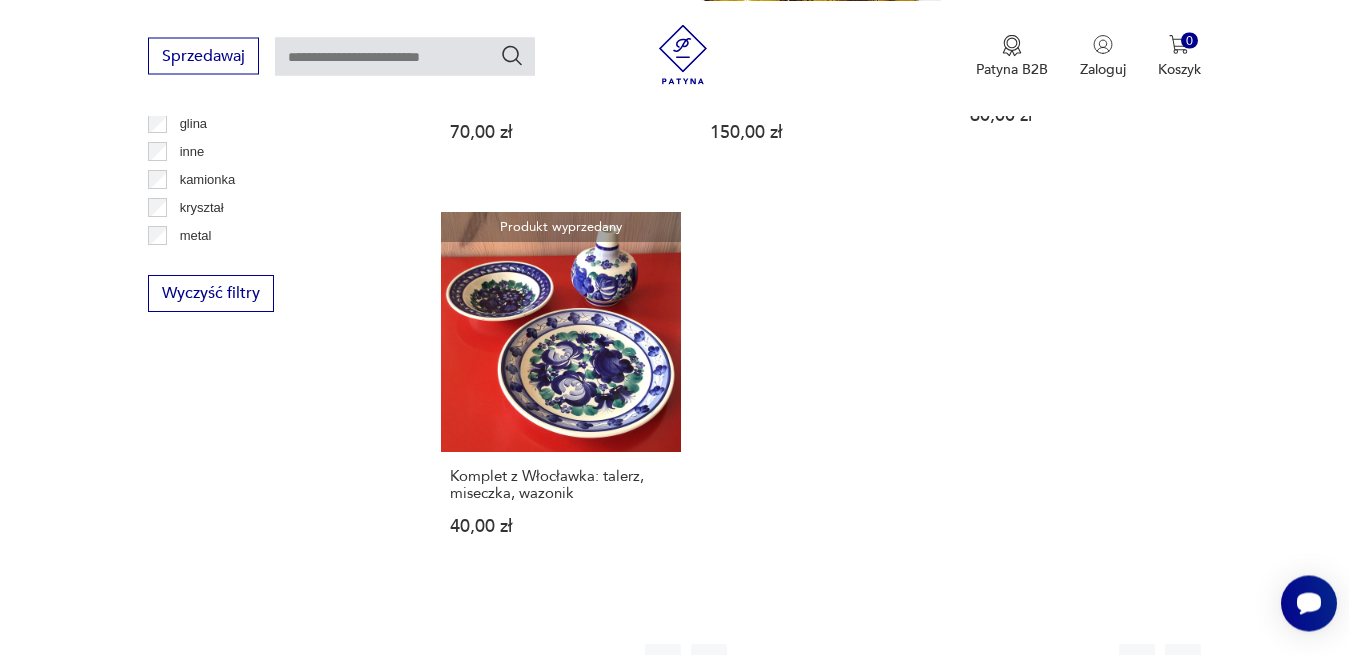 scroll, scrollTop: 3082, scrollLeft: 0, axis: vertical 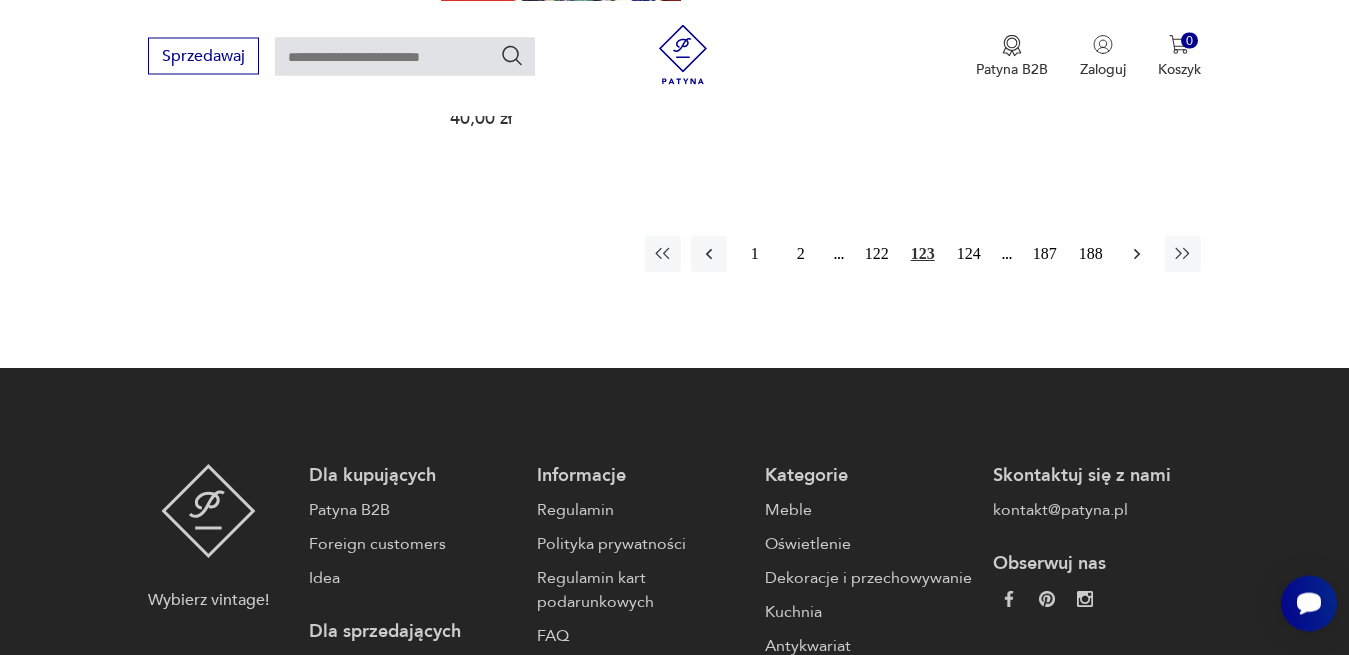click 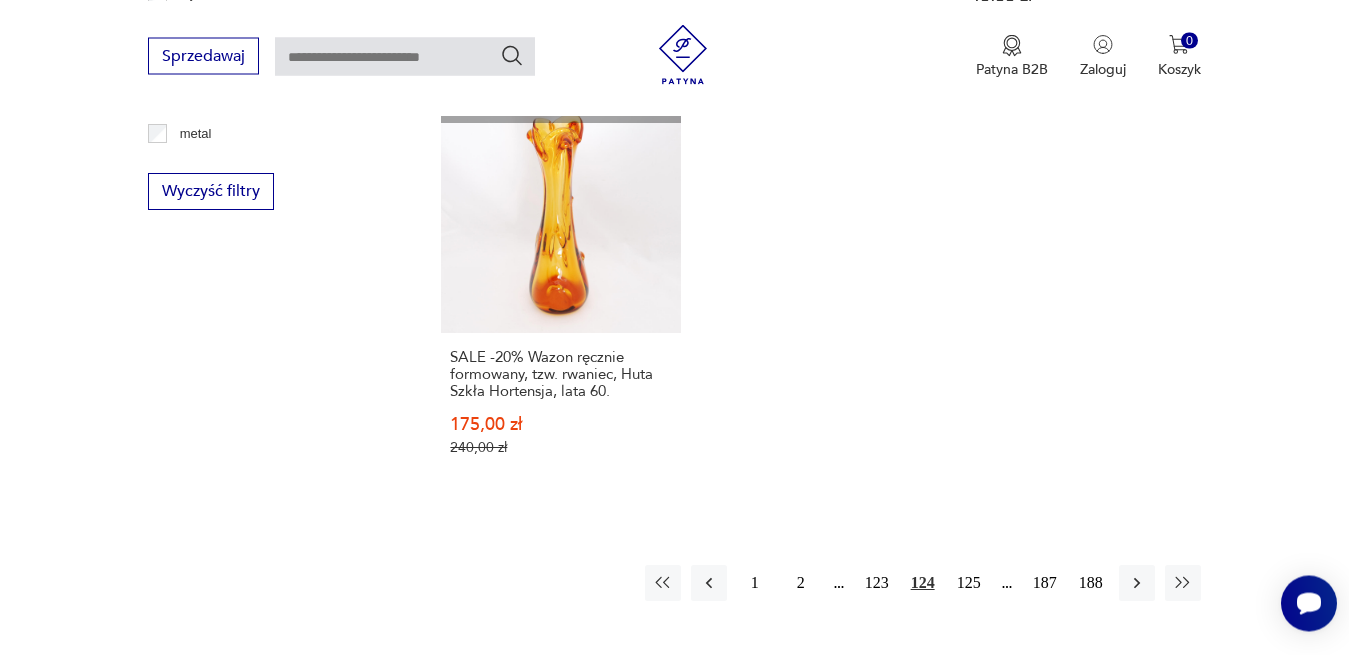 scroll, scrollTop: 2980, scrollLeft: 0, axis: vertical 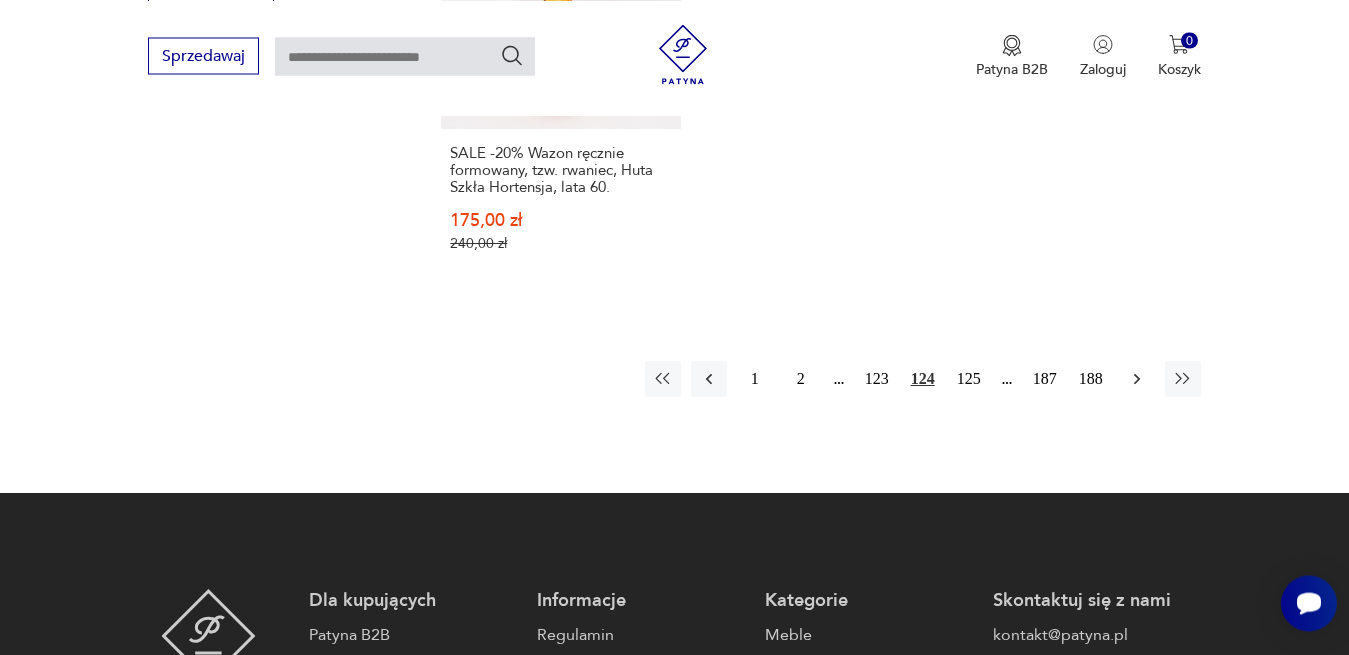 click 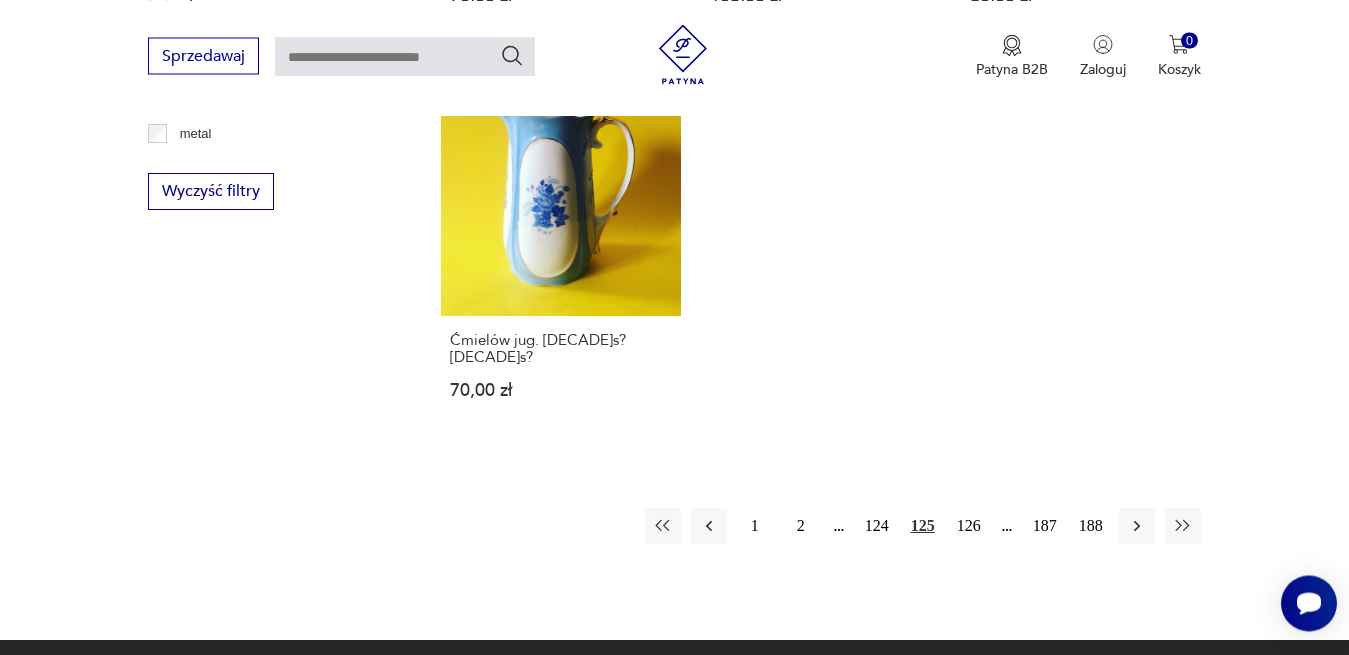 scroll, scrollTop: 2980, scrollLeft: 0, axis: vertical 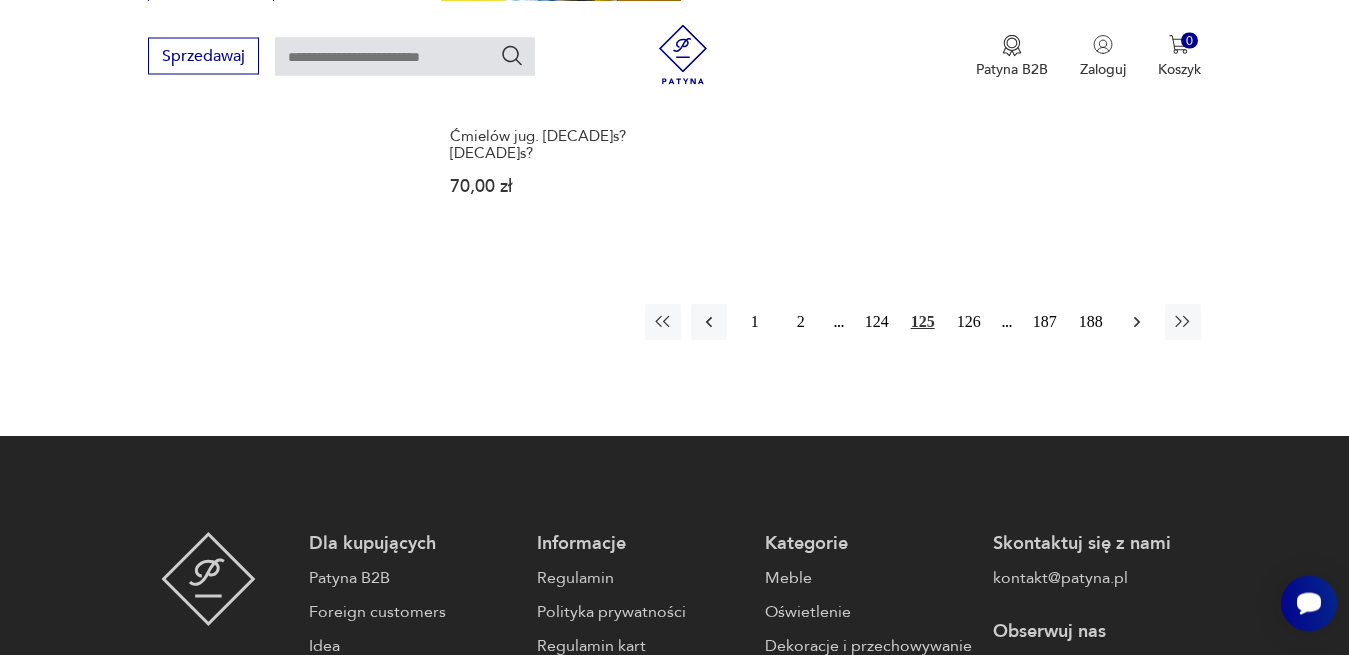 click 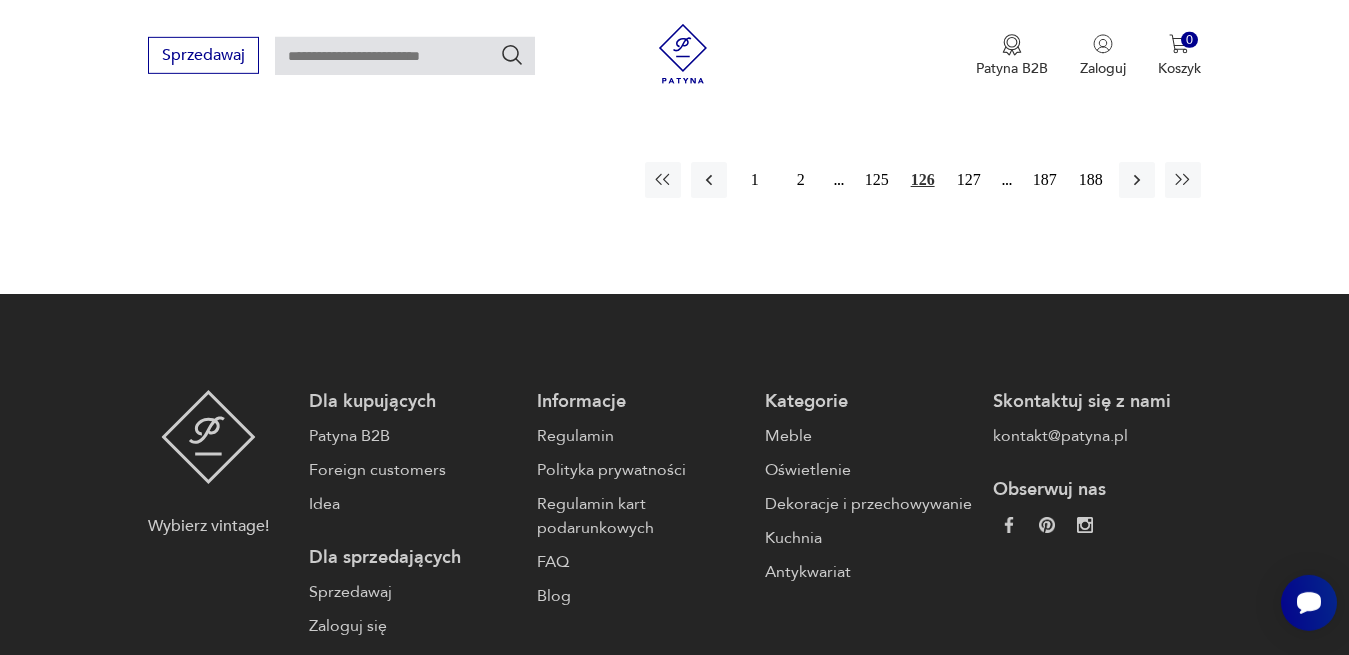 scroll, scrollTop: 3184, scrollLeft: 0, axis: vertical 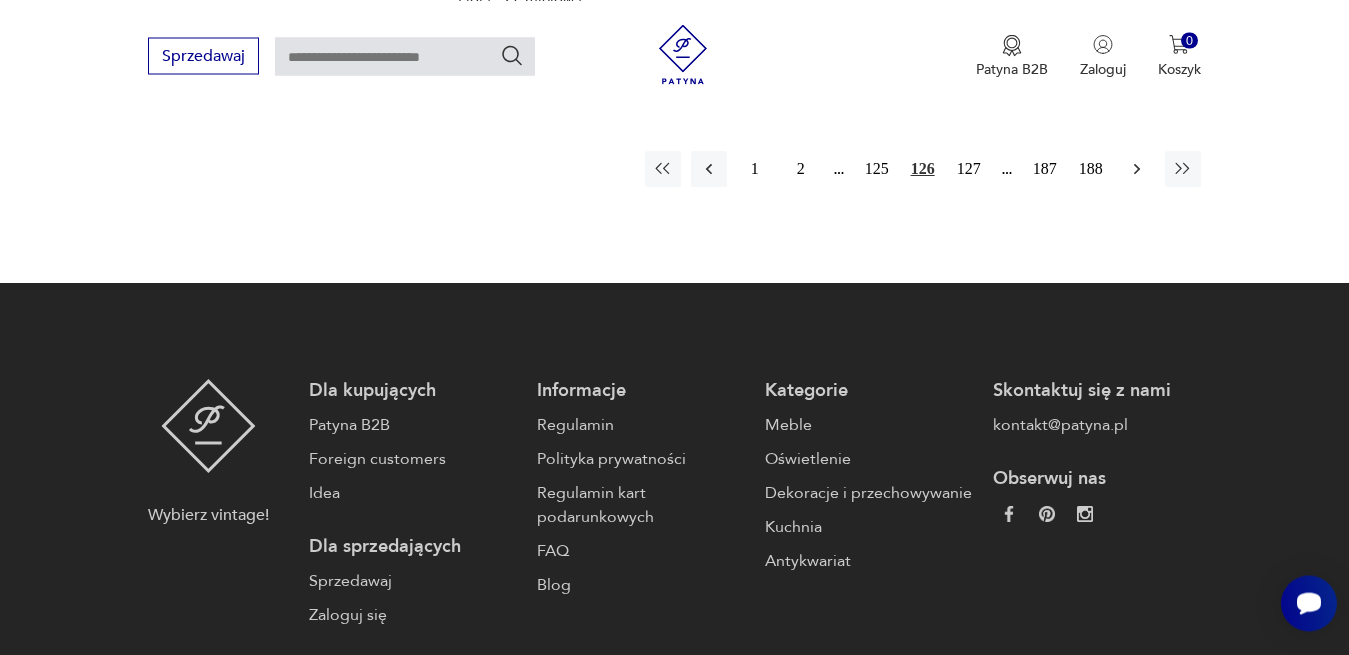 click 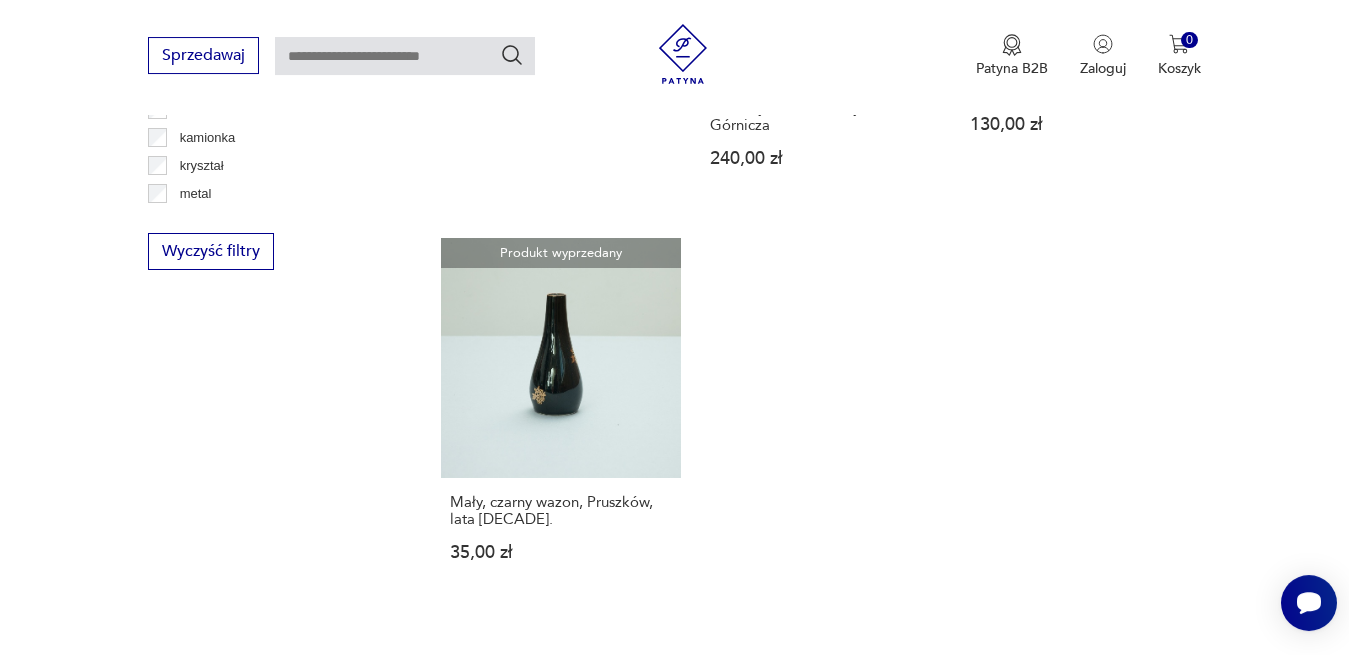 scroll, scrollTop: 2878, scrollLeft: 0, axis: vertical 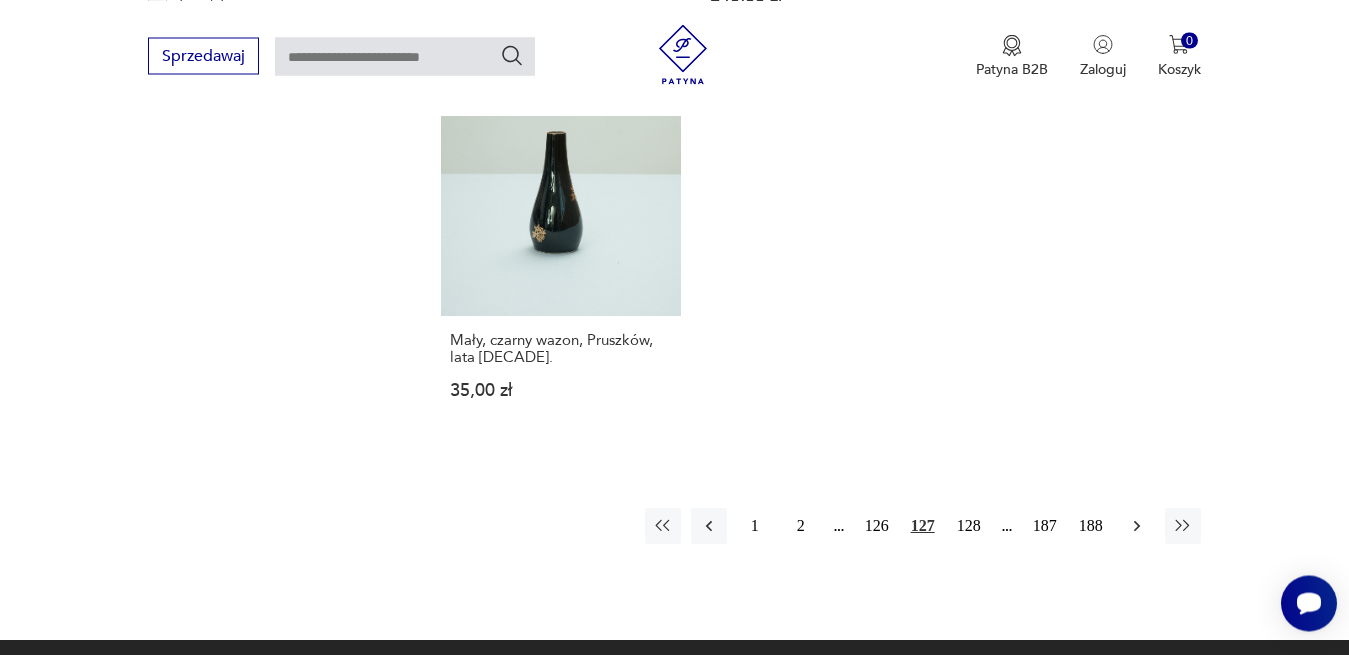 click 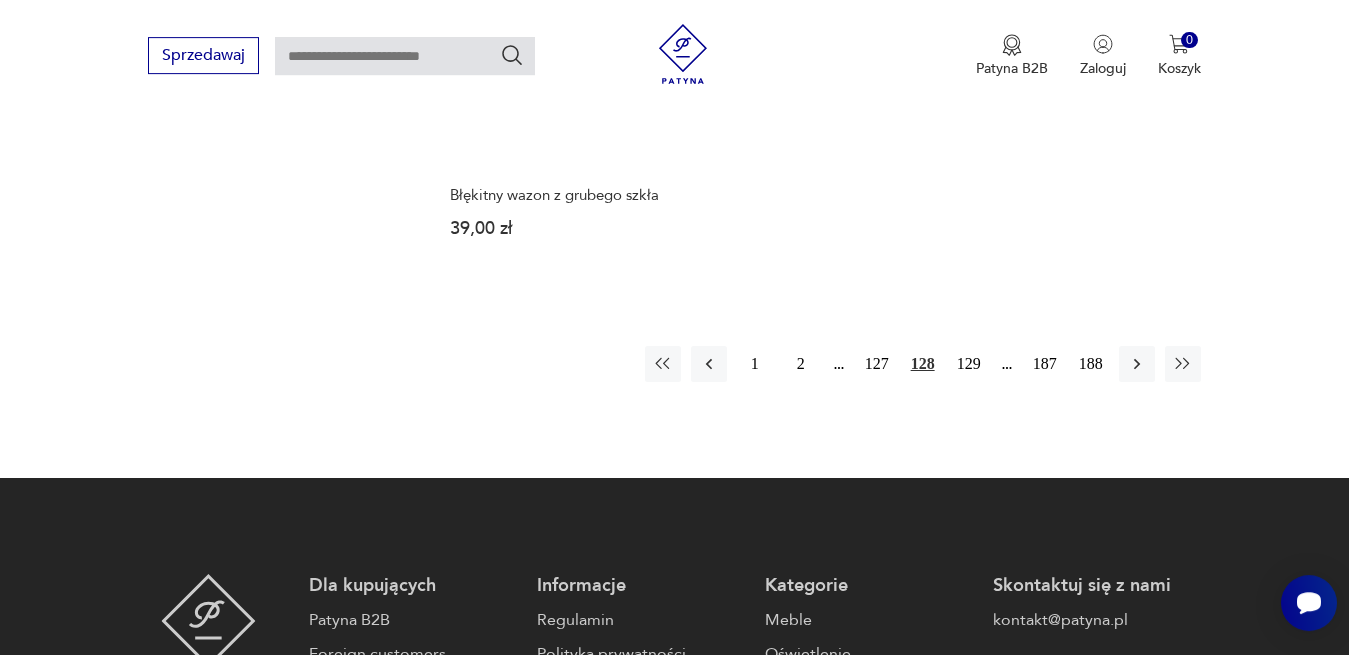 scroll, scrollTop: 2980, scrollLeft: 0, axis: vertical 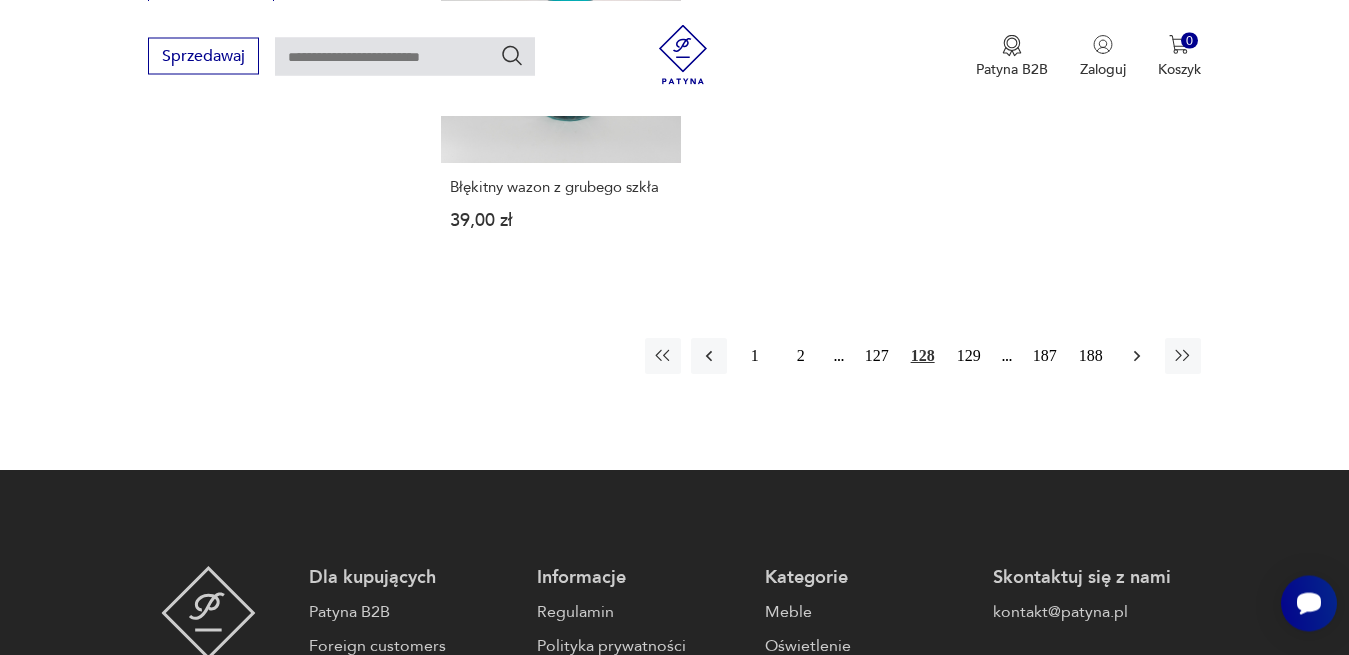 click 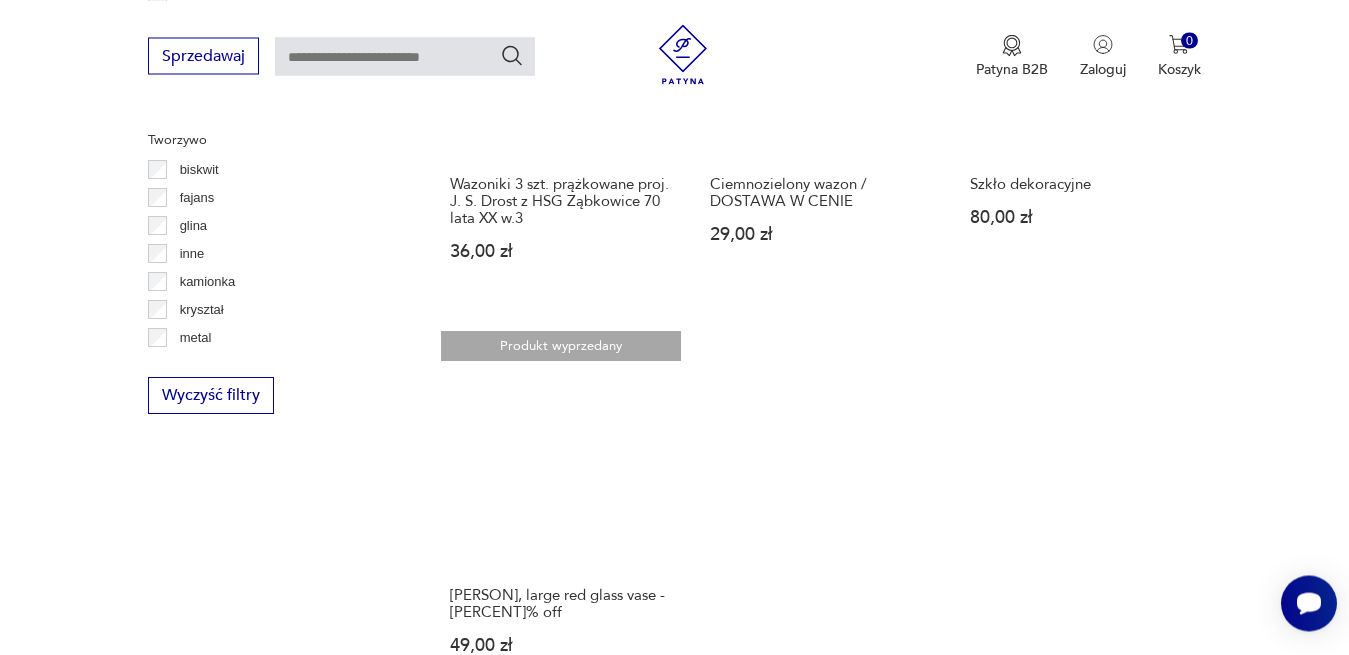 scroll, scrollTop: 2980, scrollLeft: 0, axis: vertical 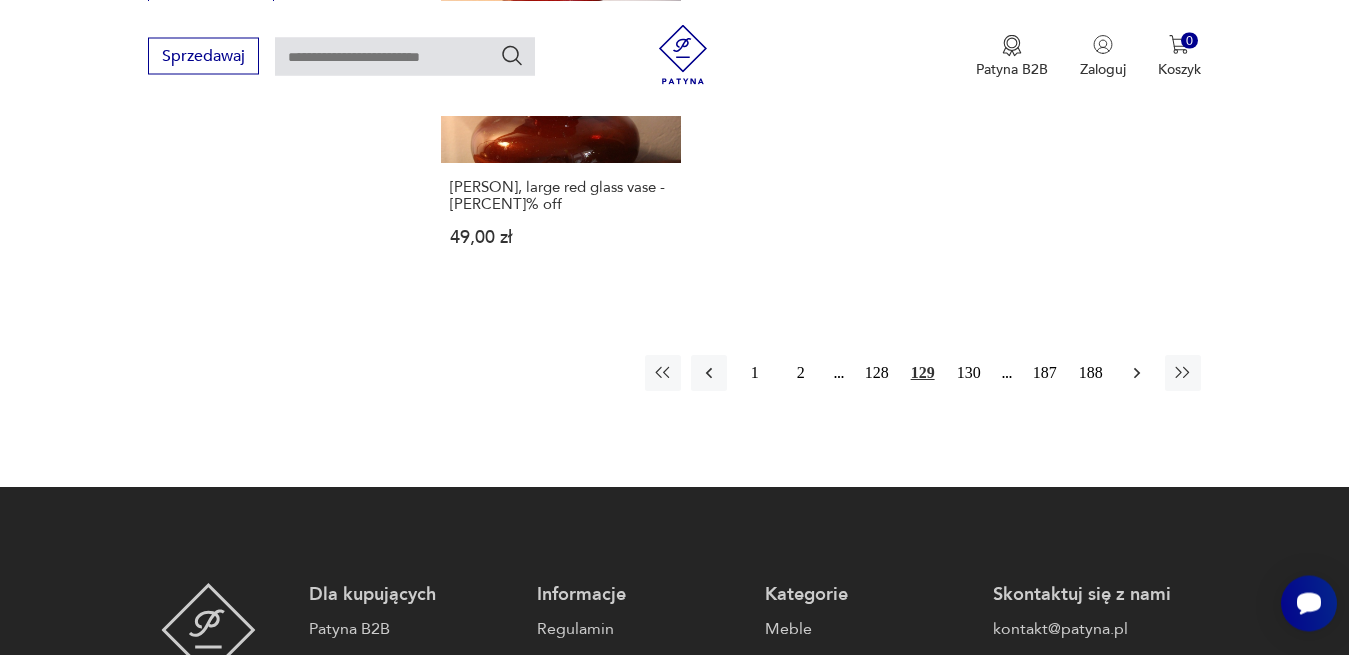 click 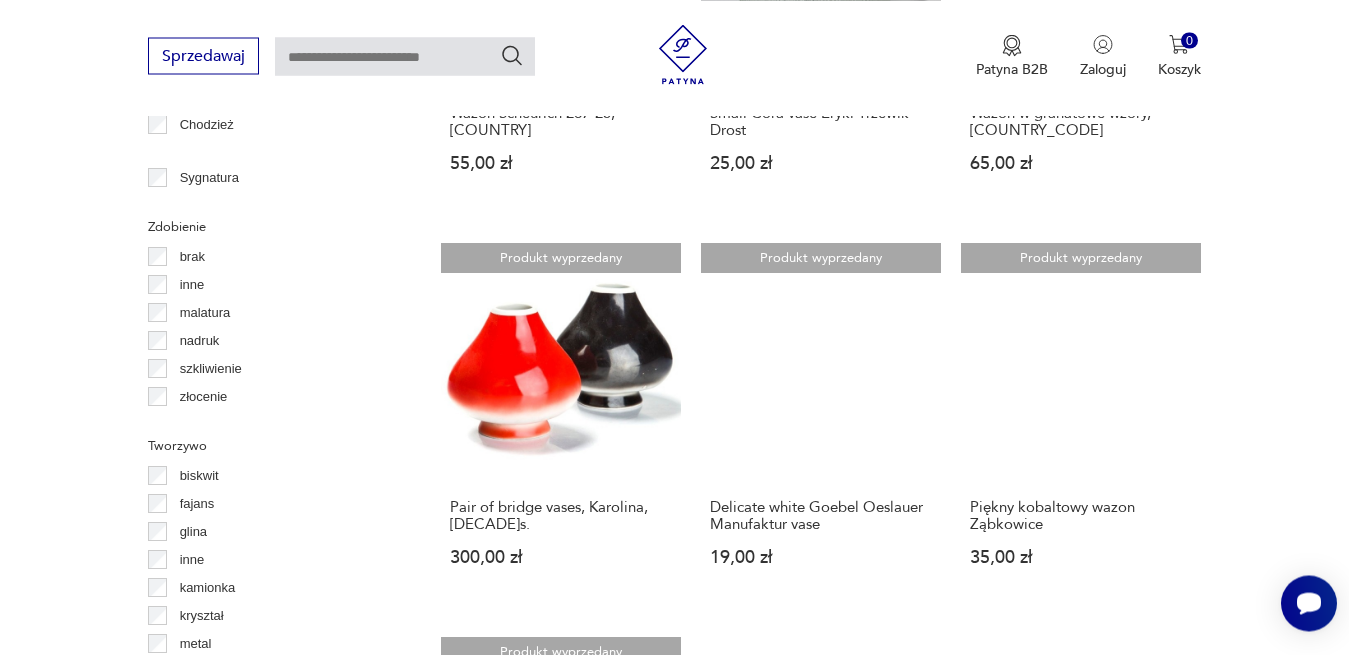 scroll, scrollTop: 2776, scrollLeft: 0, axis: vertical 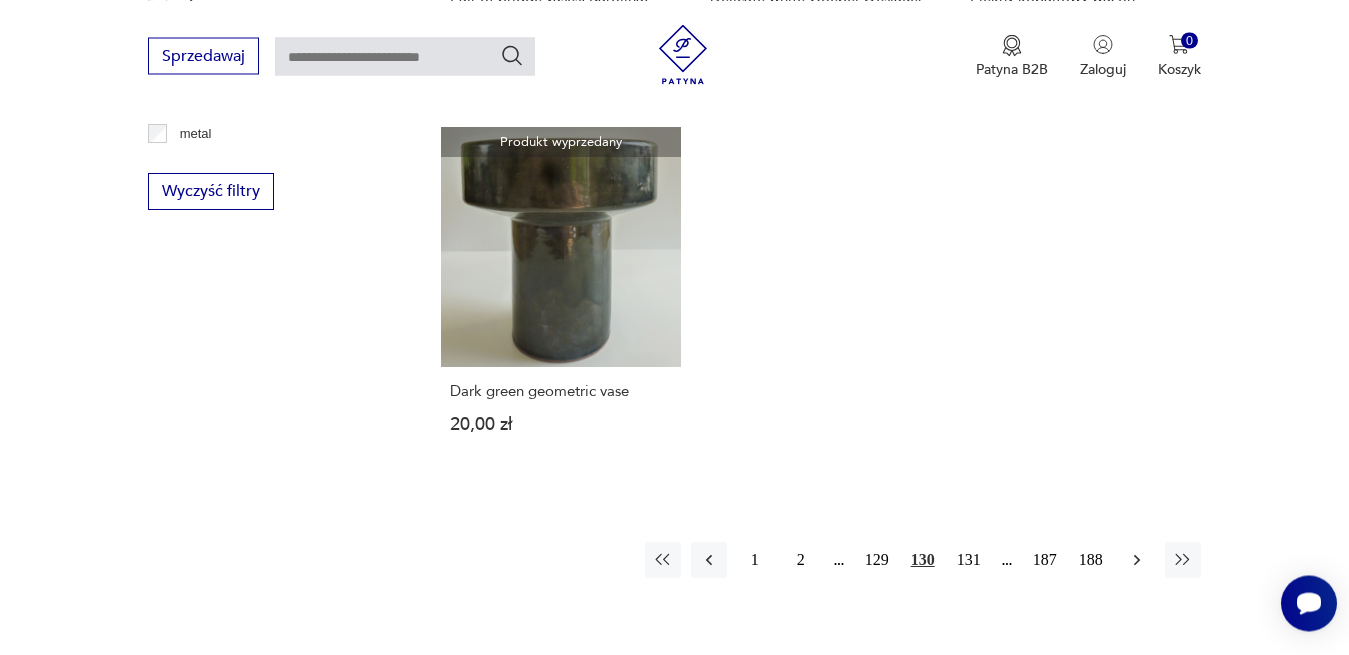 click 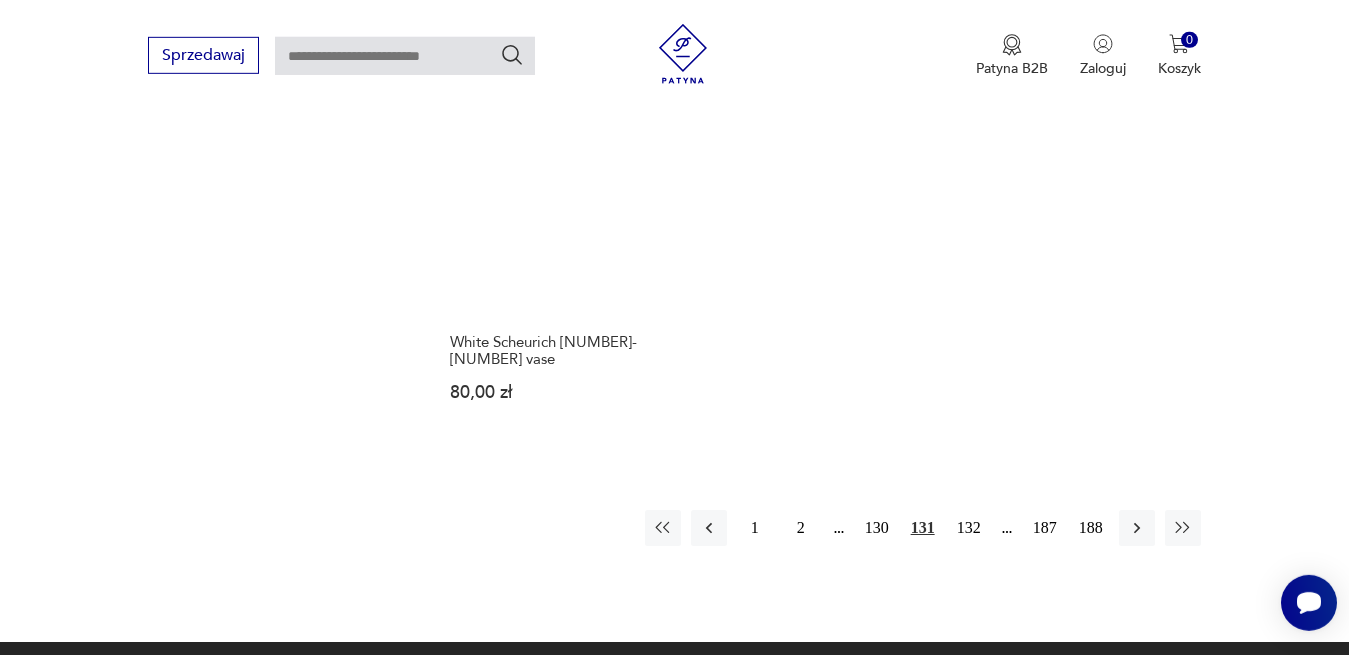 scroll, scrollTop: 2878, scrollLeft: 0, axis: vertical 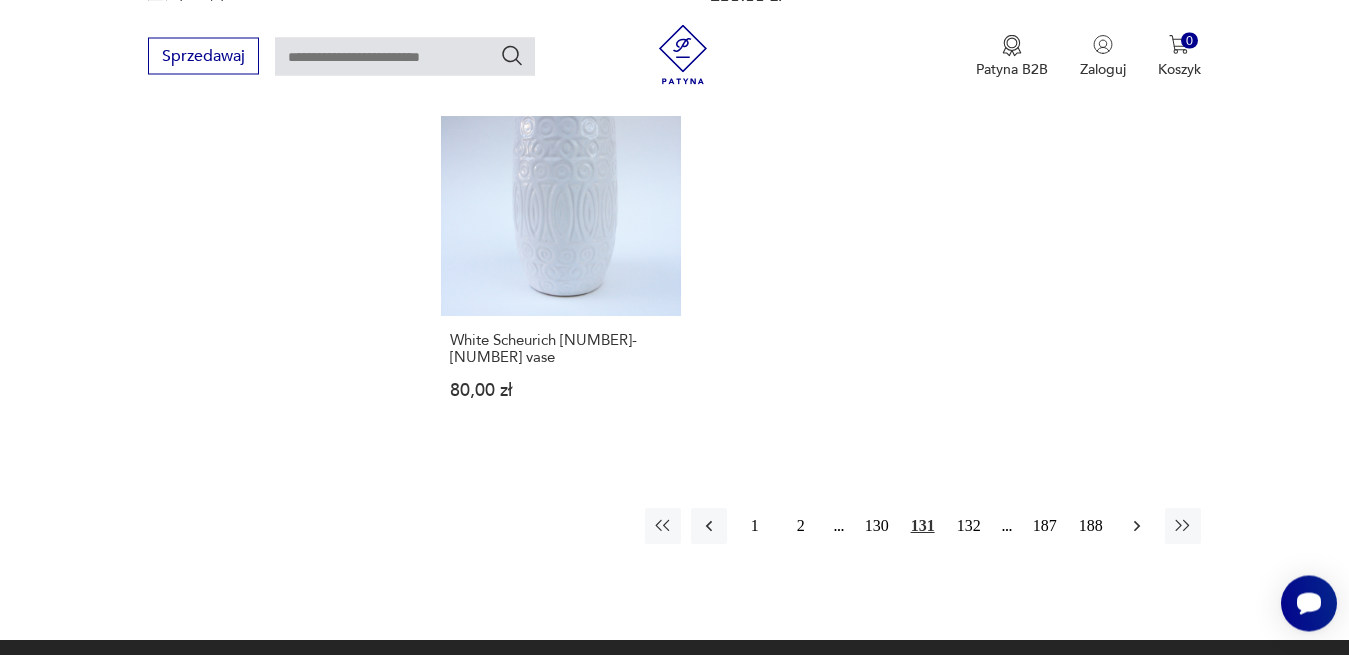 click 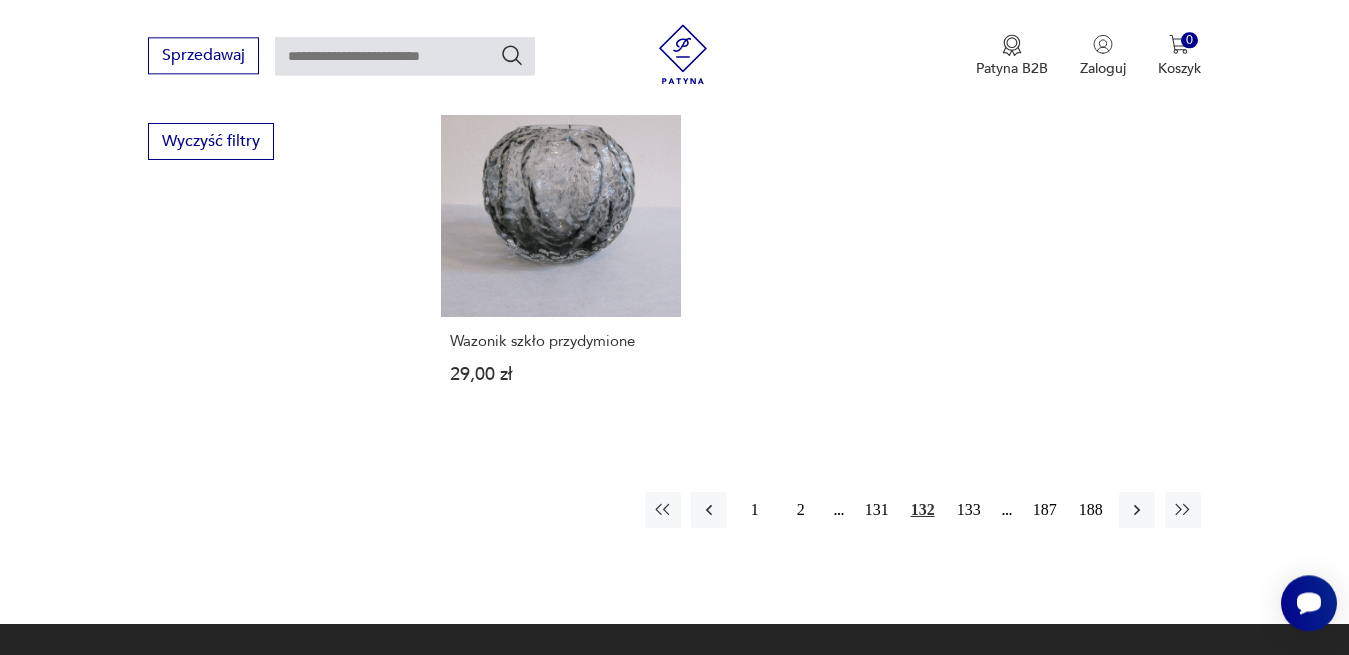scroll, scrollTop: 2878, scrollLeft: 0, axis: vertical 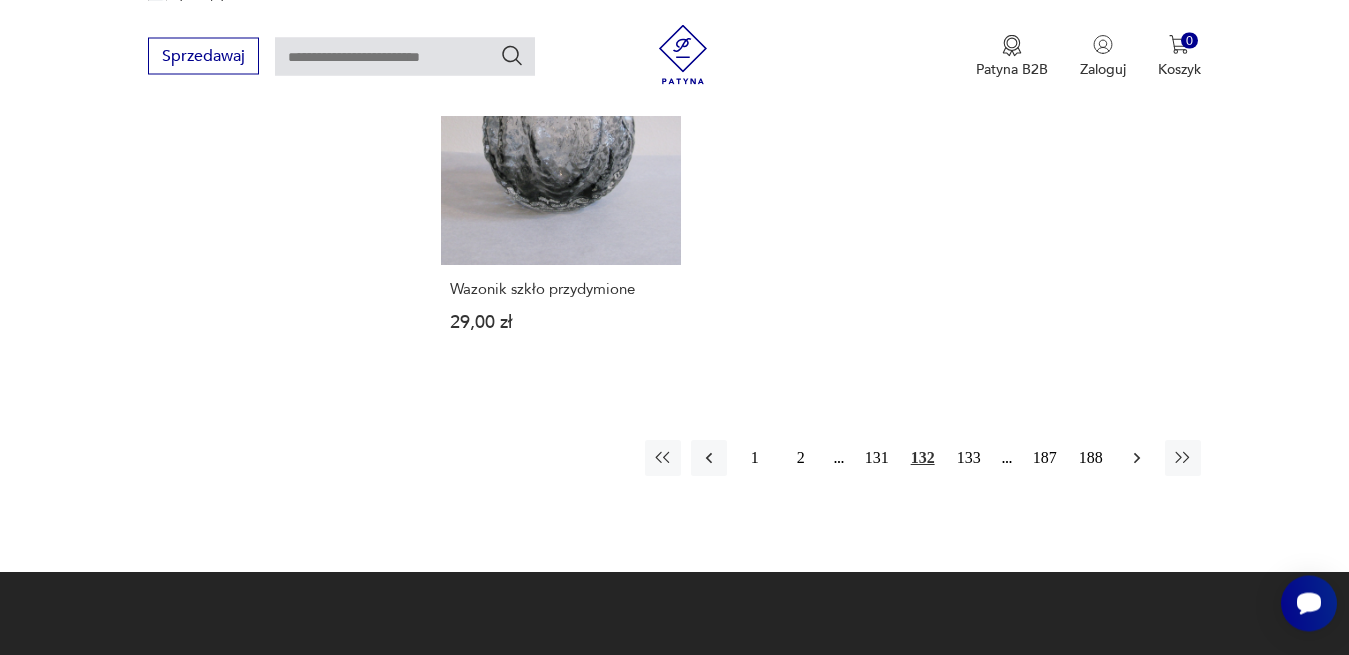 click 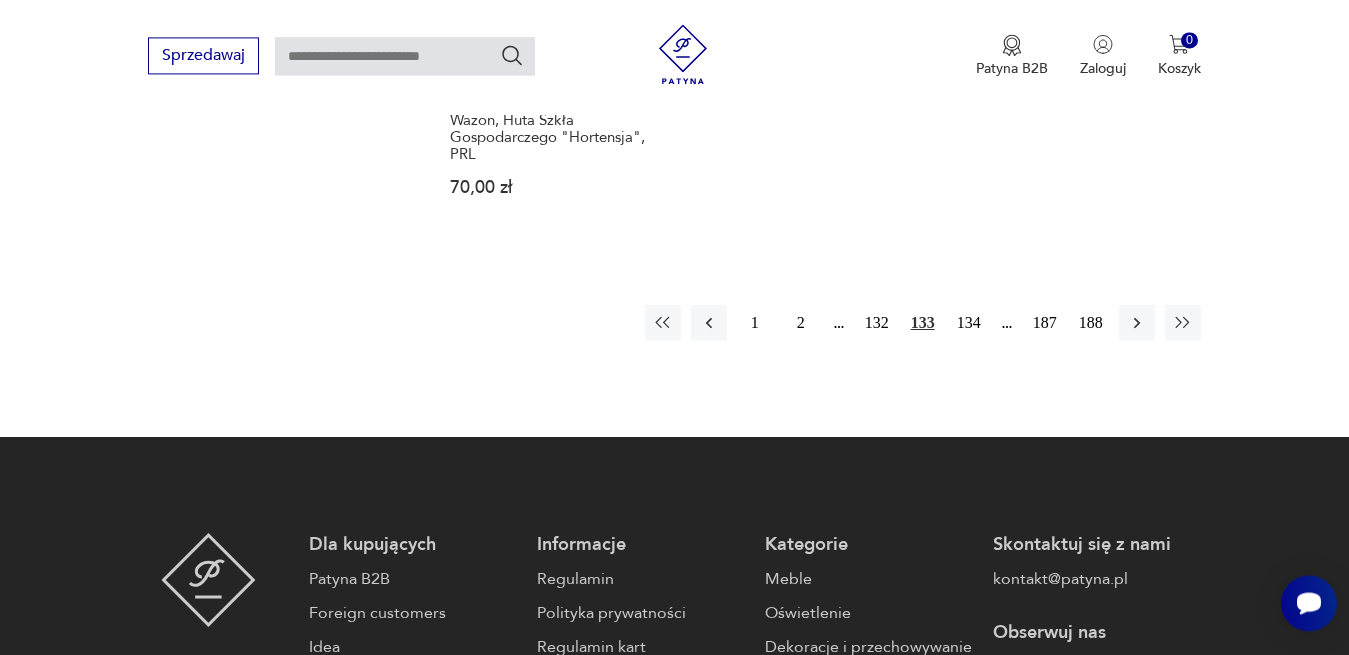 scroll, scrollTop: 2980, scrollLeft: 0, axis: vertical 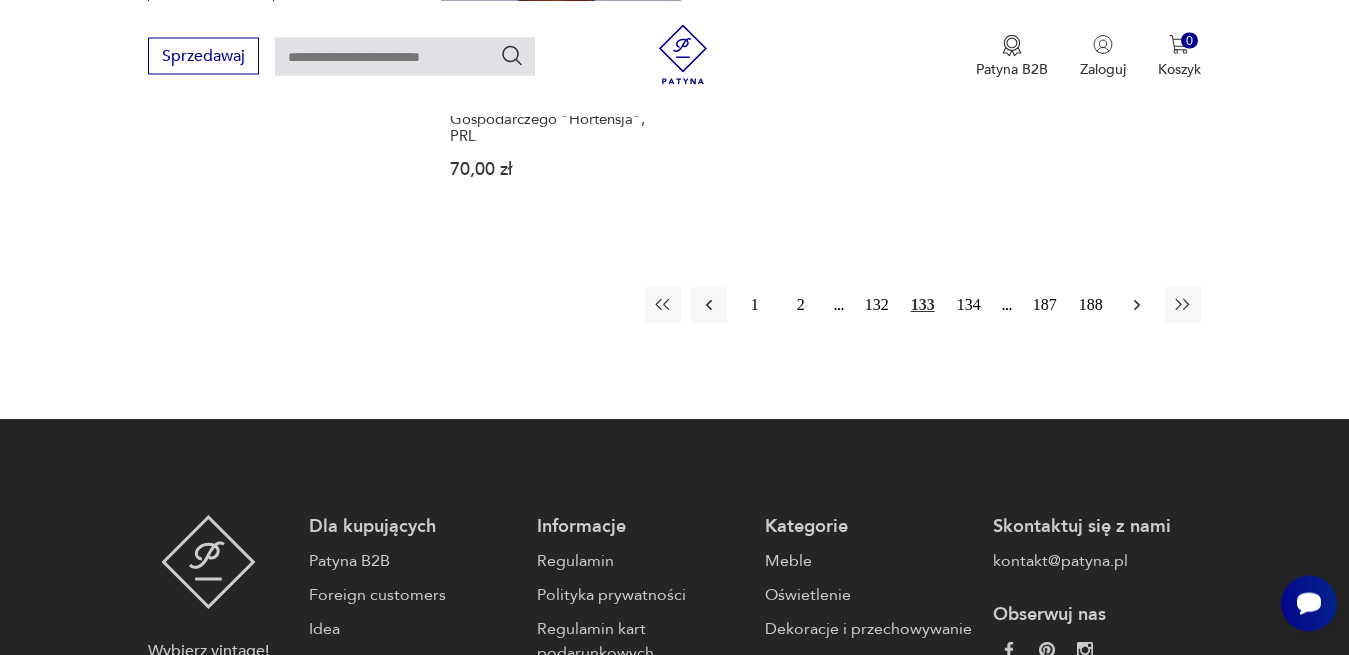 click 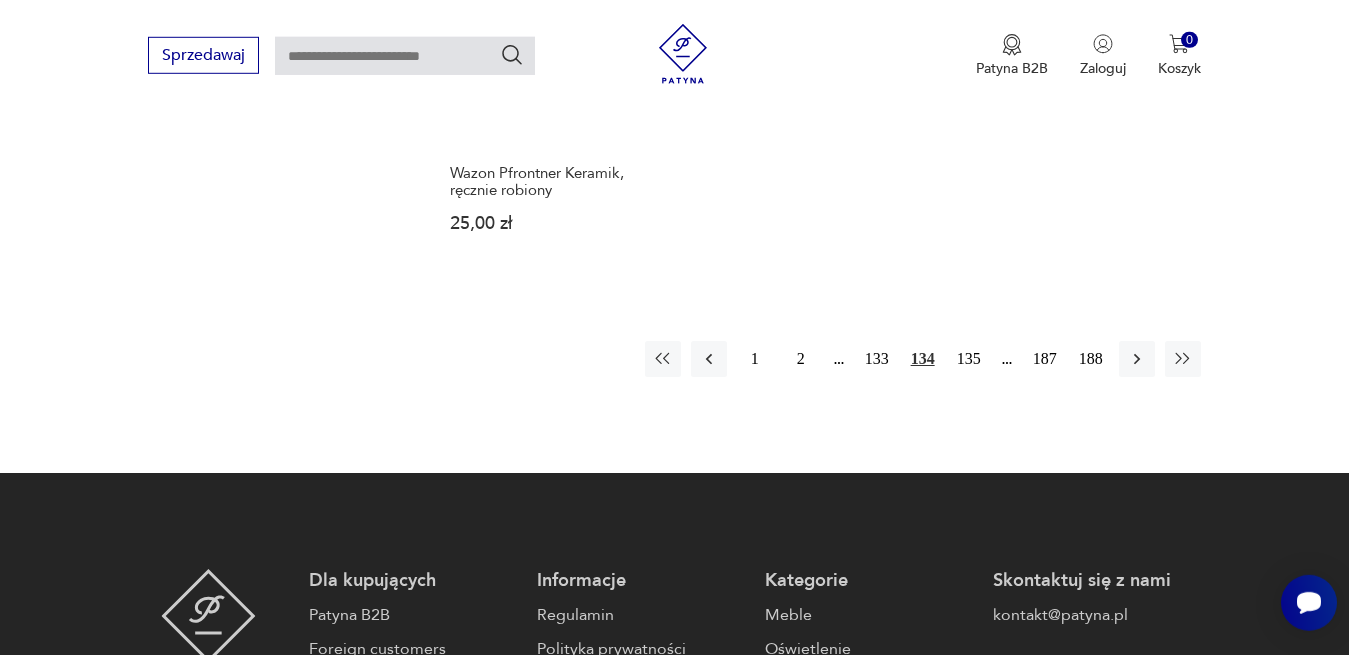 scroll, scrollTop: 2980, scrollLeft: 0, axis: vertical 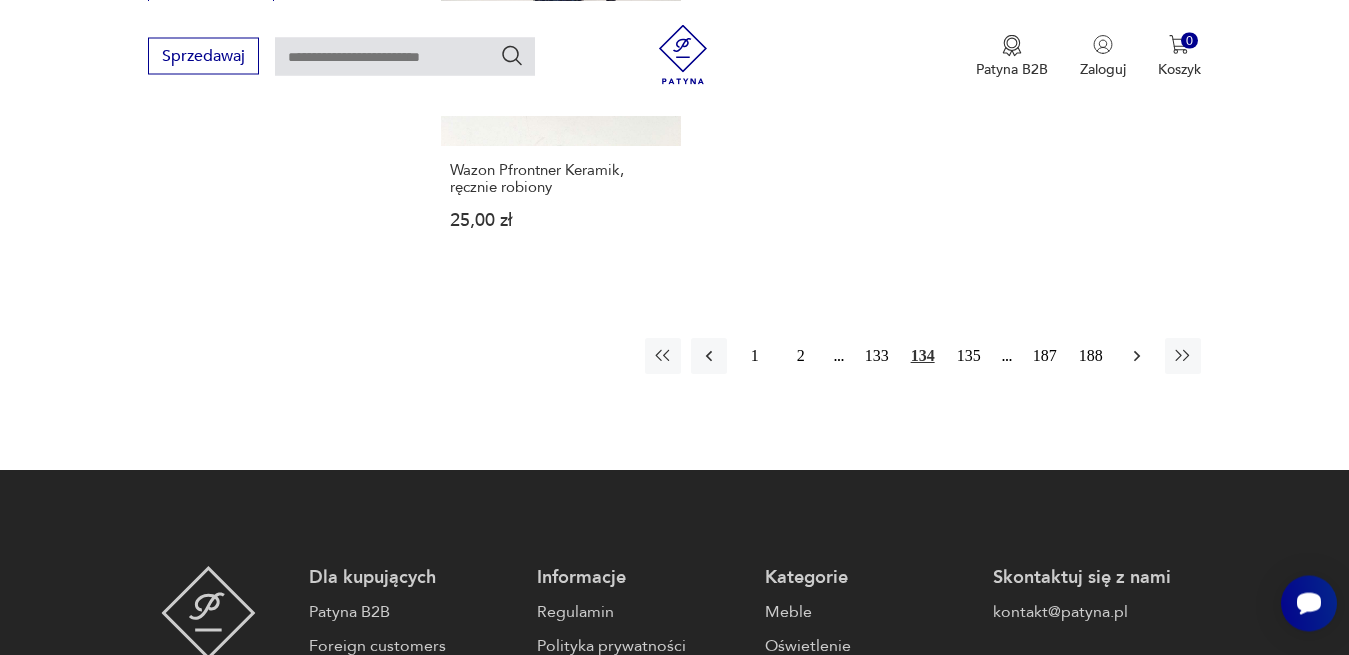 click 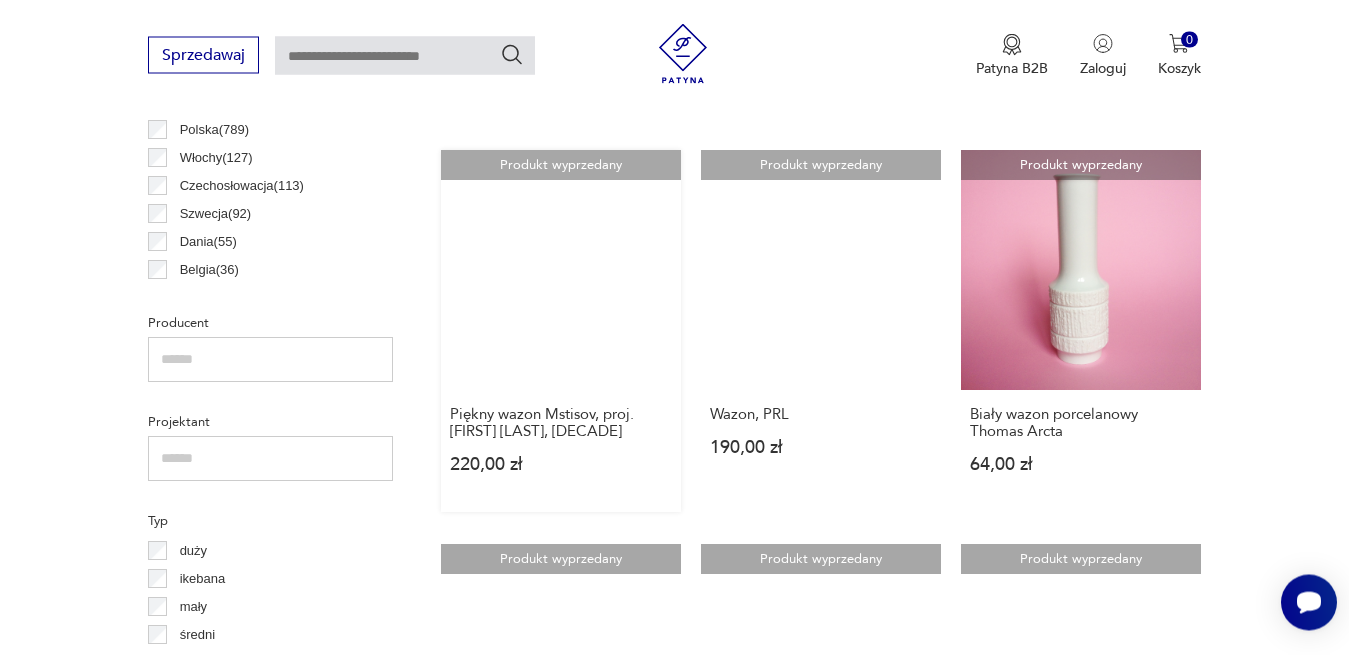 scroll, scrollTop: 531, scrollLeft: 0, axis: vertical 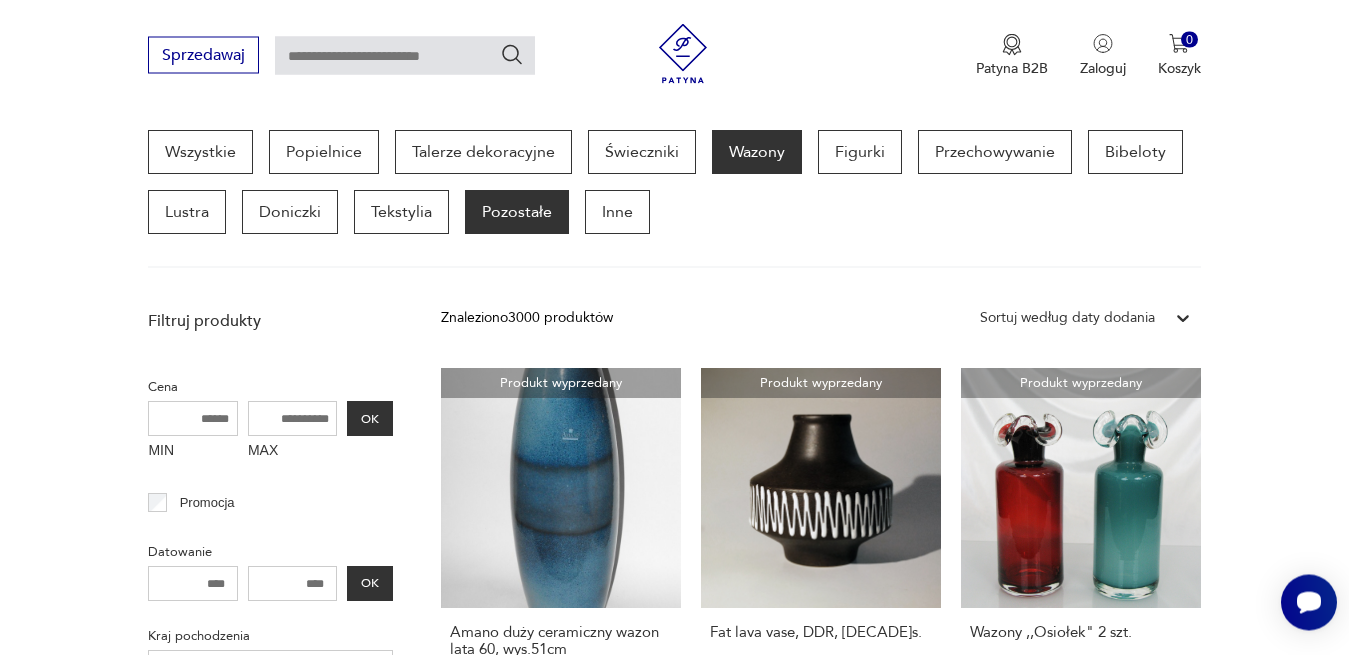 click on "Pozostałe" at bounding box center (517, 213) 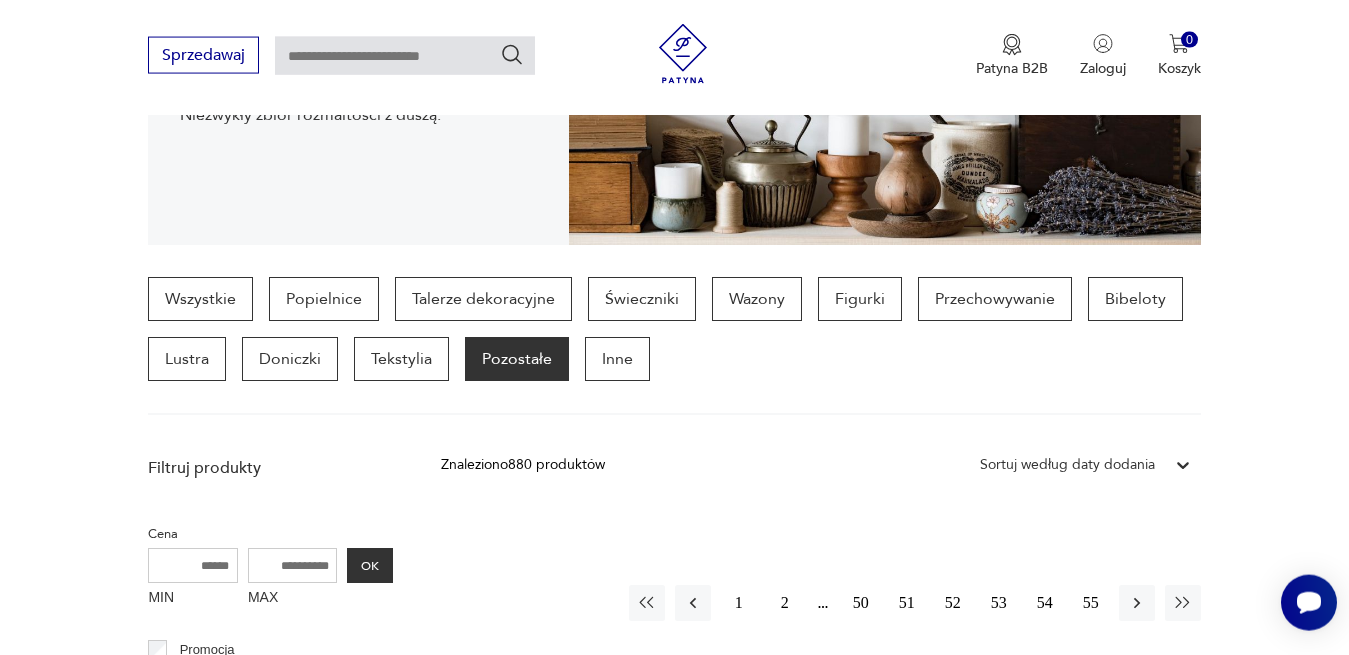scroll, scrollTop: 327, scrollLeft: 0, axis: vertical 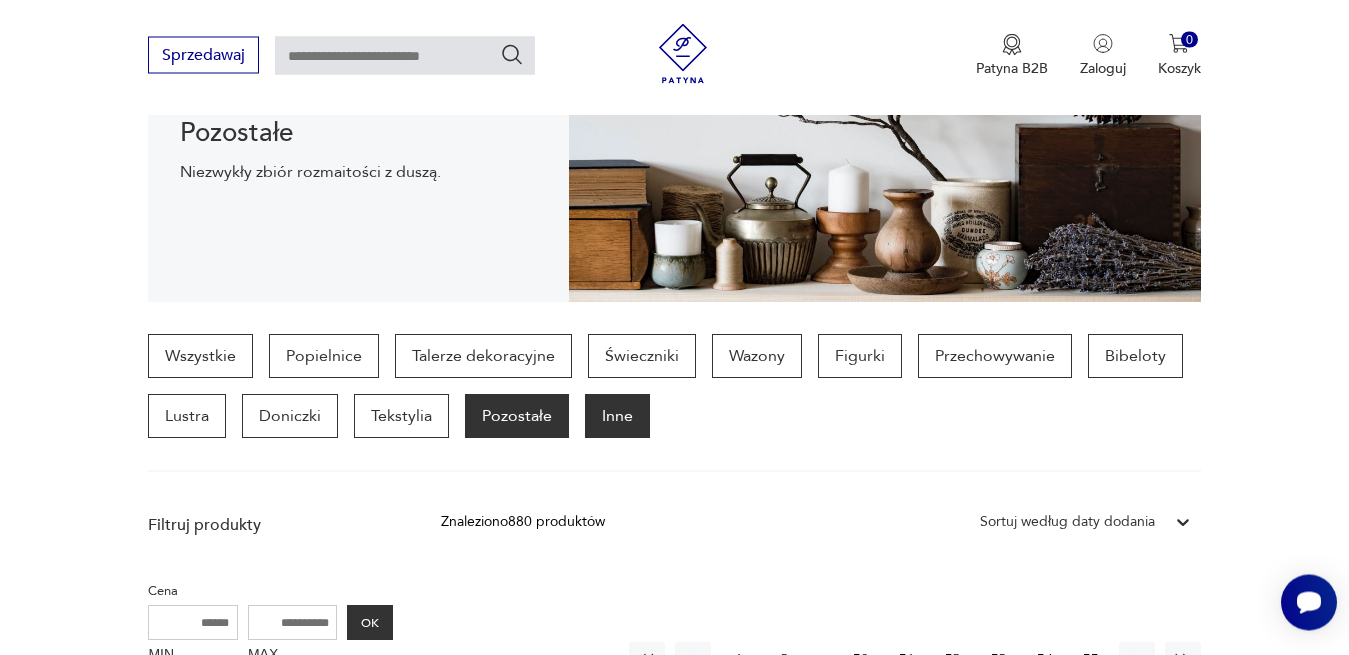 click on "Inne" at bounding box center (617, 417) 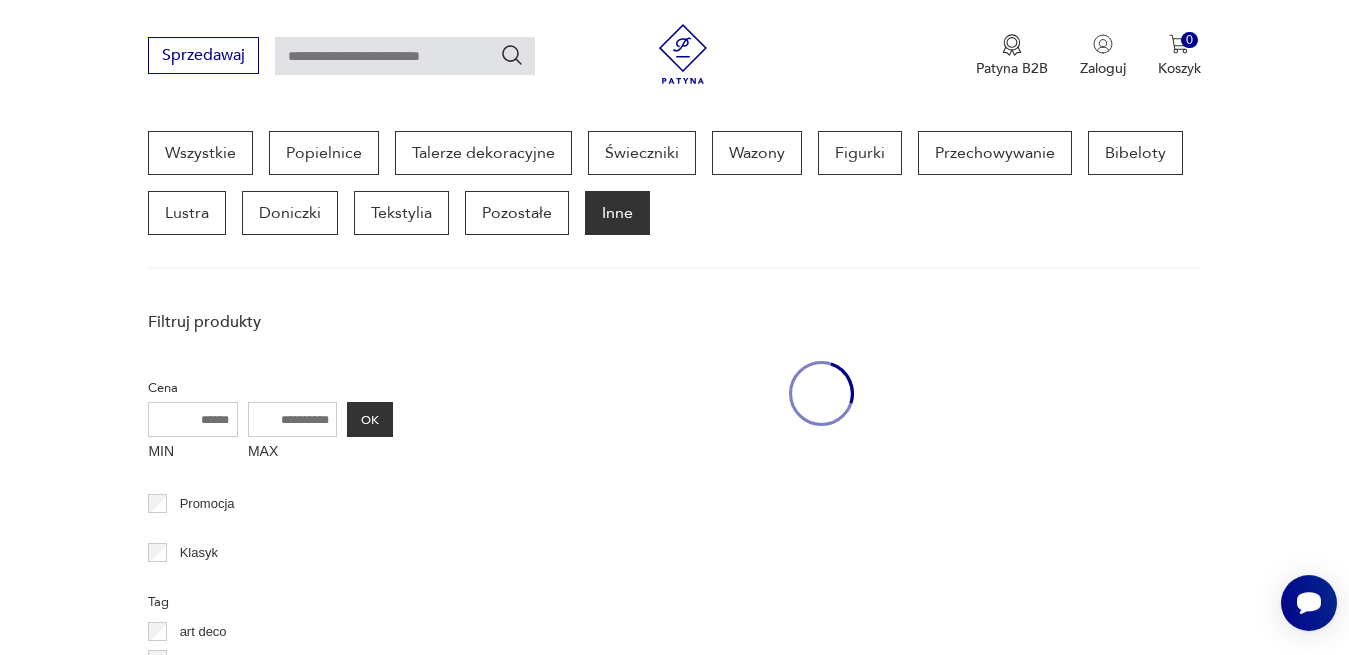 scroll, scrollTop: 532, scrollLeft: 0, axis: vertical 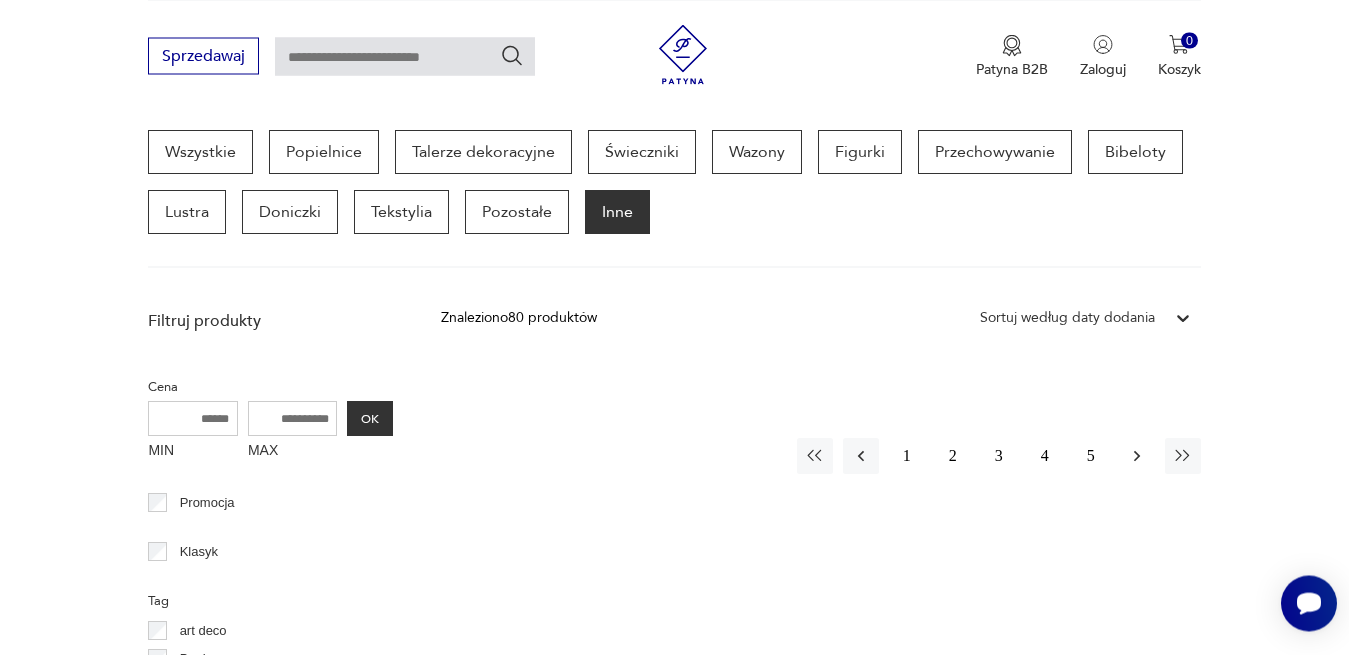 click 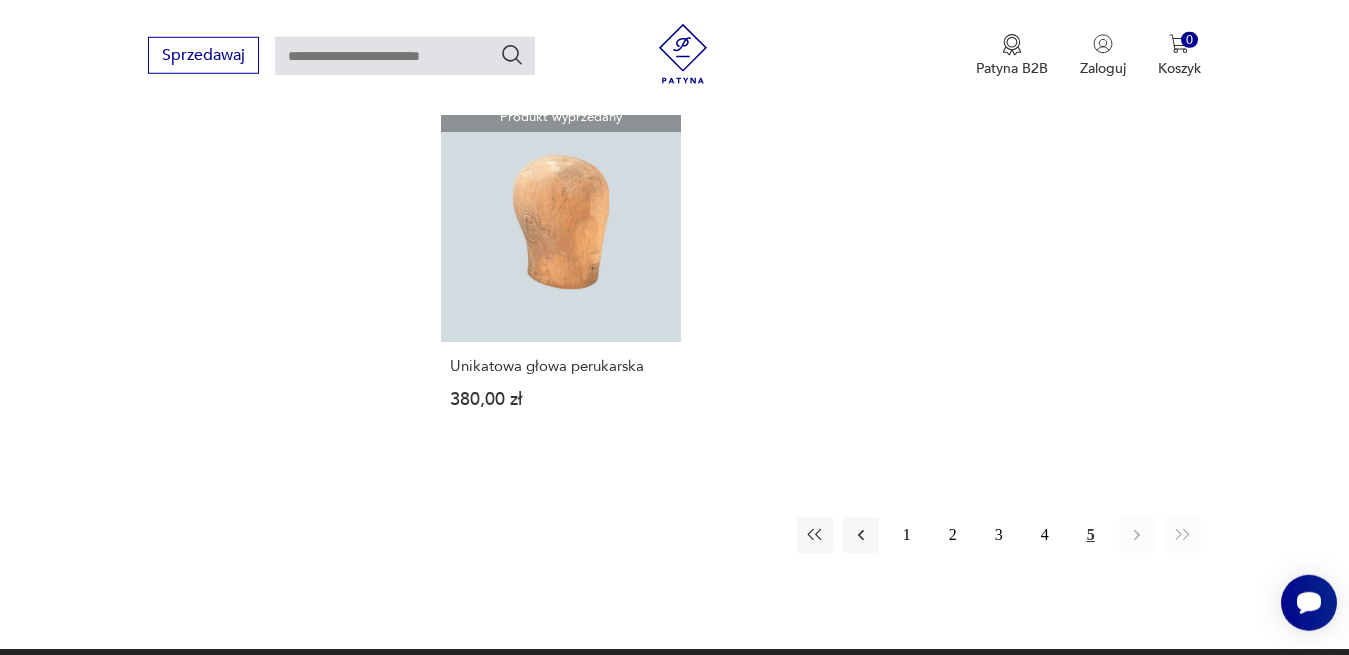 scroll, scrollTop: 2878, scrollLeft: 0, axis: vertical 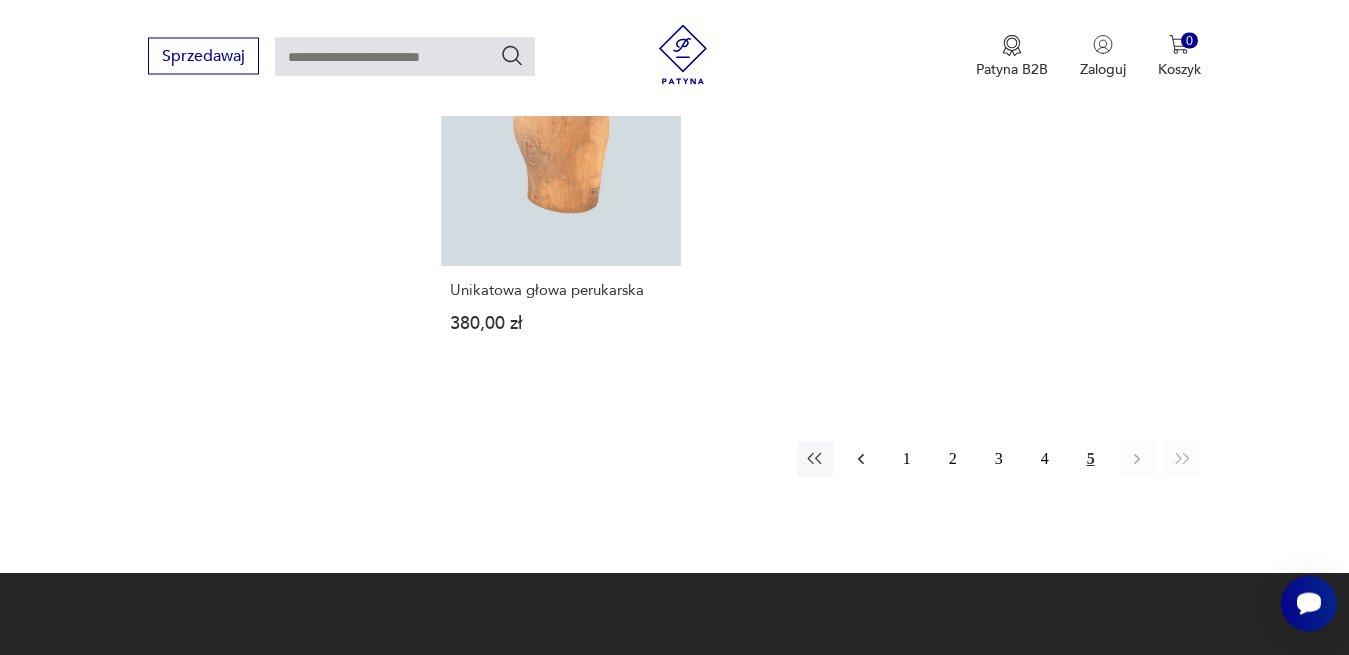 click 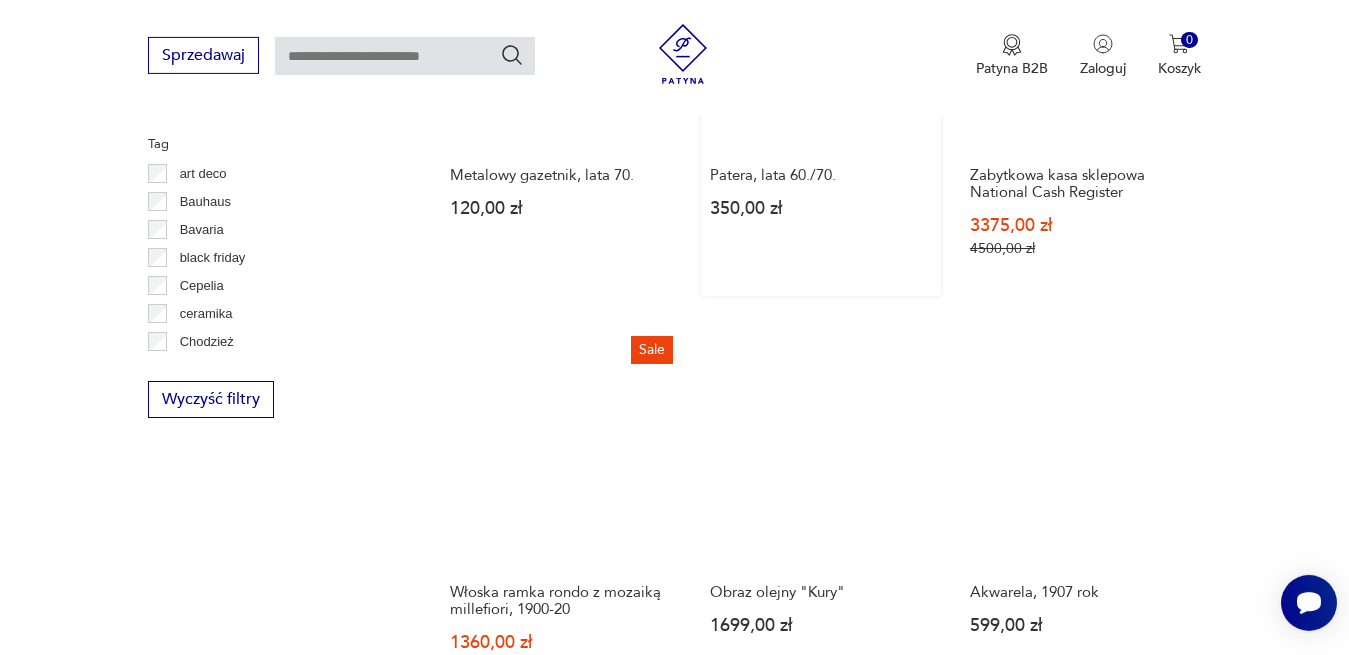 scroll, scrollTop: 1144, scrollLeft: 0, axis: vertical 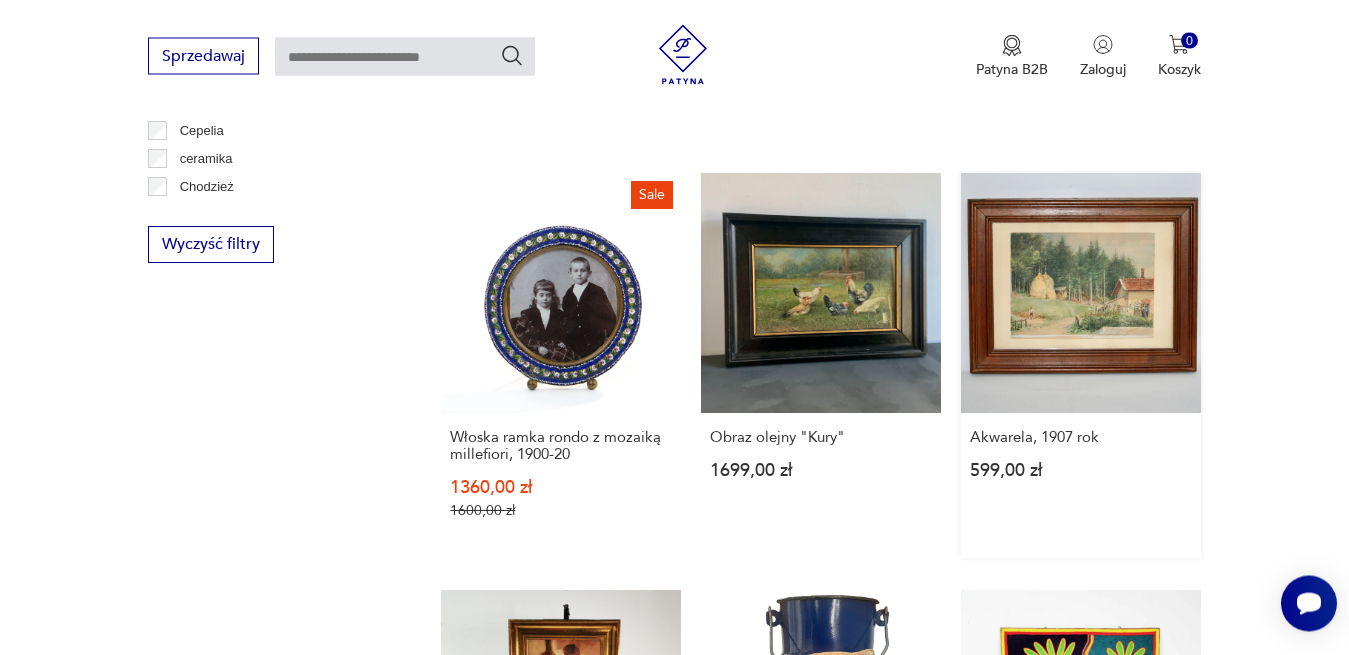 click on "Akwarela, 1907 rok 599,00 zł" at bounding box center (1081, 365) 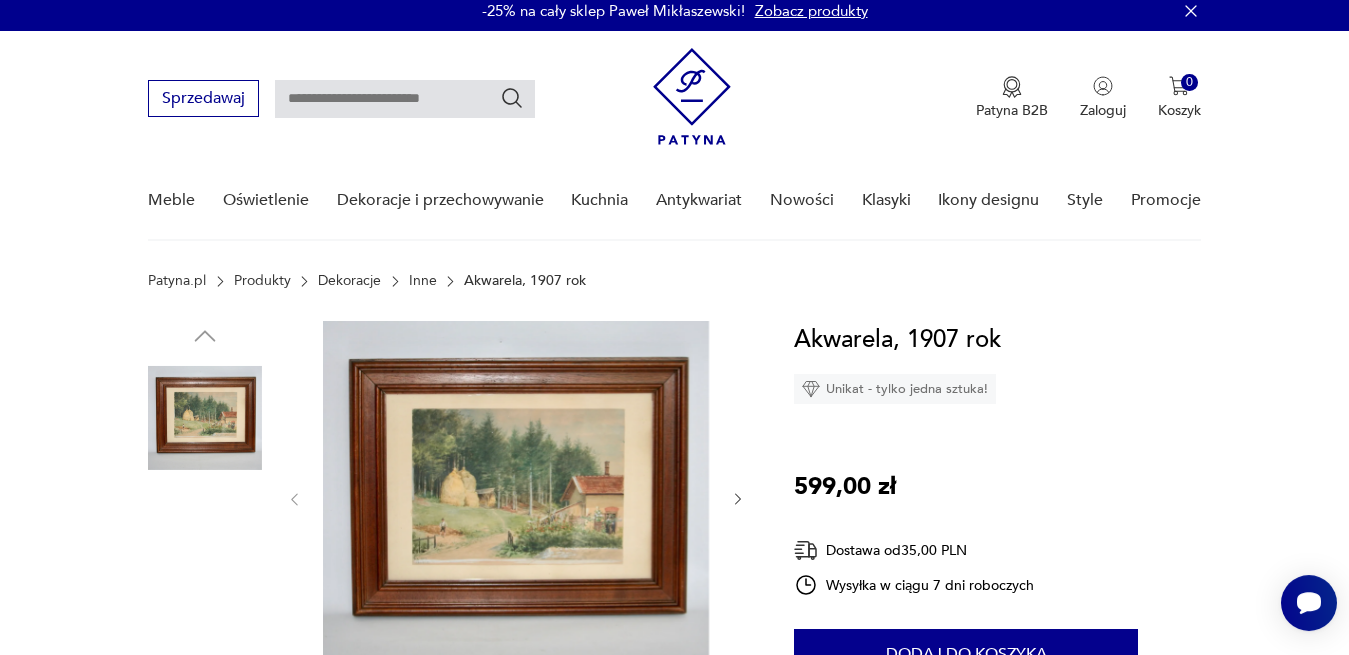 scroll, scrollTop: 0, scrollLeft: 0, axis: both 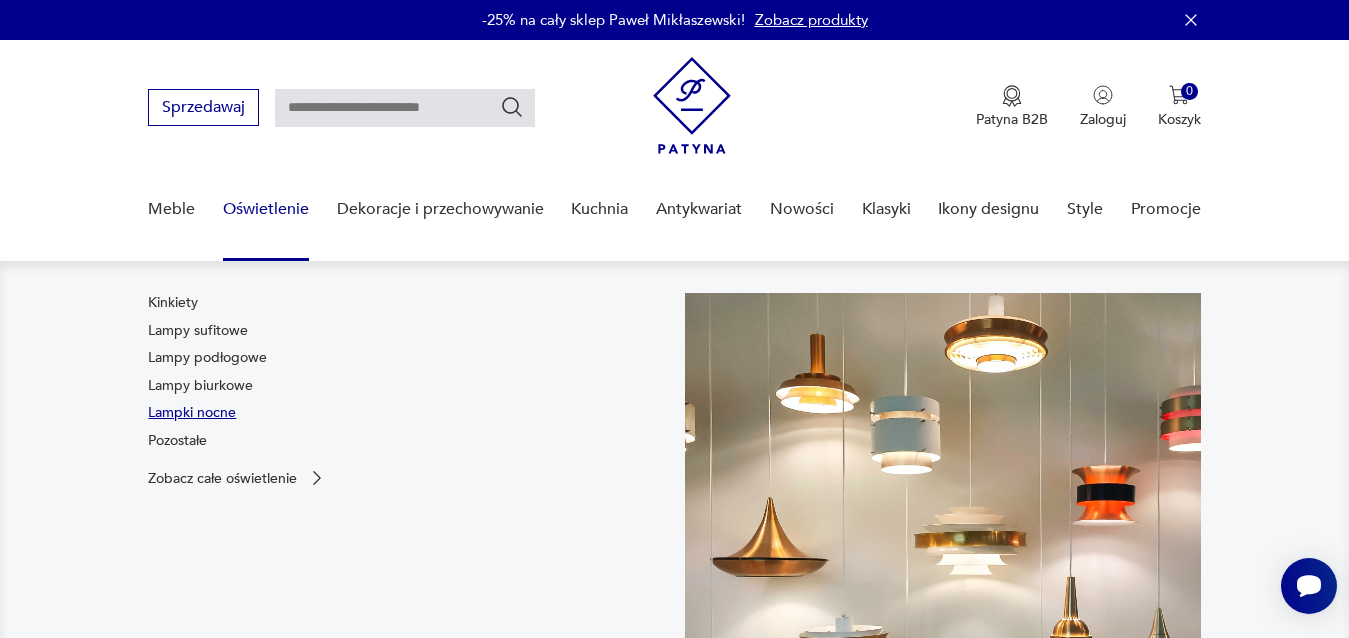 click on "Lampki nocne" at bounding box center (192, 413) 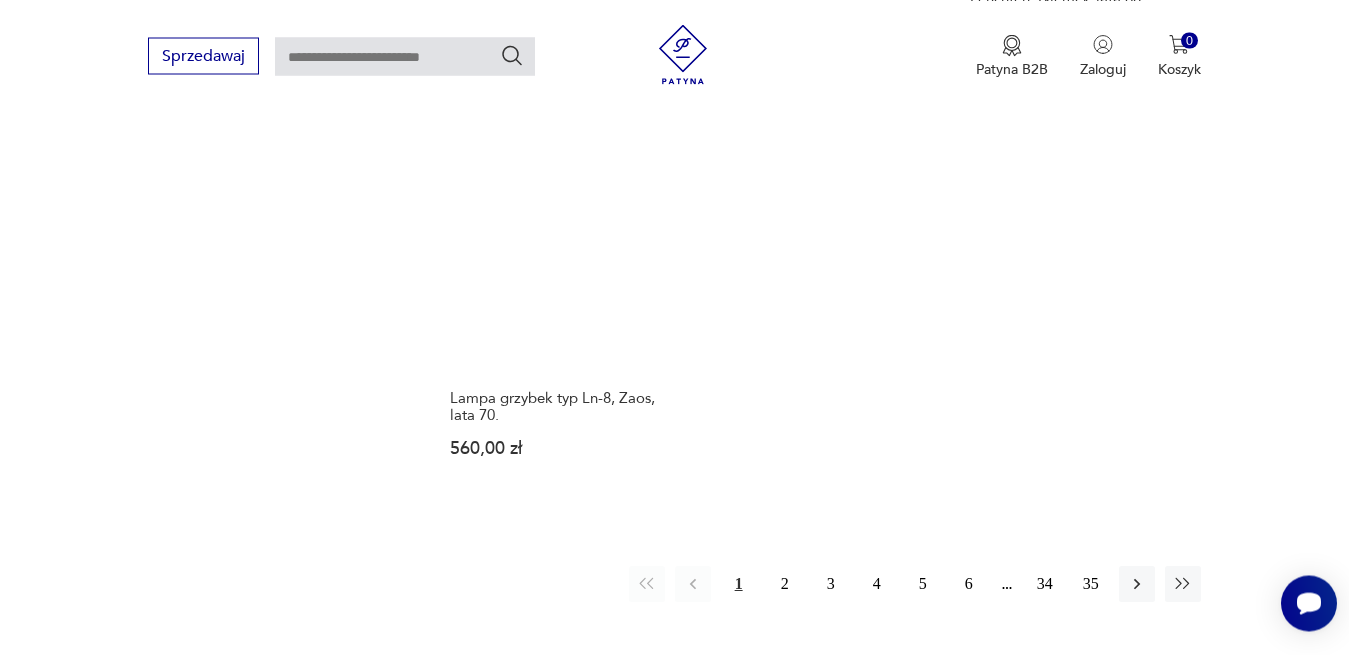 scroll, scrollTop: 2852, scrollLeft: 0, axis: vertical 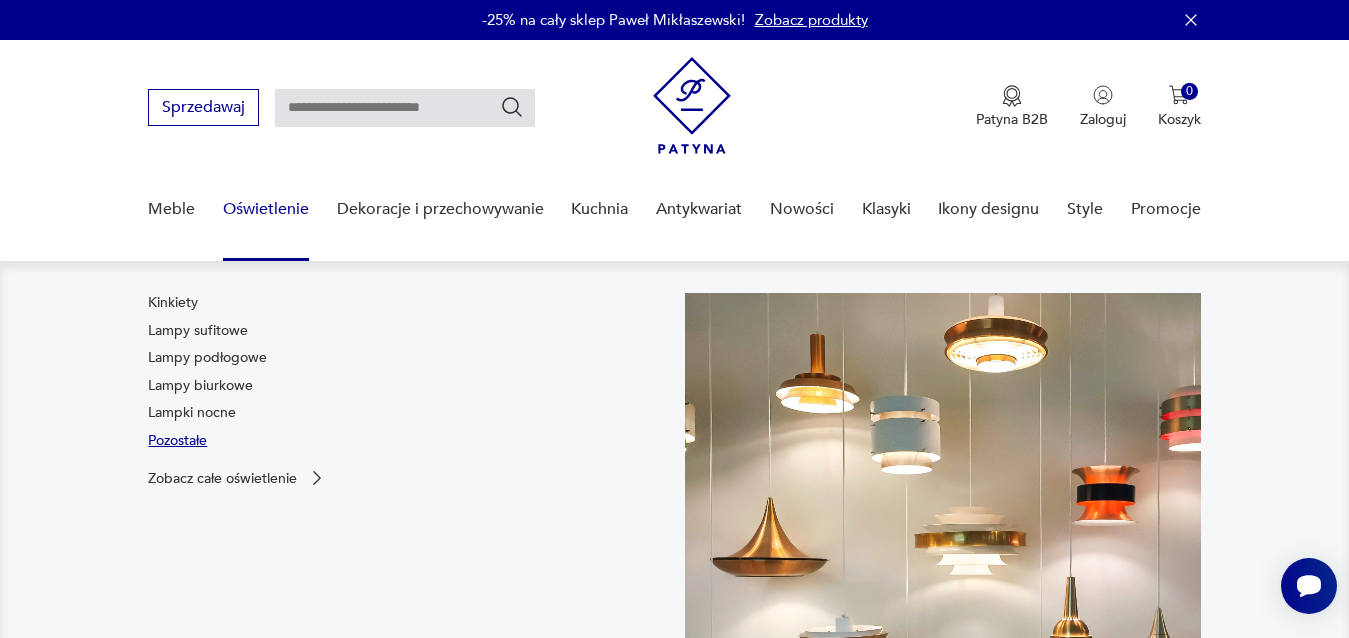 click on "Pozostałe" at bounding box center (177, 441) 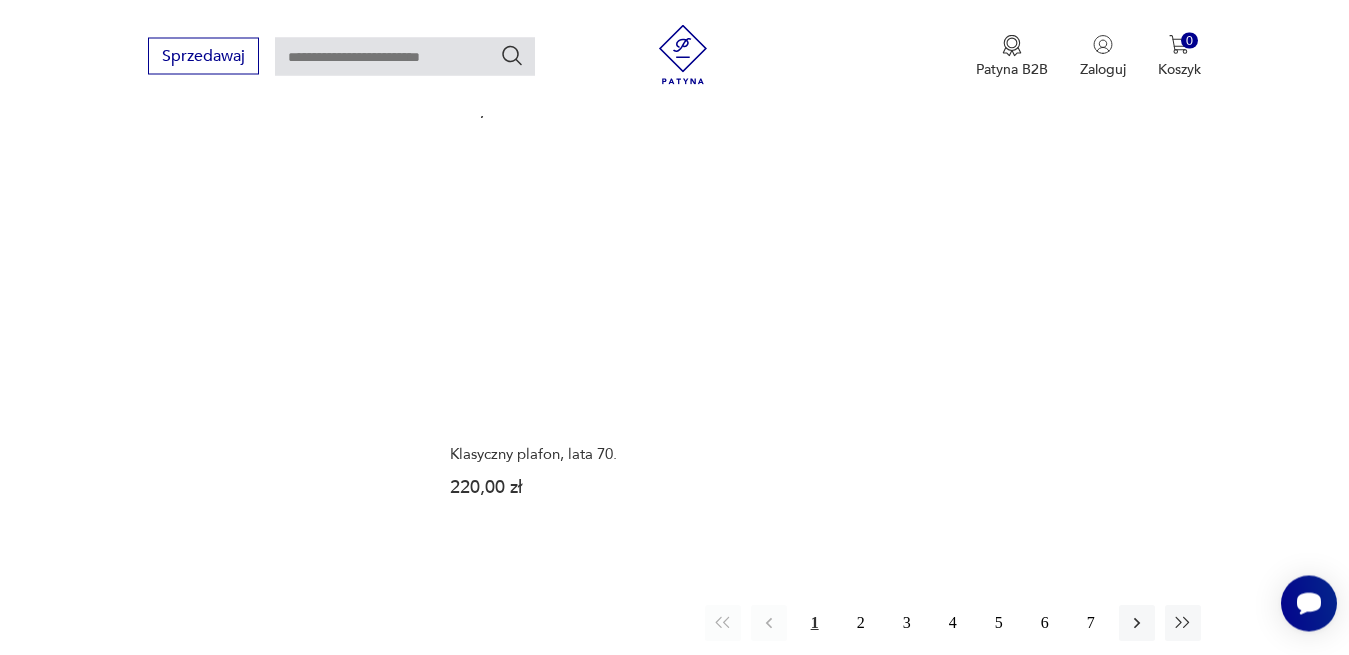 scroll, scrollTop: 2546, scrollLeft: 0, axis: vertical 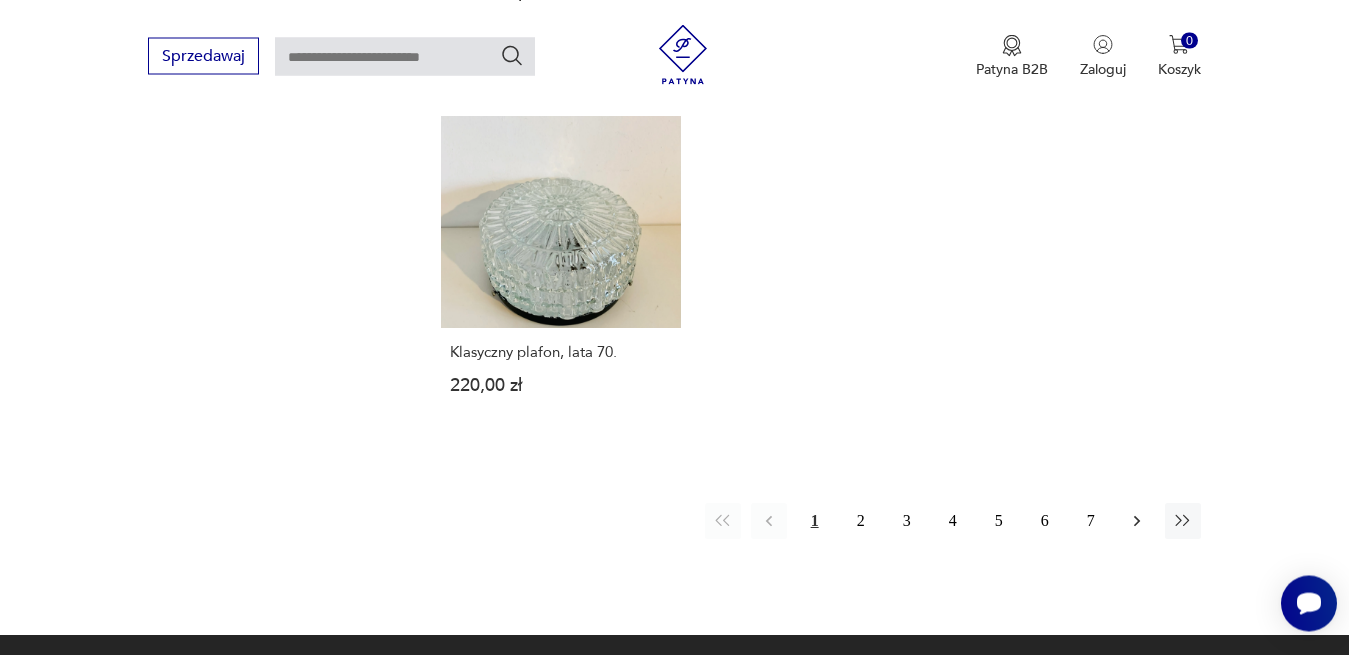 click 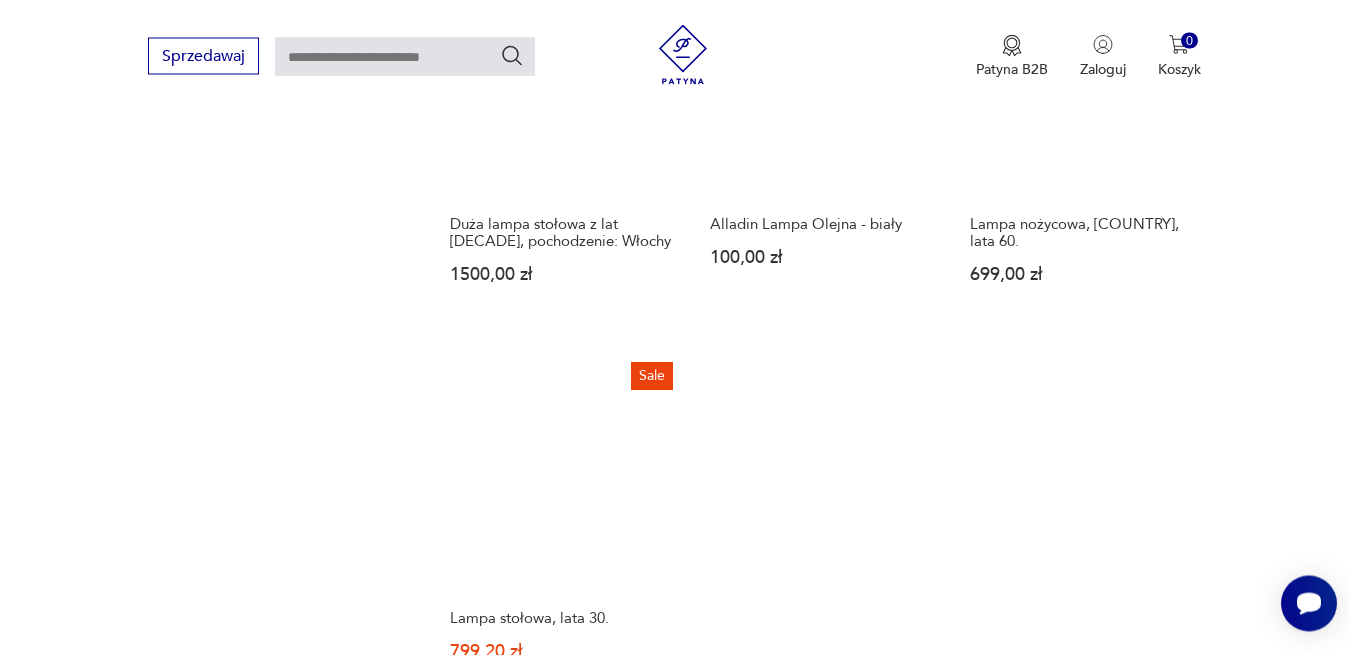 scroll, scrollTop: 2648, scrollLeft: 0, axis: vertical 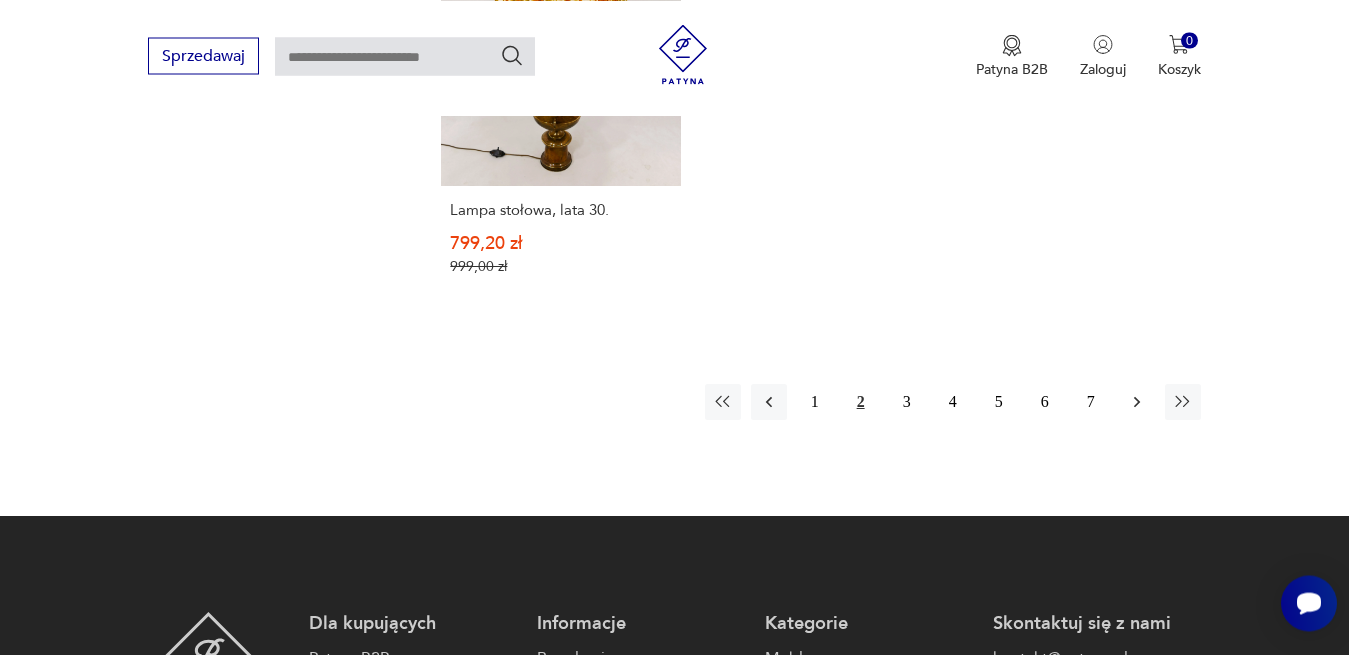 click 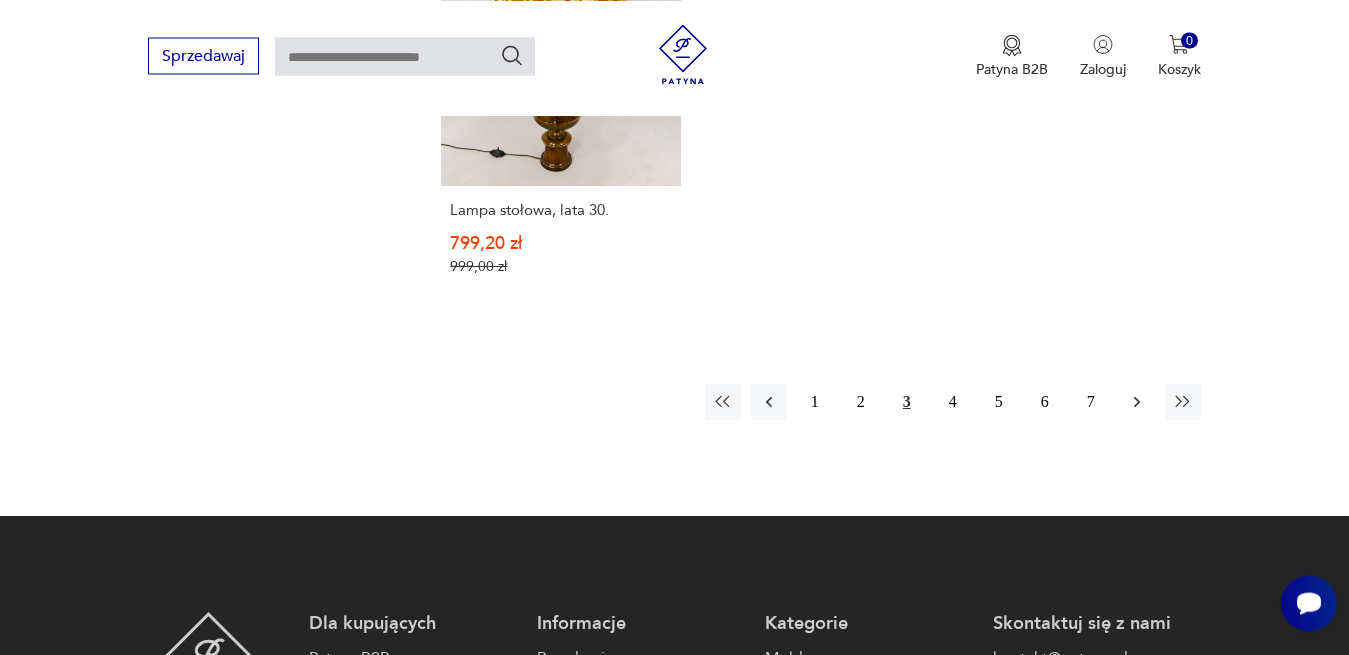click 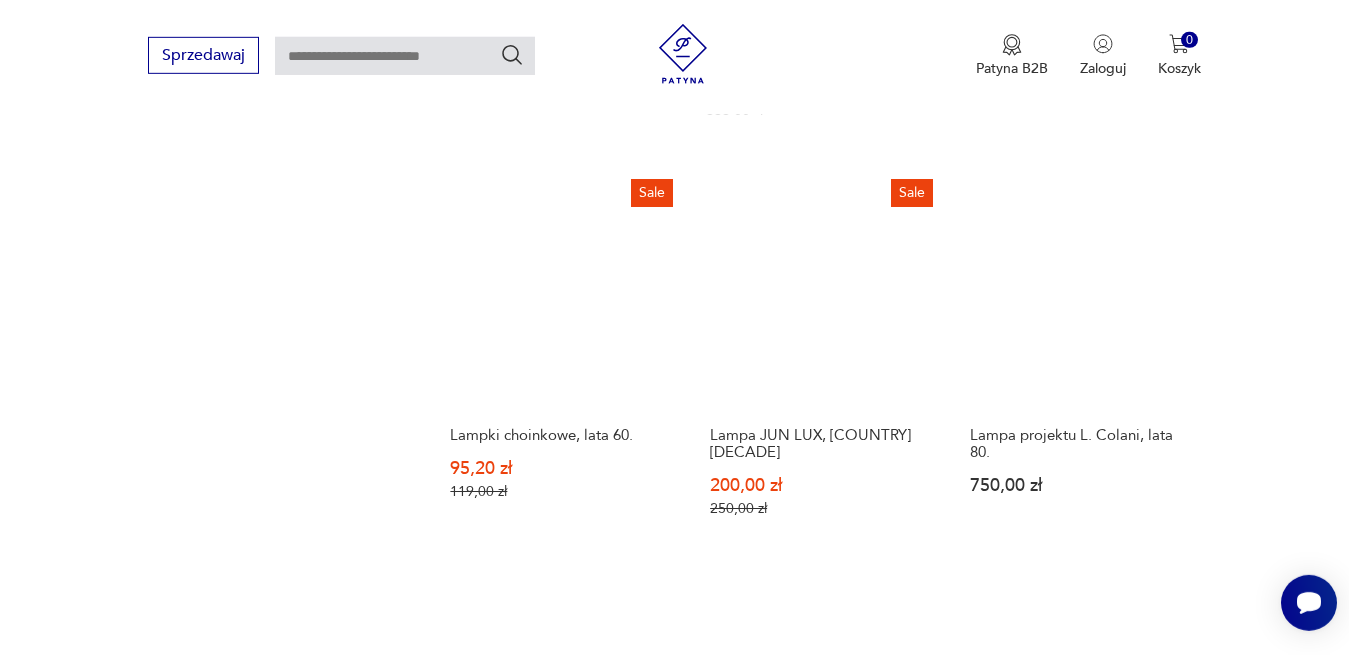 scroll, scrollTop: 1933, scrollLeft: 0, axis: vertical 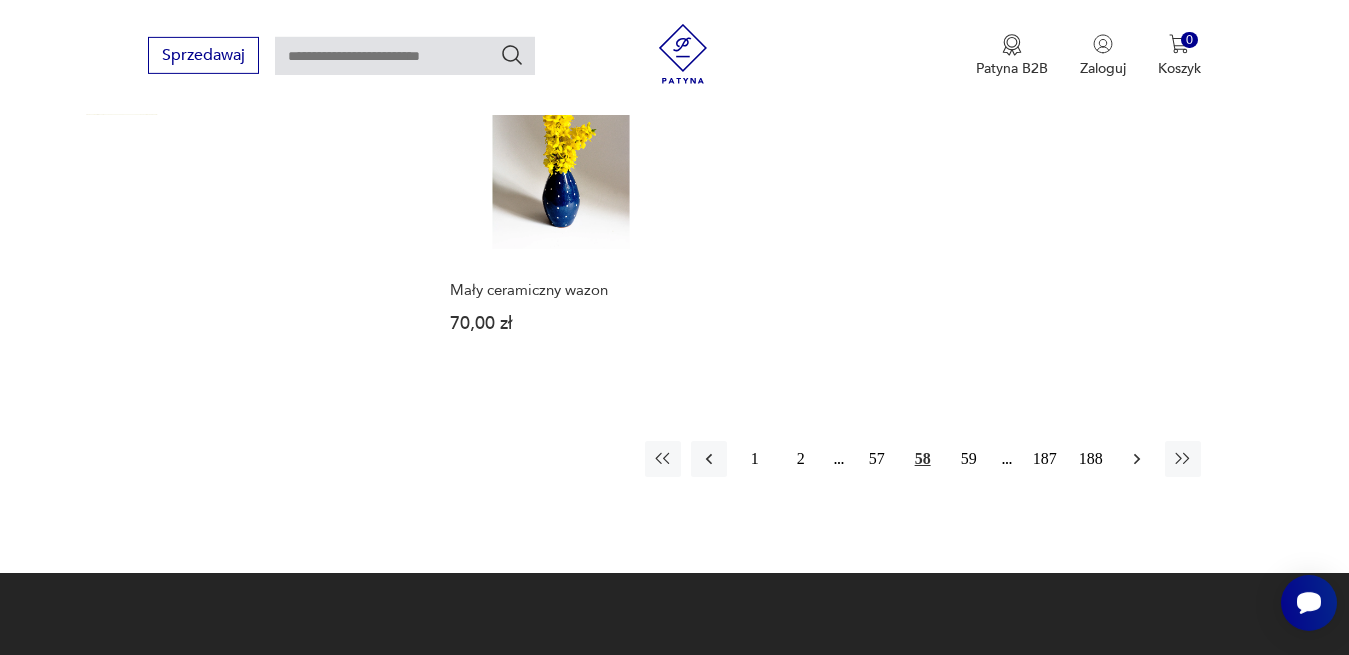 click 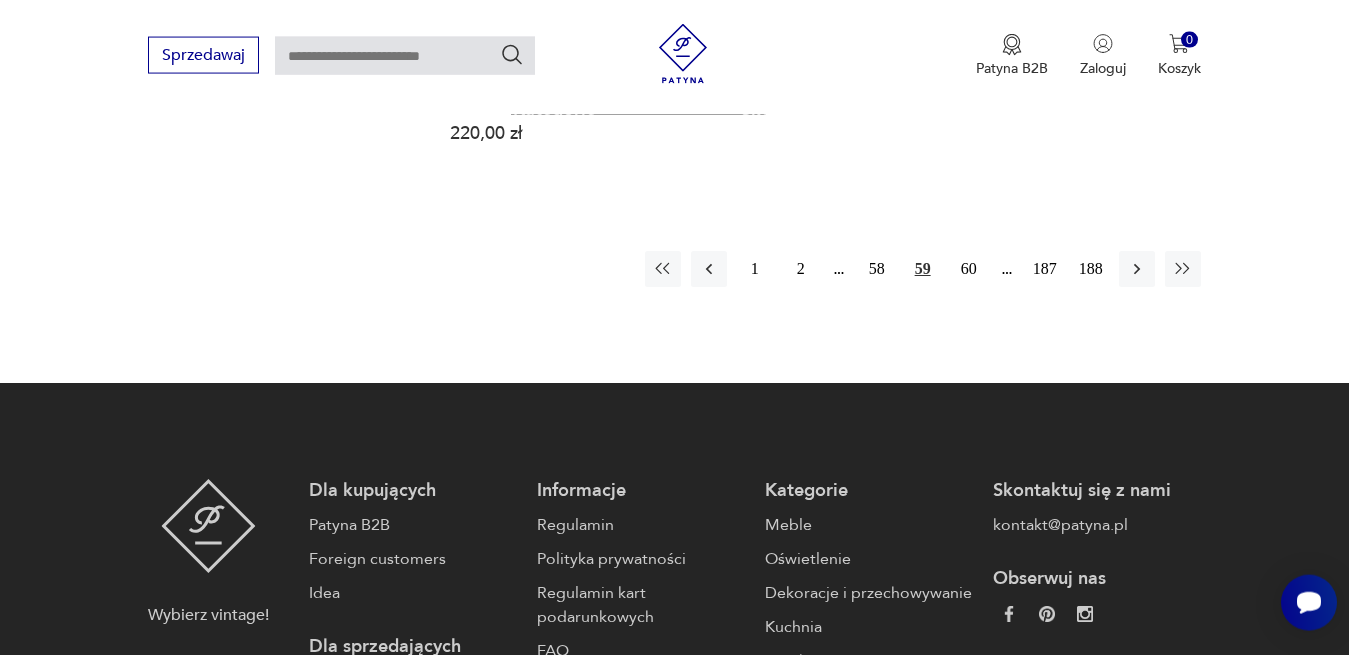 scroll, scrollTop: 3184, scrollLeft: 0, axis: vertical 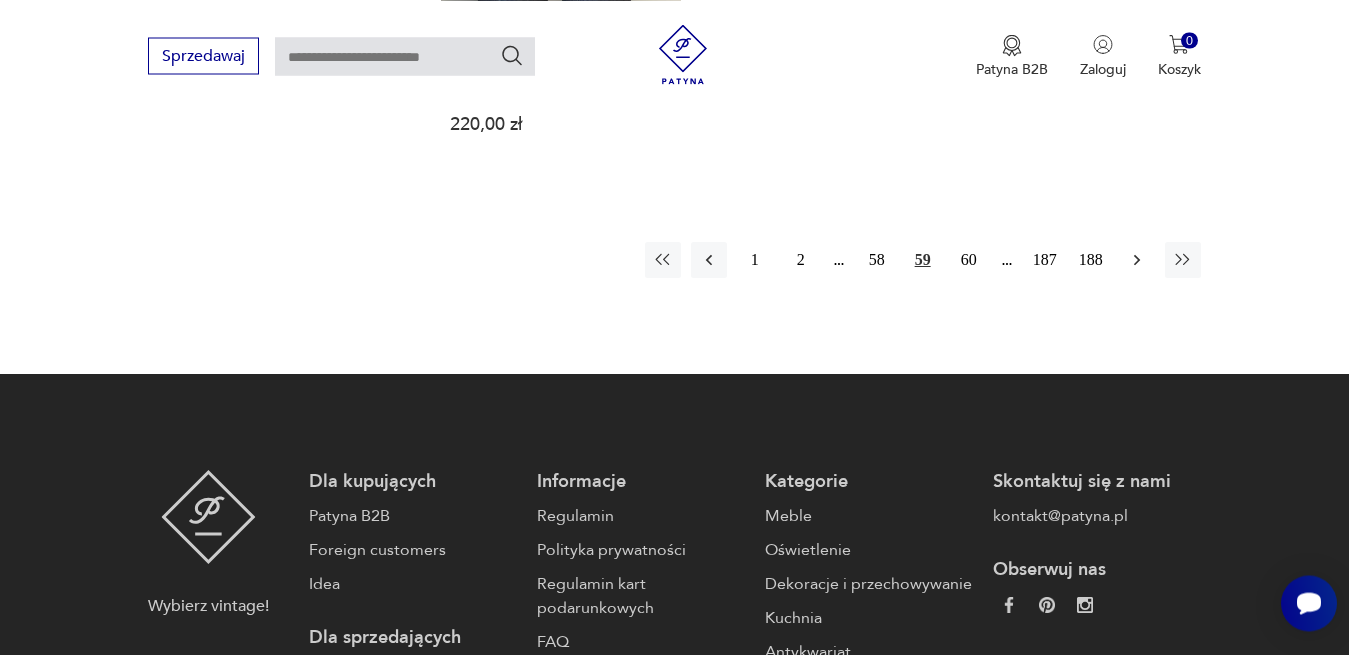 click 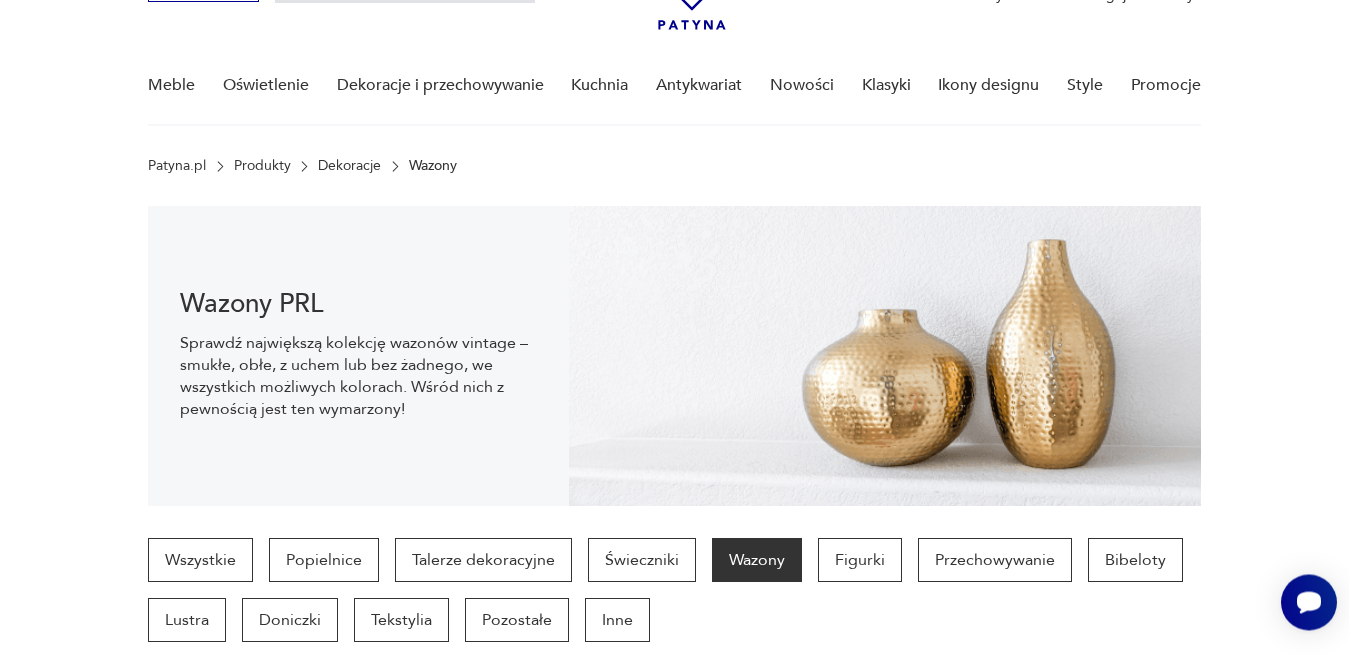 scroll, scrollTop: 0, scrollLeft: 0, axis: both 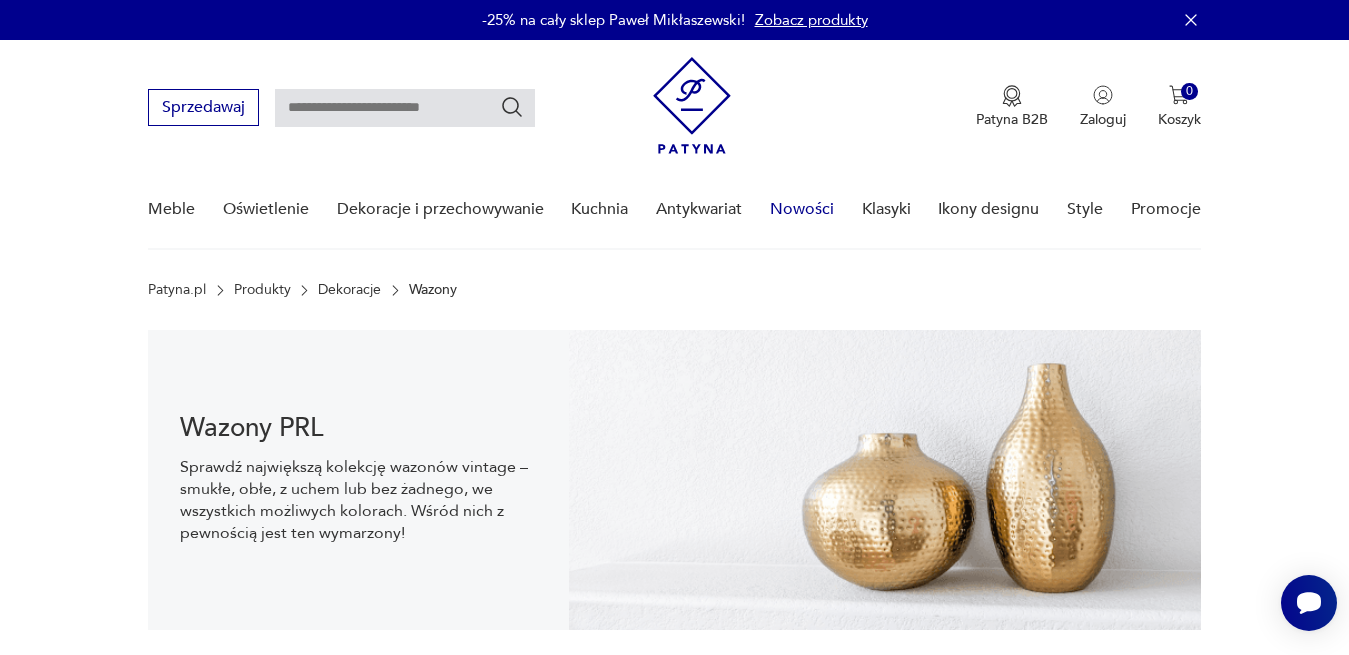 click on "Nowości" at bounding box center [802, 209] 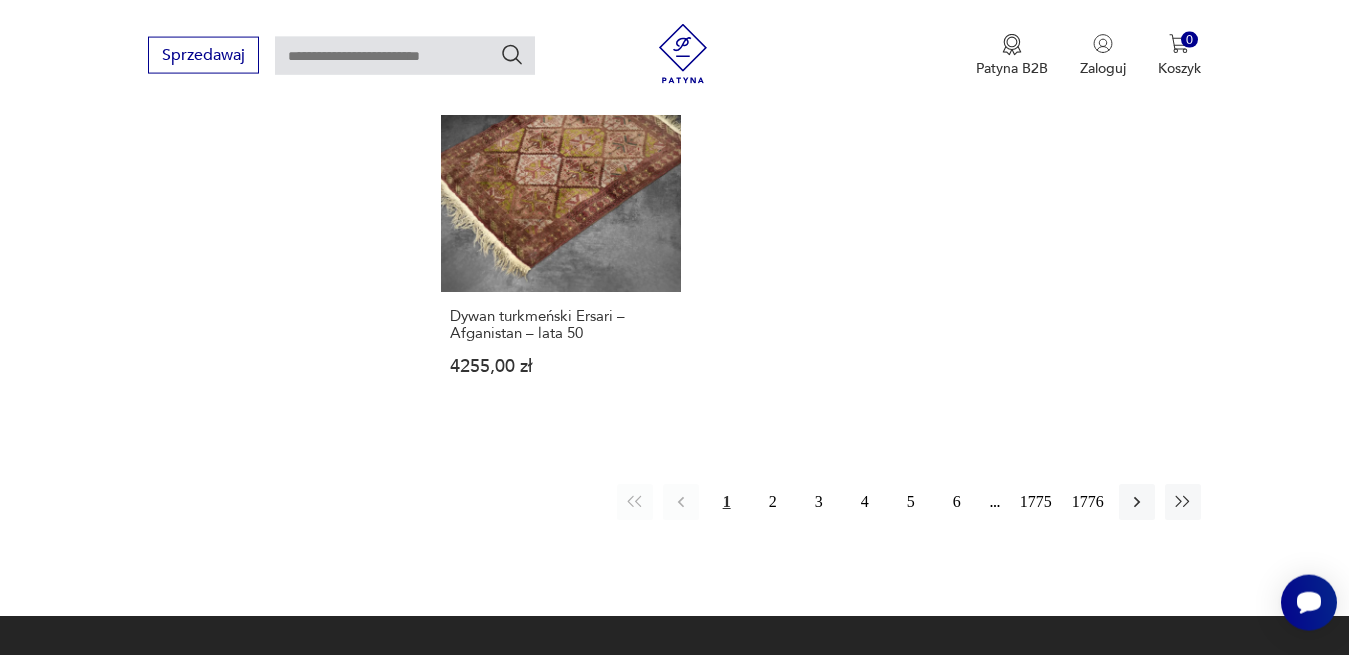 scroll, scrollTop: 2708, scrollLeft: 0, axis: vertical 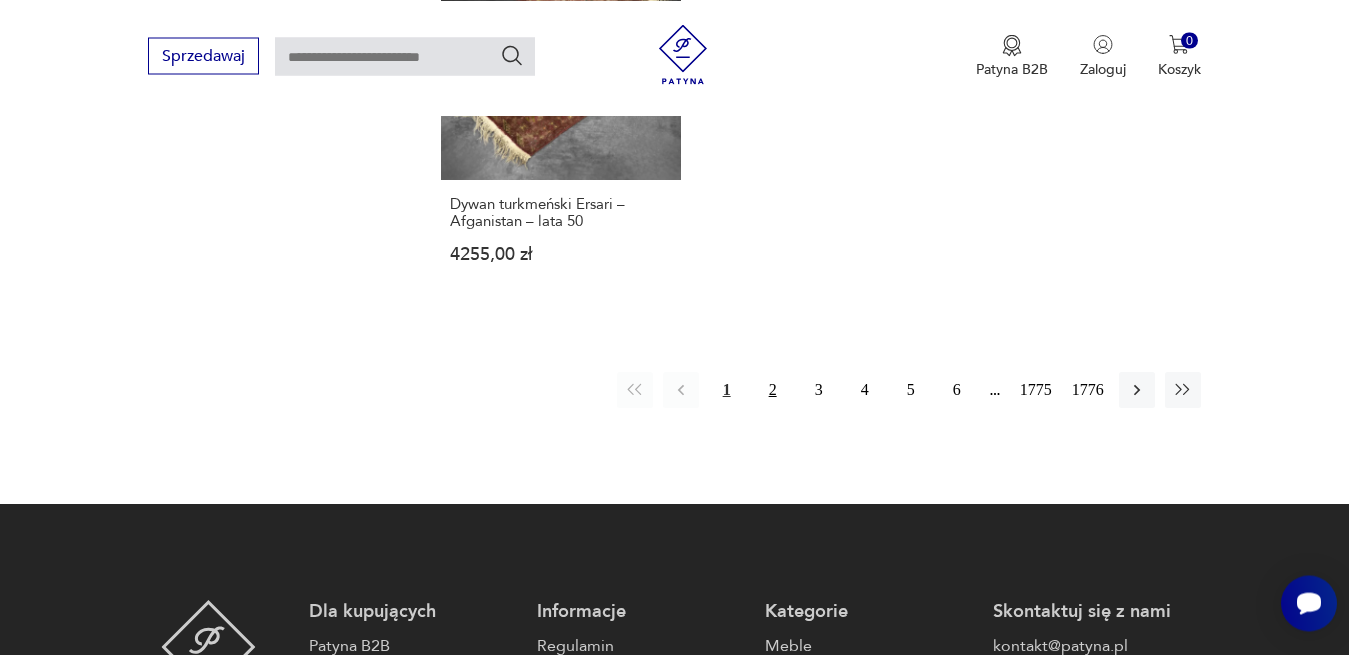 click on "2" at bounding box center [773, 390] 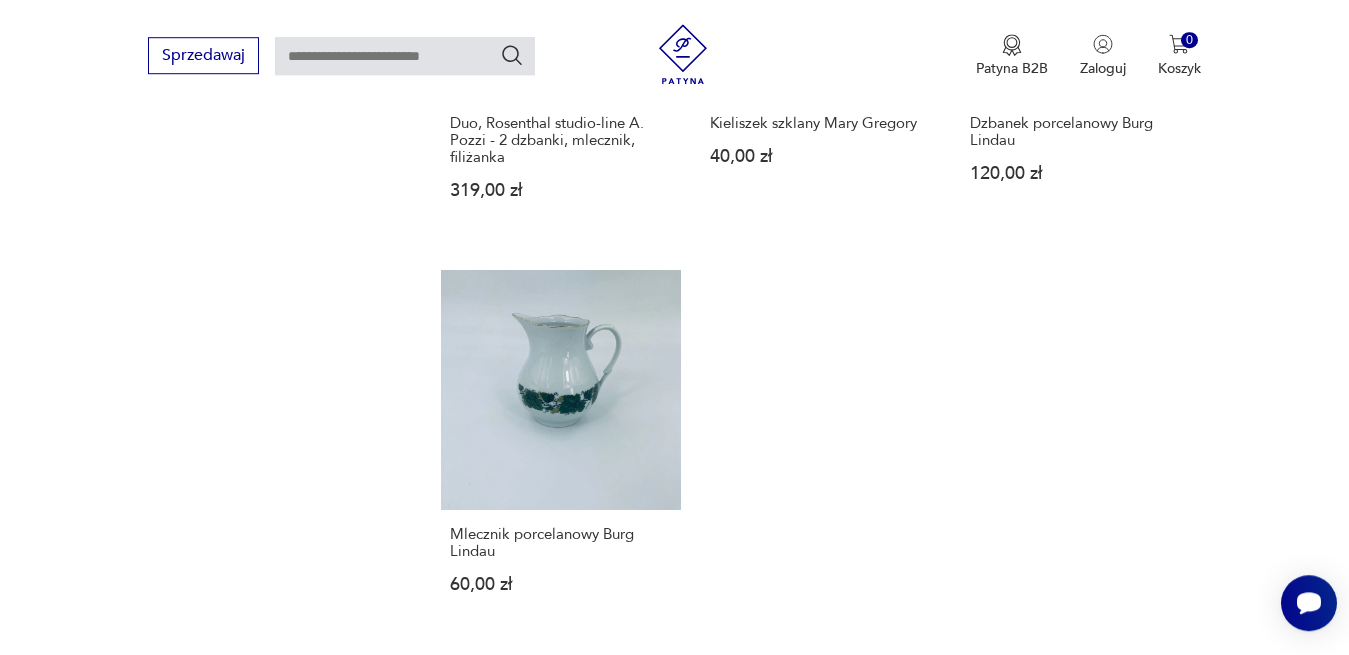 scroll, scrollTop: 2606, scrollLeft: 0, axis: vertical 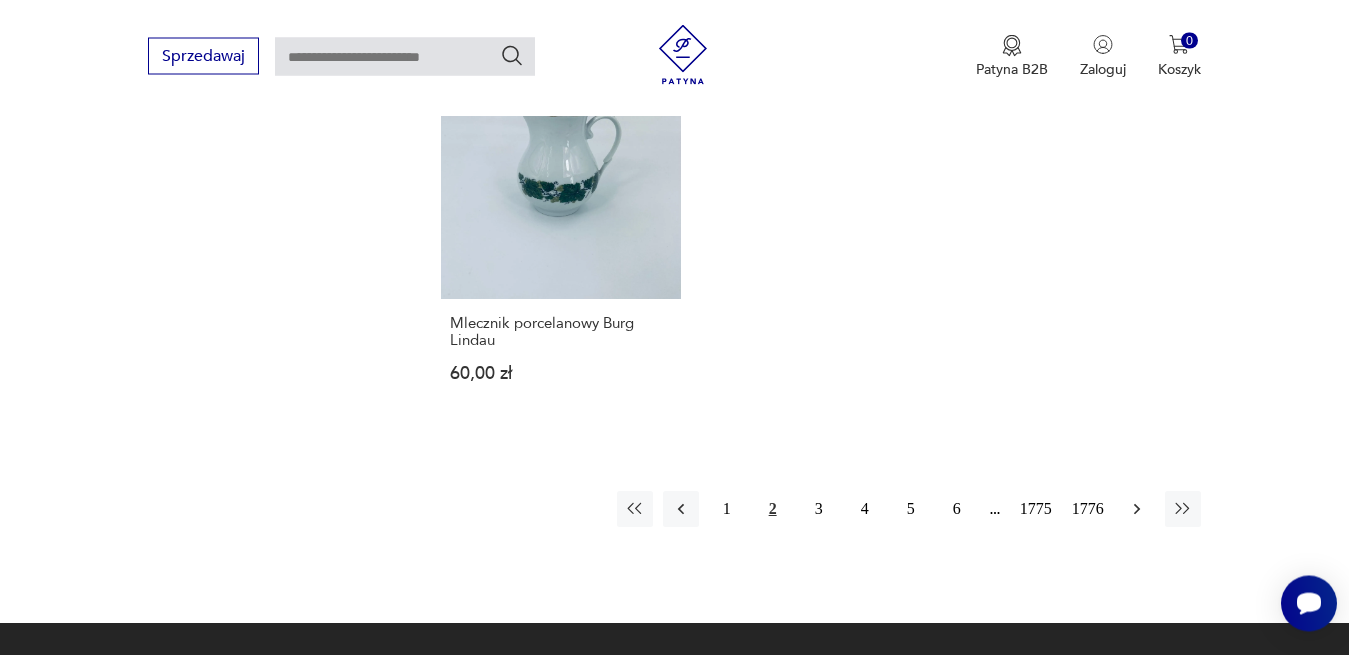 click 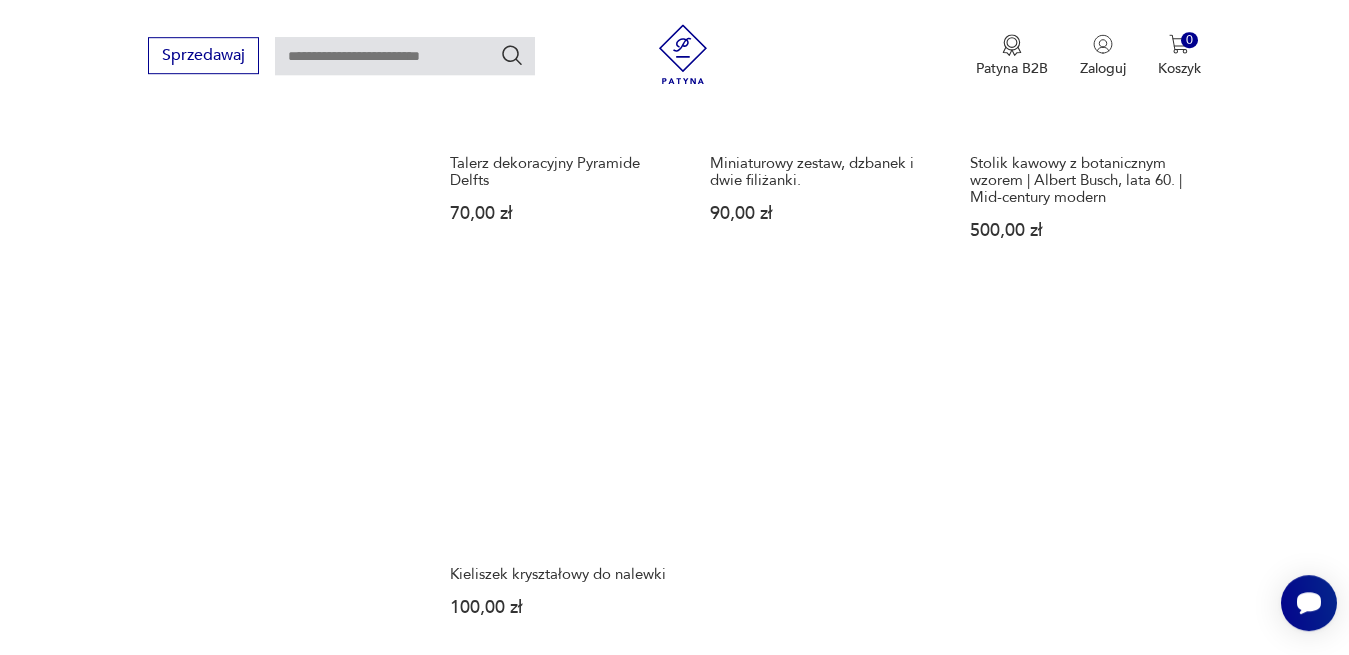 scroll, scrollTop: 2504, scrollLeft: 0, axis: vertical 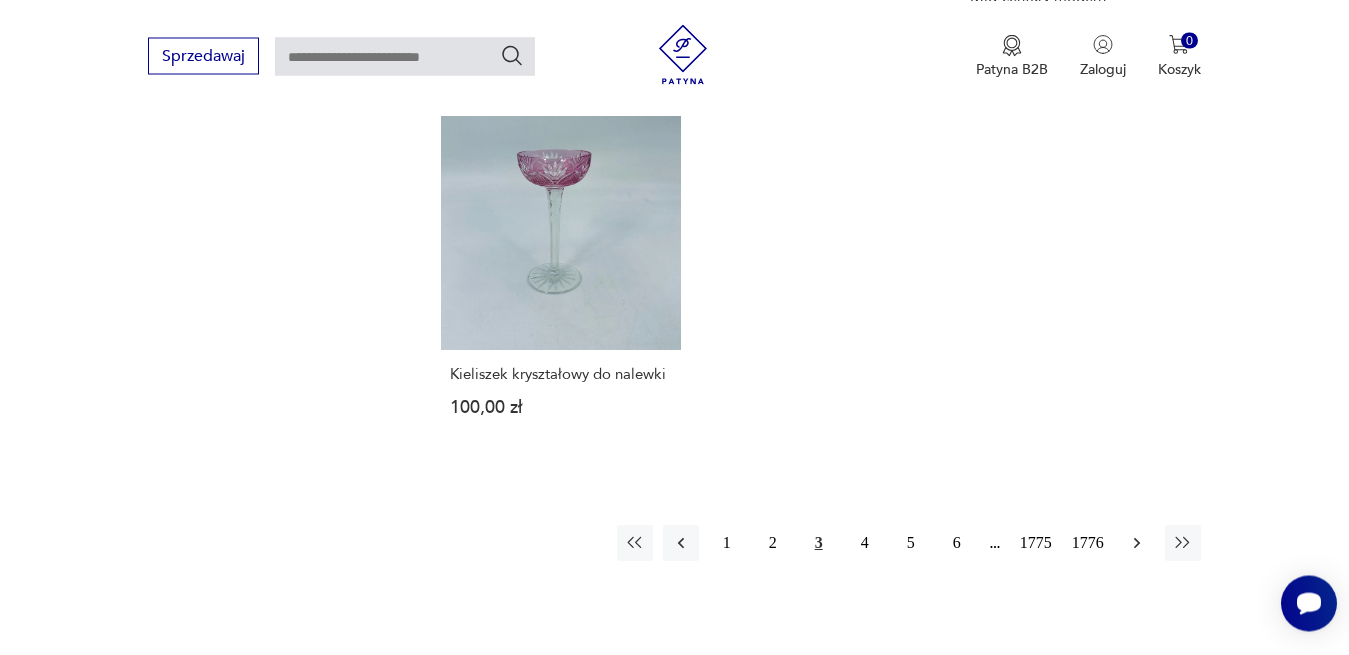 click 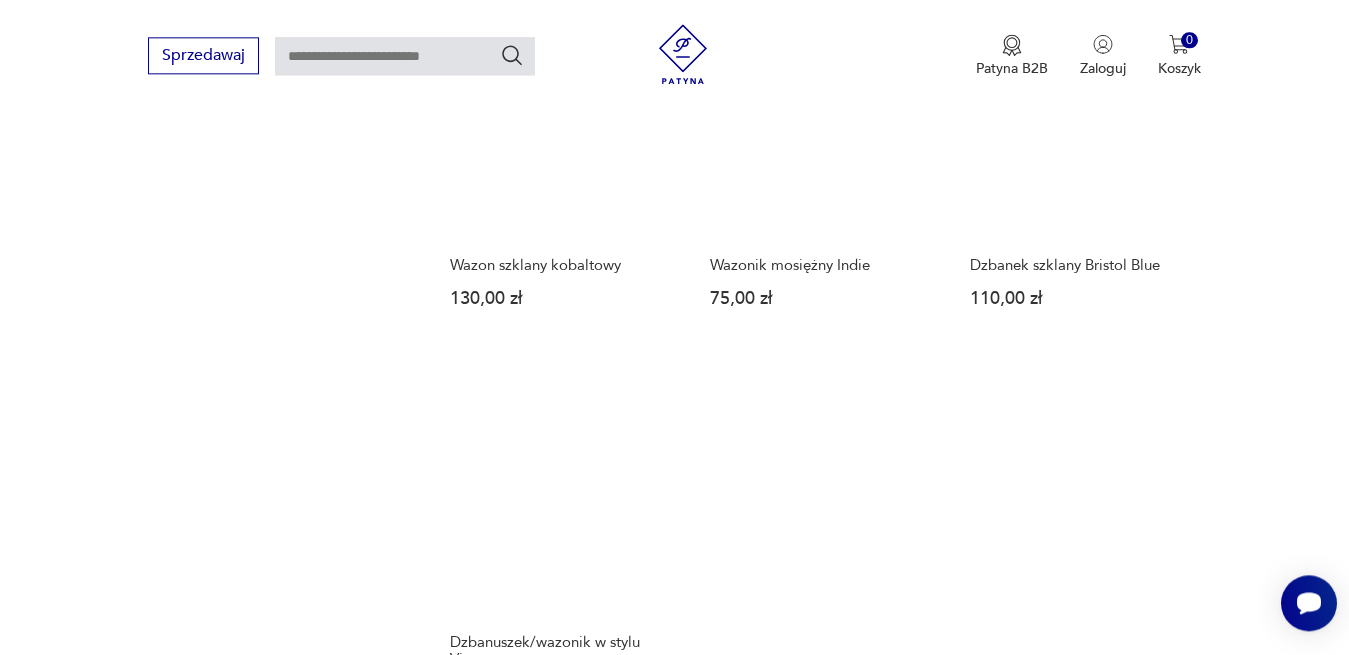 scroll, scrollTop: 2504, scrollLeft: 0, axis: vertical 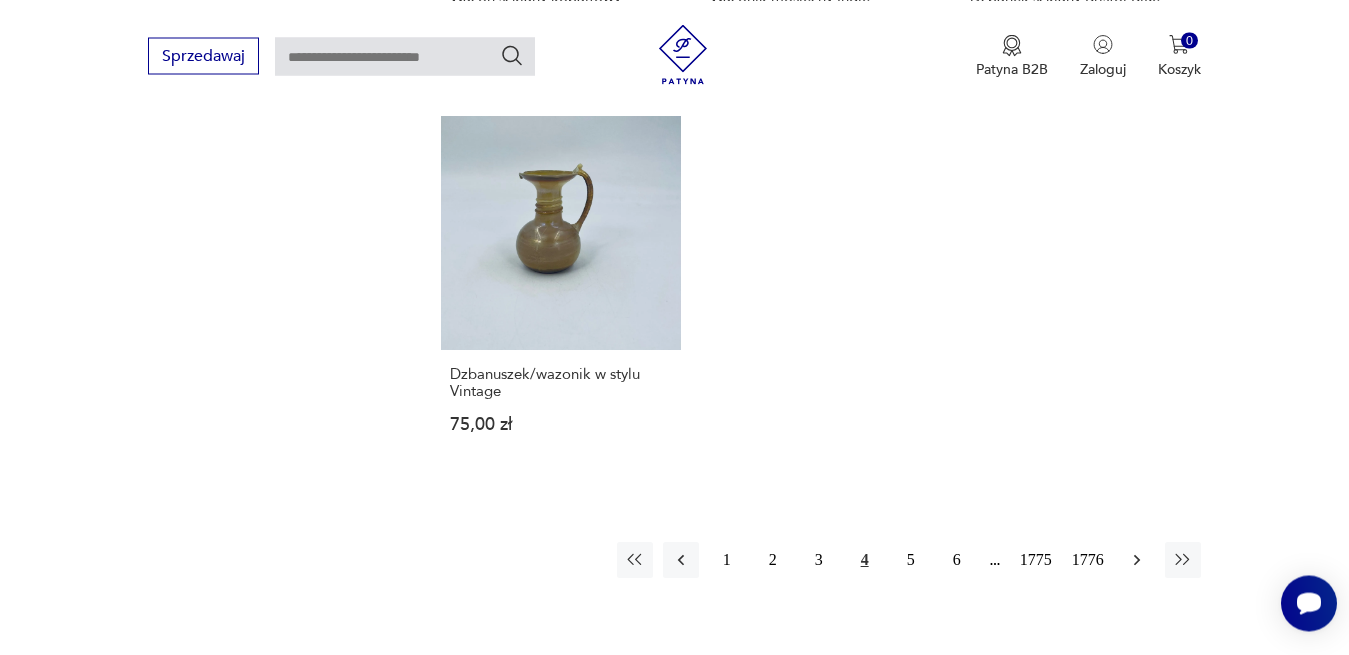 click 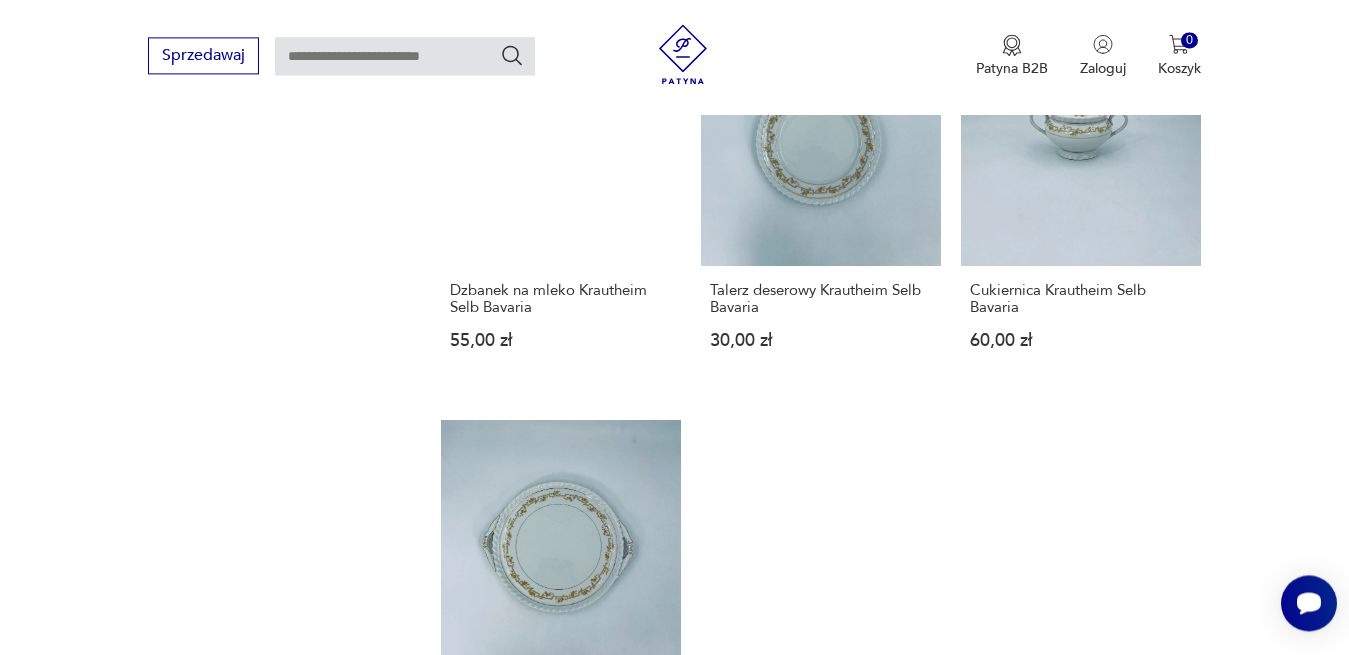 scroll, scrollTop: 2504, scrollLeft: 0, axis: vertical 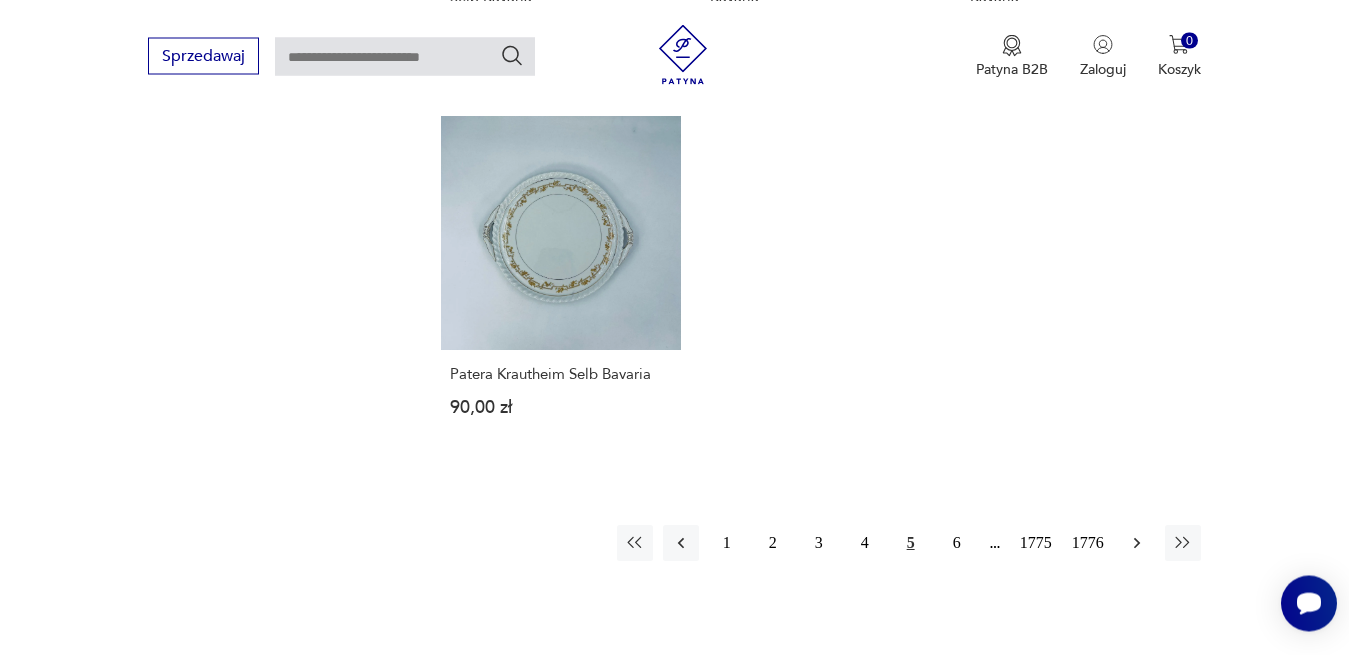 click 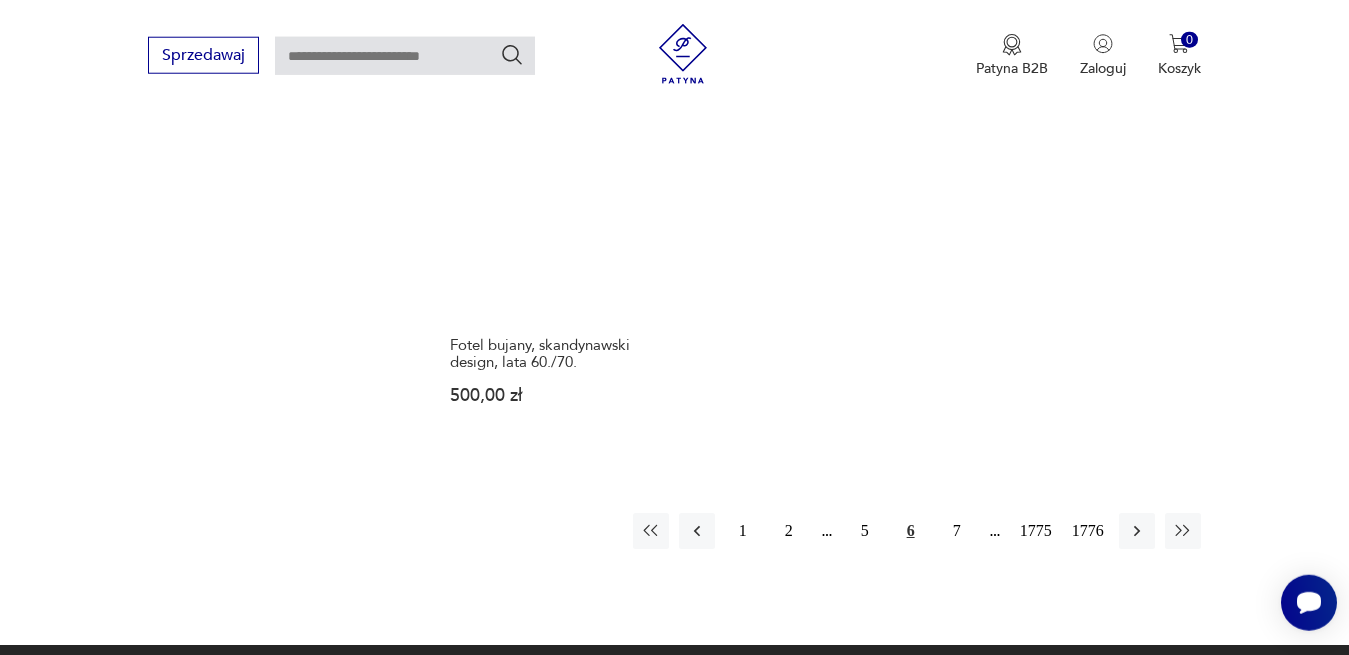 scroll, scrollTop: 2606, scrollLeft: 0, axis: vertical 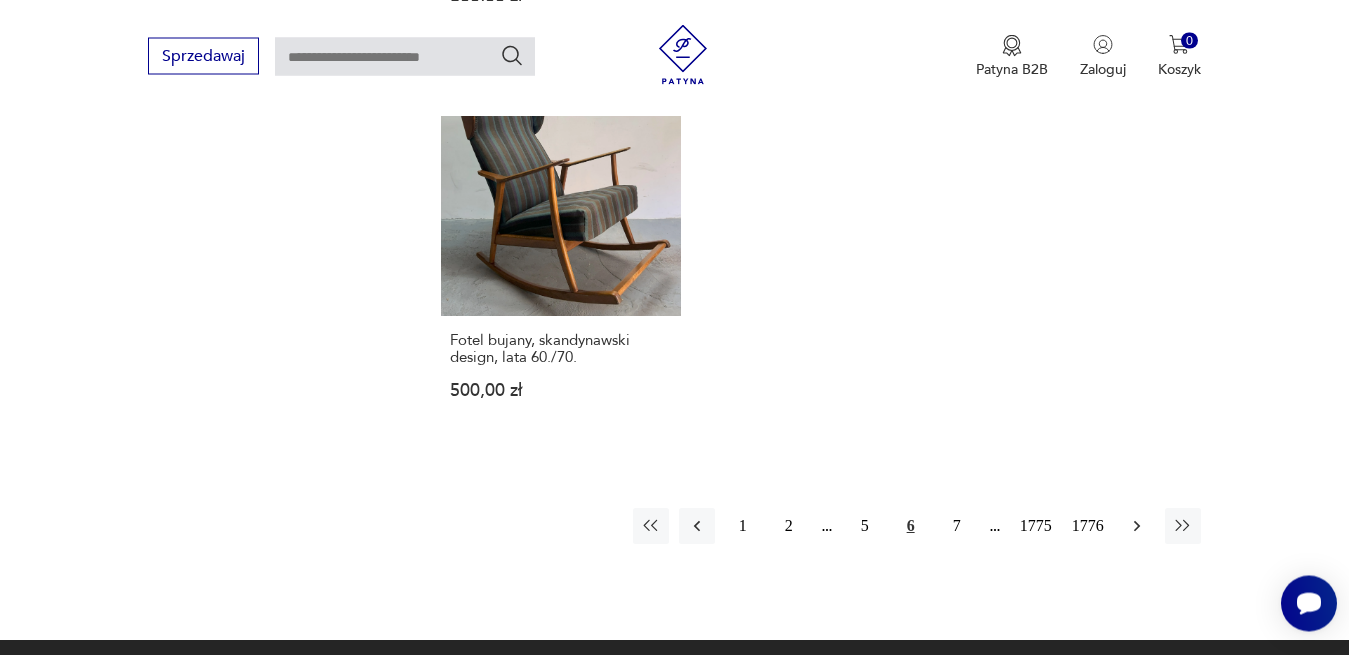 click 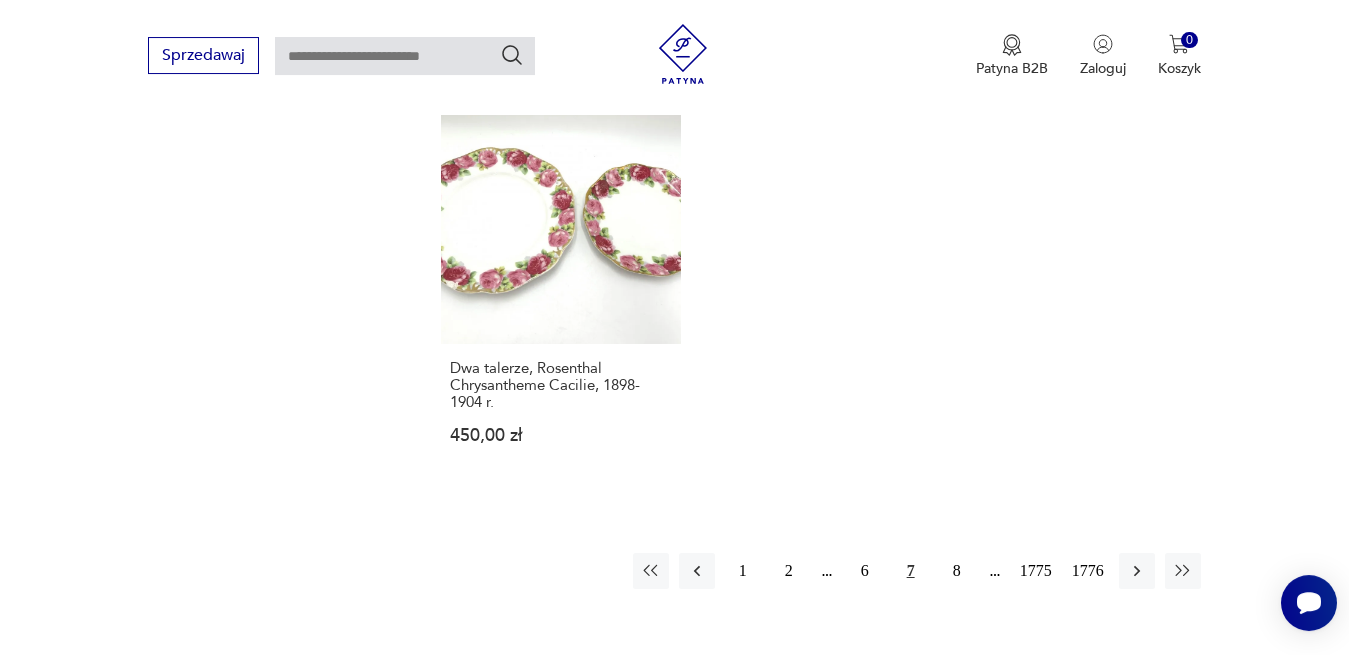 scroll, scrollTop: 2708, scrollLeft: 0, axis: vertical 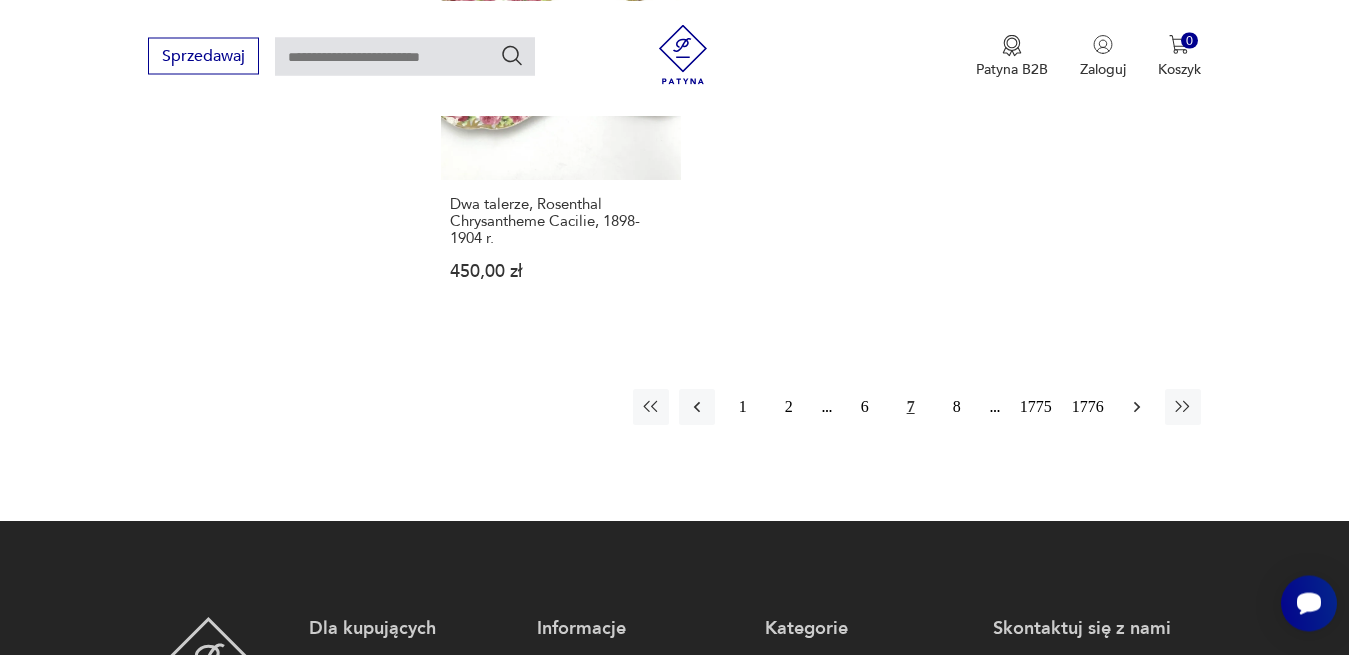 click 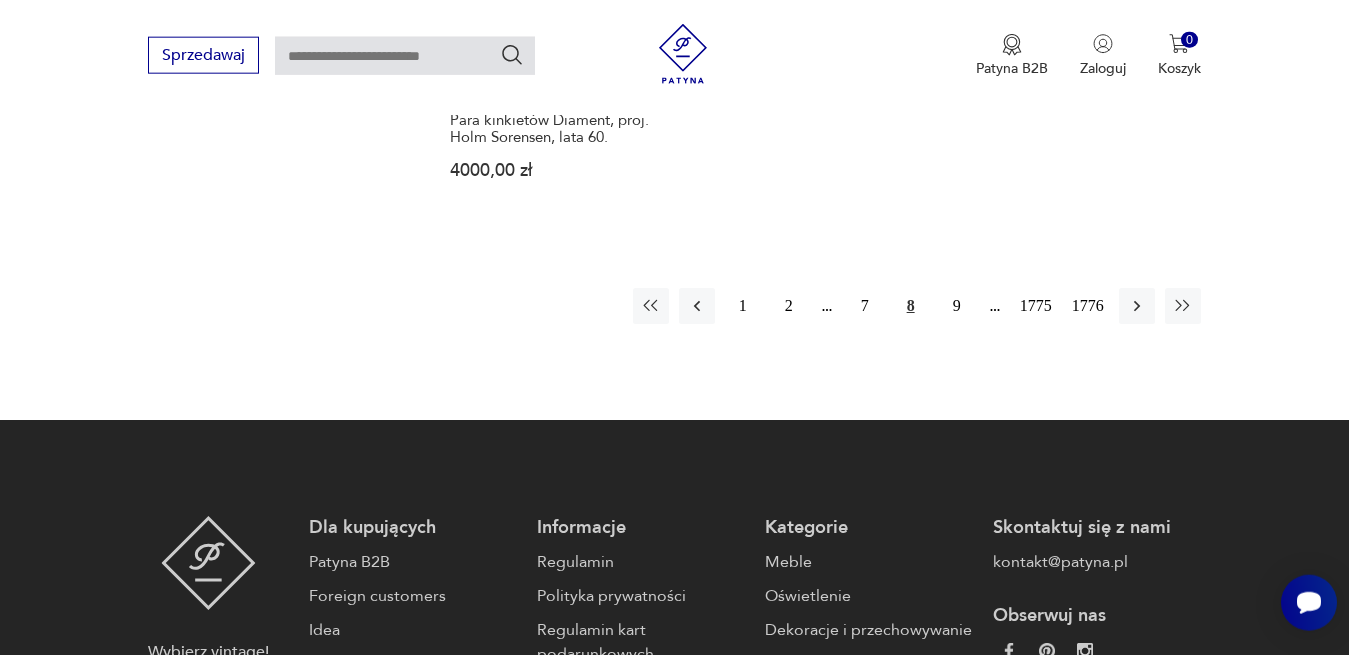 scroll, scrollTop: 2810, scrollLeft: 0, axis: vertical 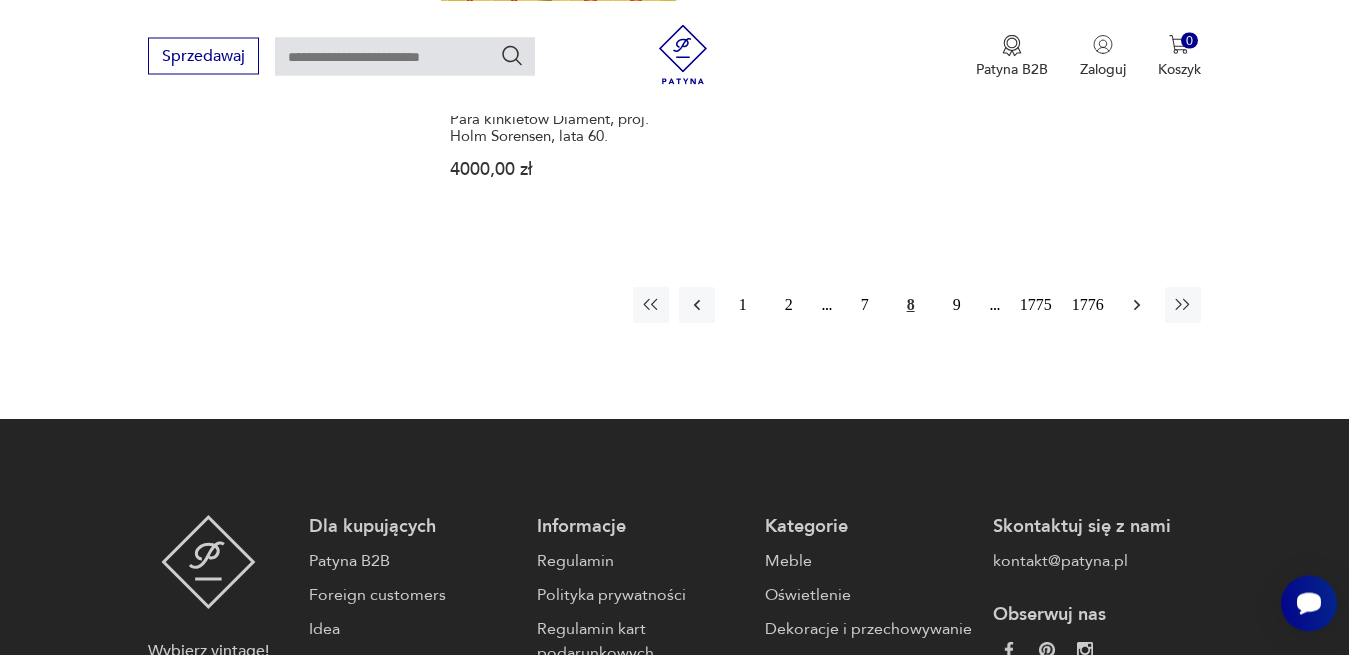 click 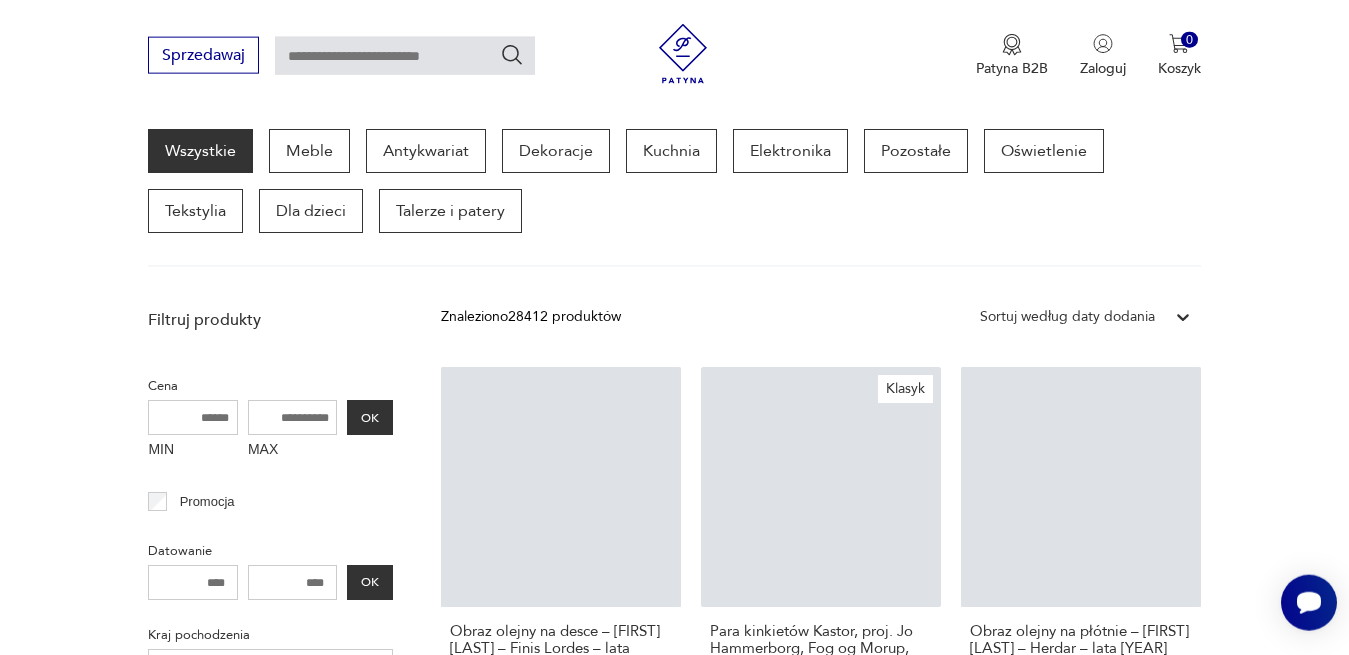 scroll, scrollTop: 259, scrollLeft: 0, axis: vertical 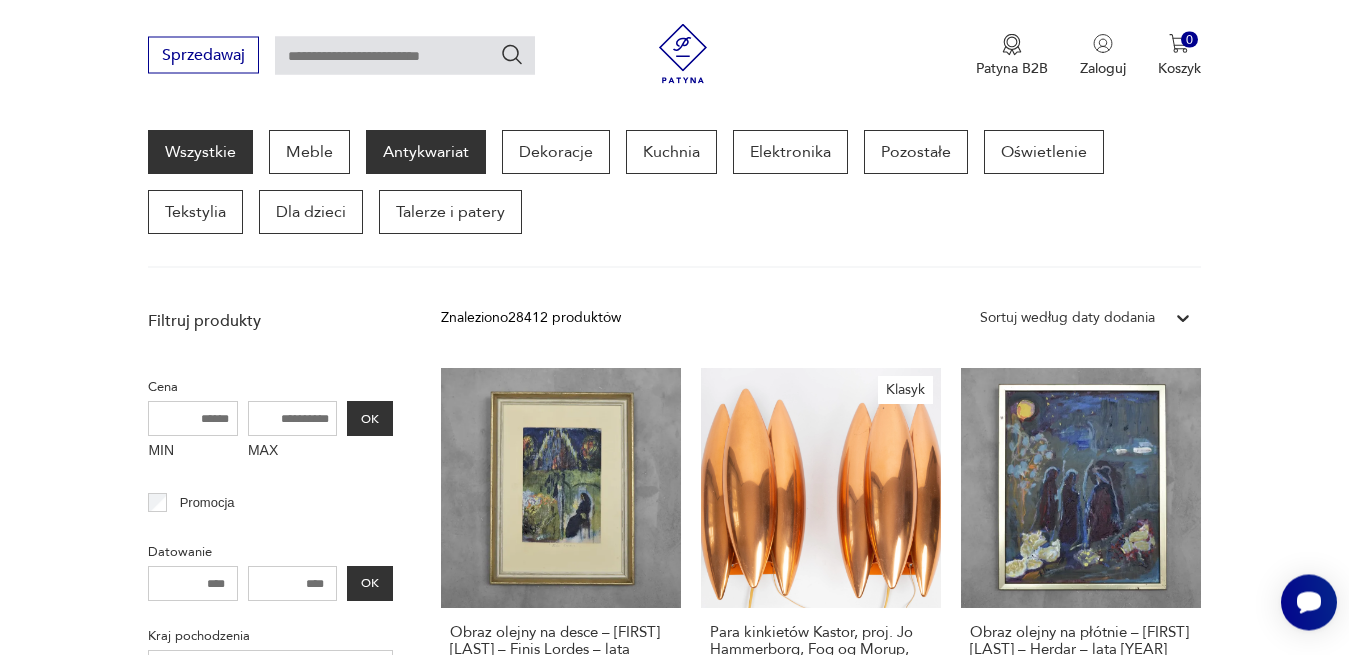 click on "Antykwariat" at bounding box center [426, 153] 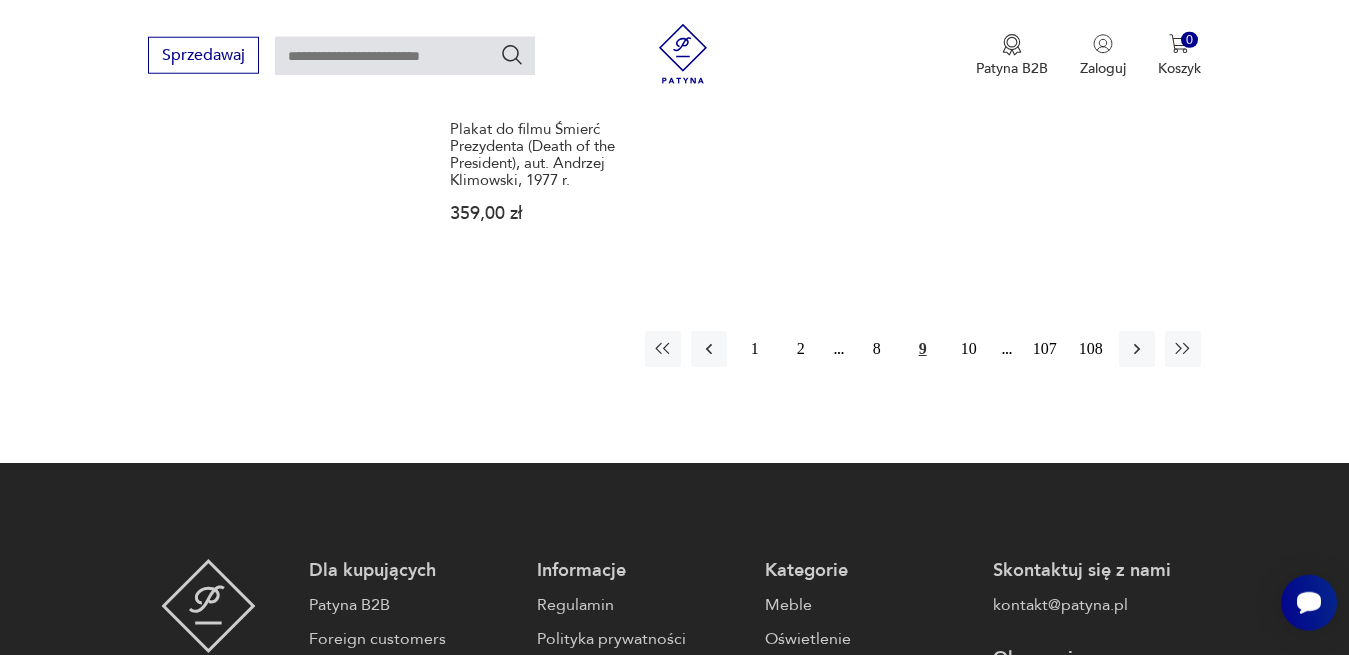 scroll, scrollTop: 3212, scrollLeft: 0, axis: vertical 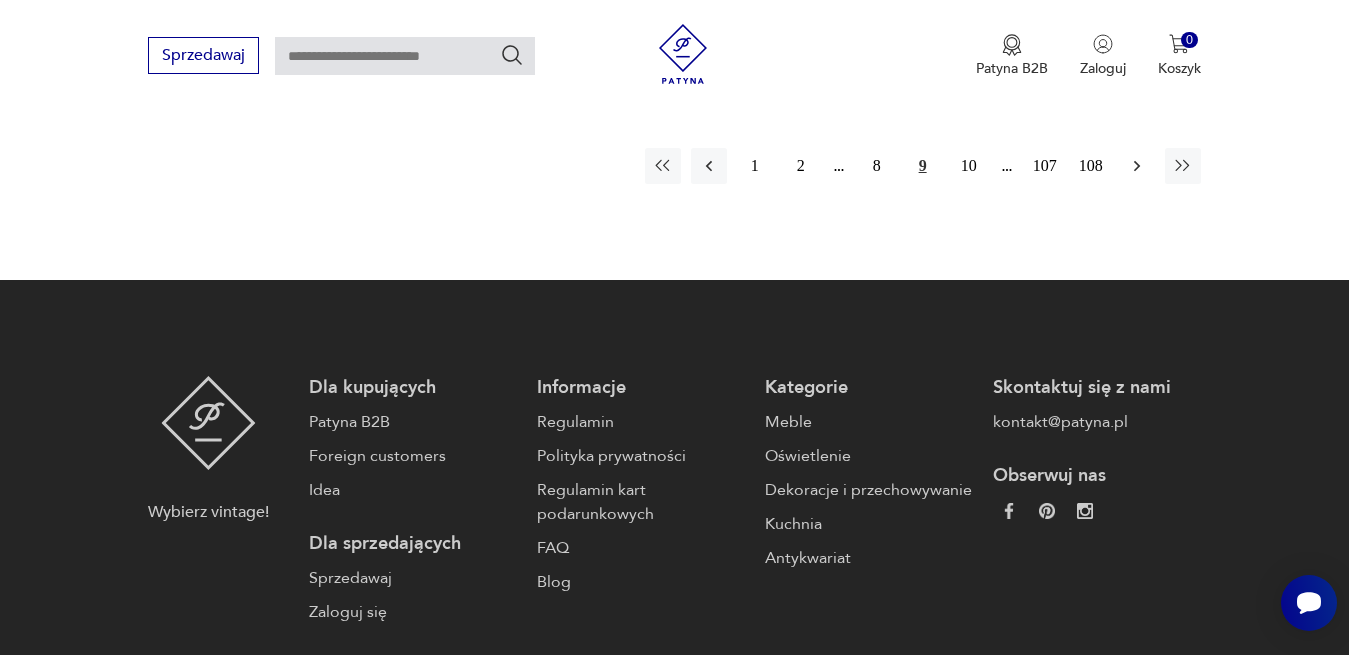 click 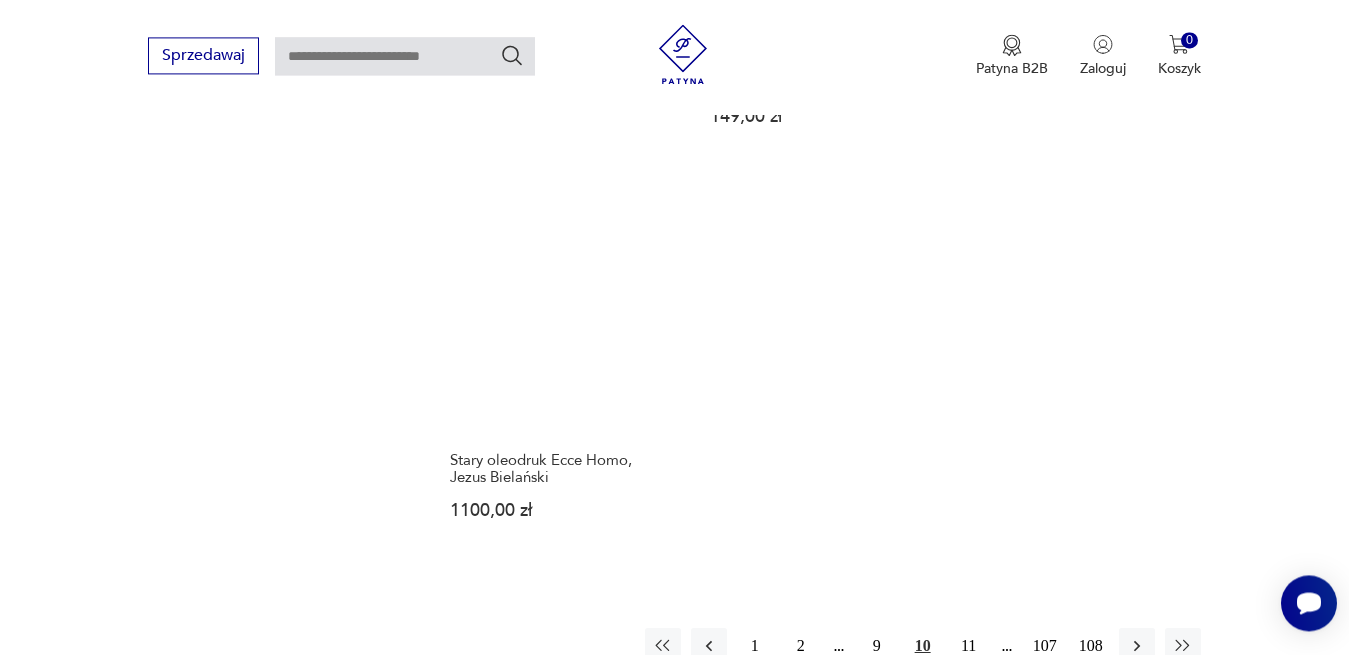 scroll, scrollTop: 2818, scrollLeft: 0, axis: vertical 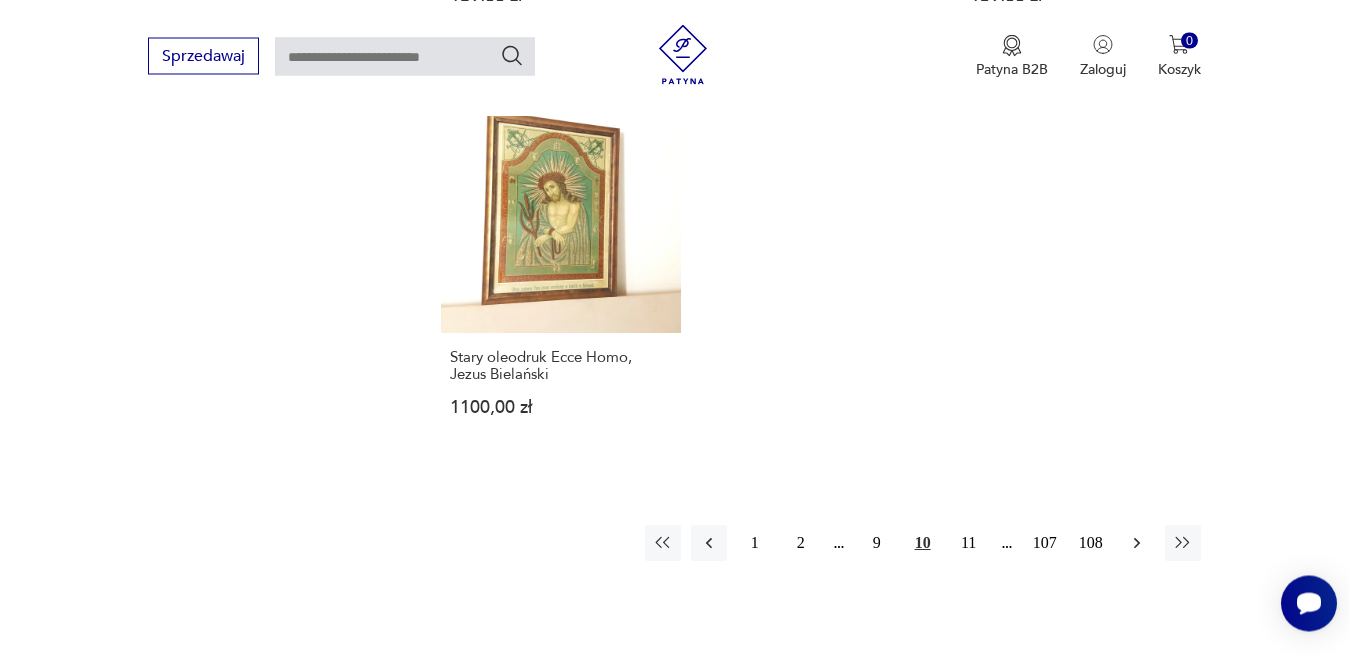 click 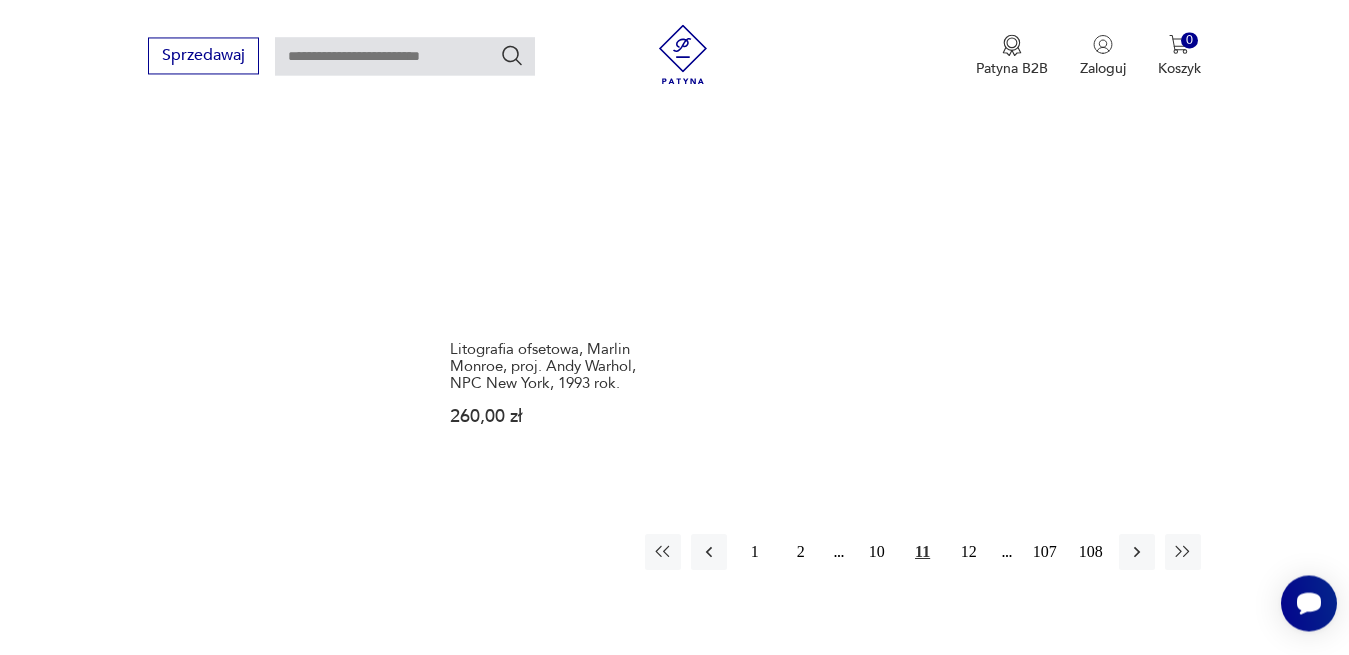 scroll, scrollTop: 2818, scrollLeft: 0, axis: vertical 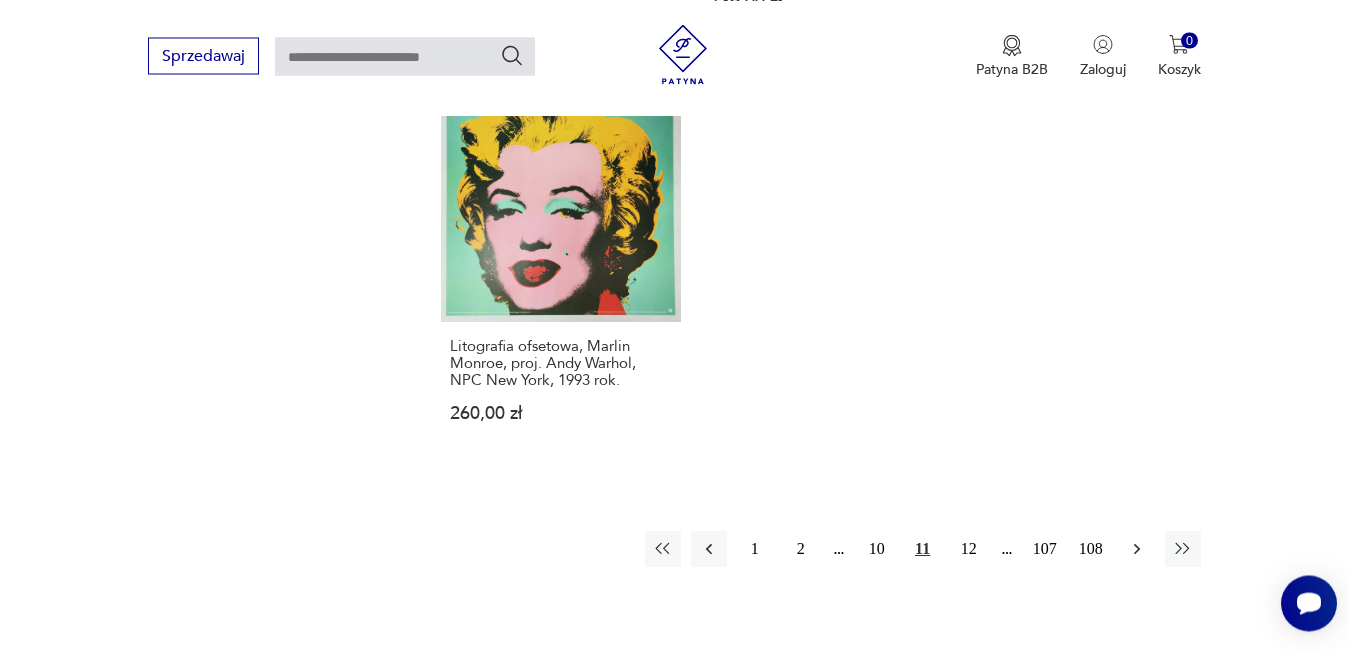 click 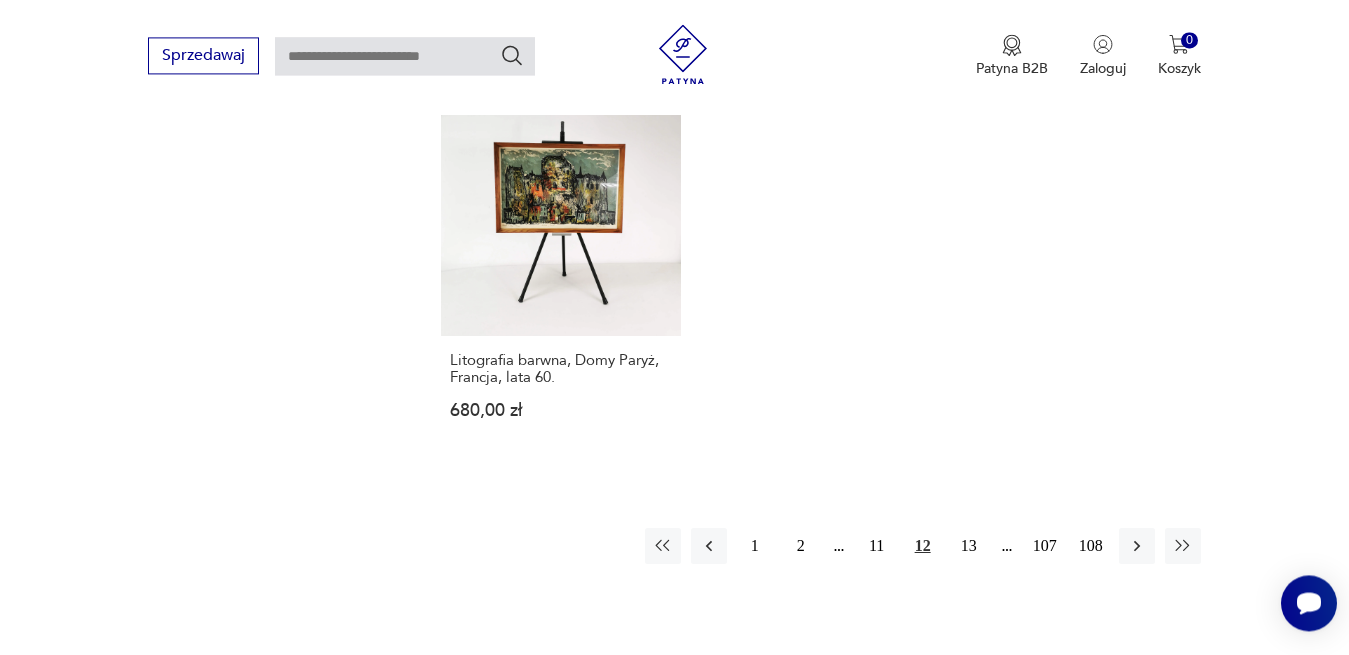 scroll, scrollTop: 2818, scrollLeft: 0, axis: vertical 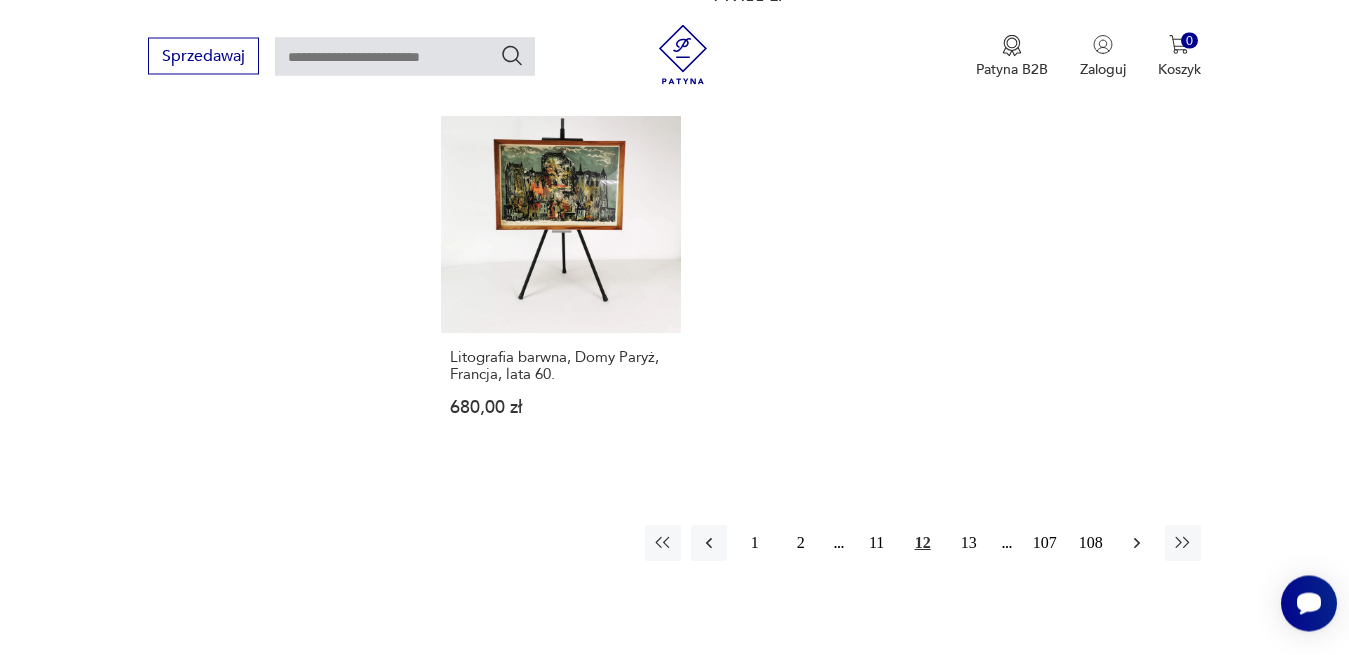 click 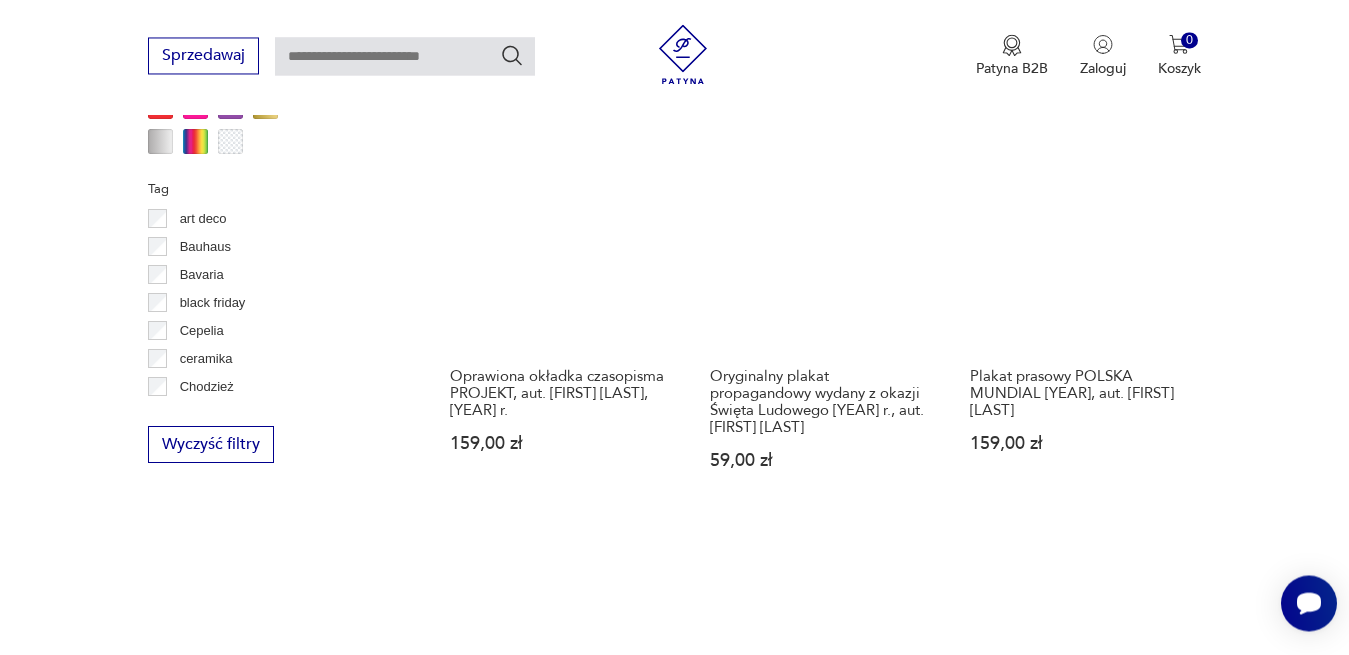 scroll, scrollTop: 1798, scrollLeft: 0, axis: vertical 